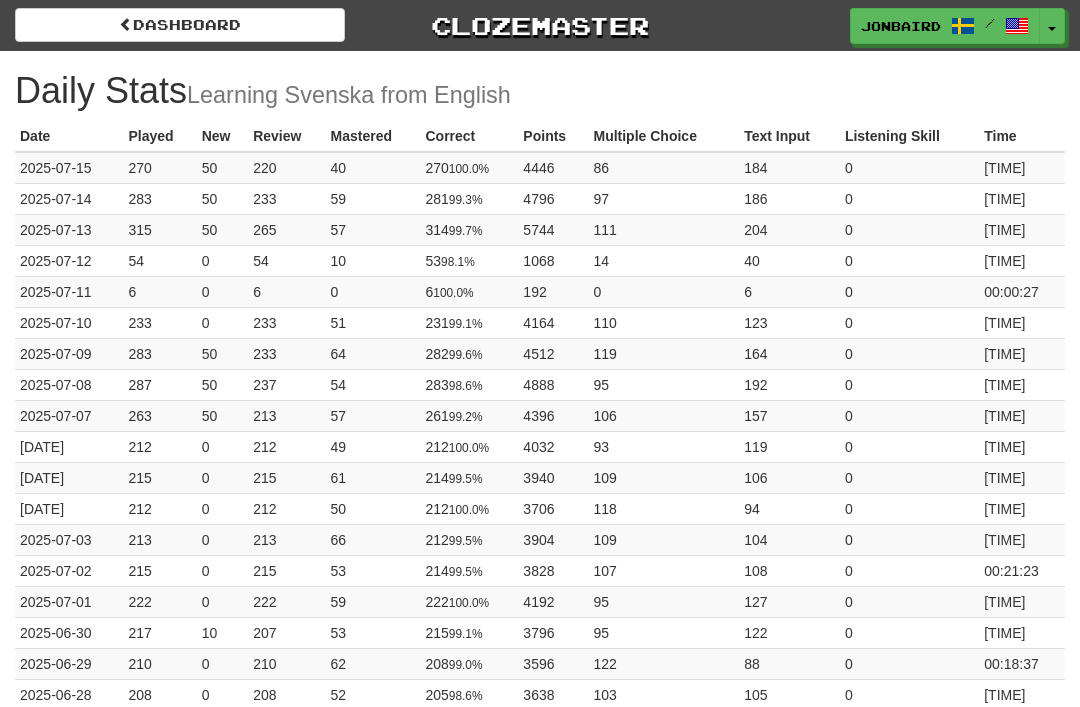 scroll, scrollTop: 0, scrollLeft: 0, axis: both 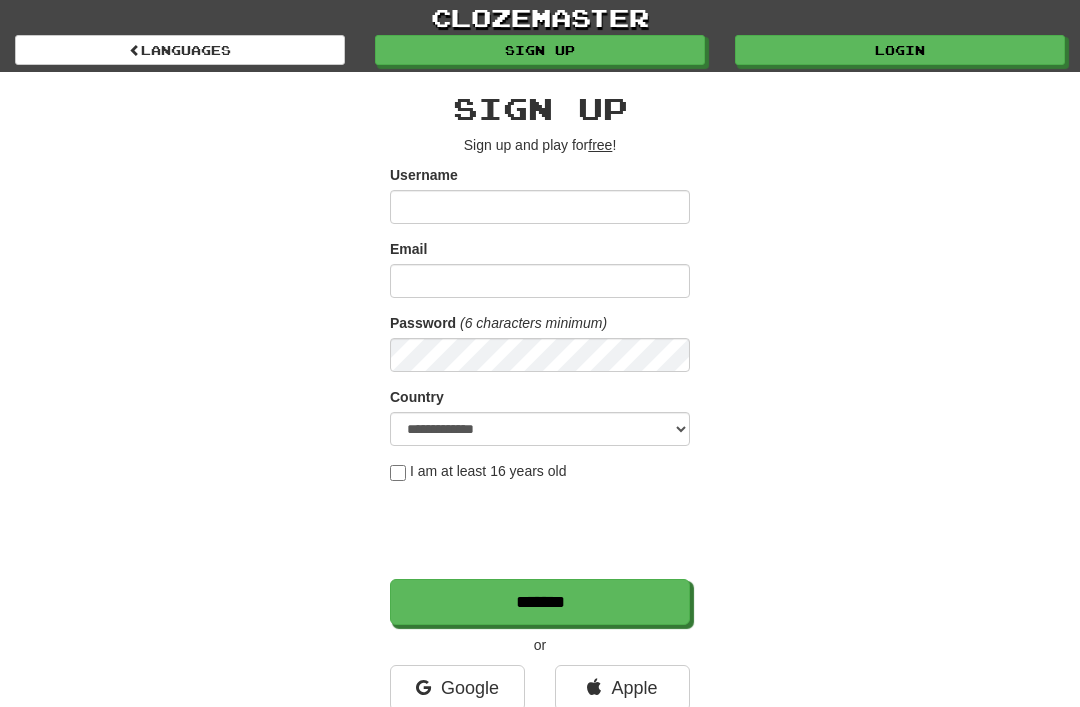 click on "Login" at bounding box center (900, 50) 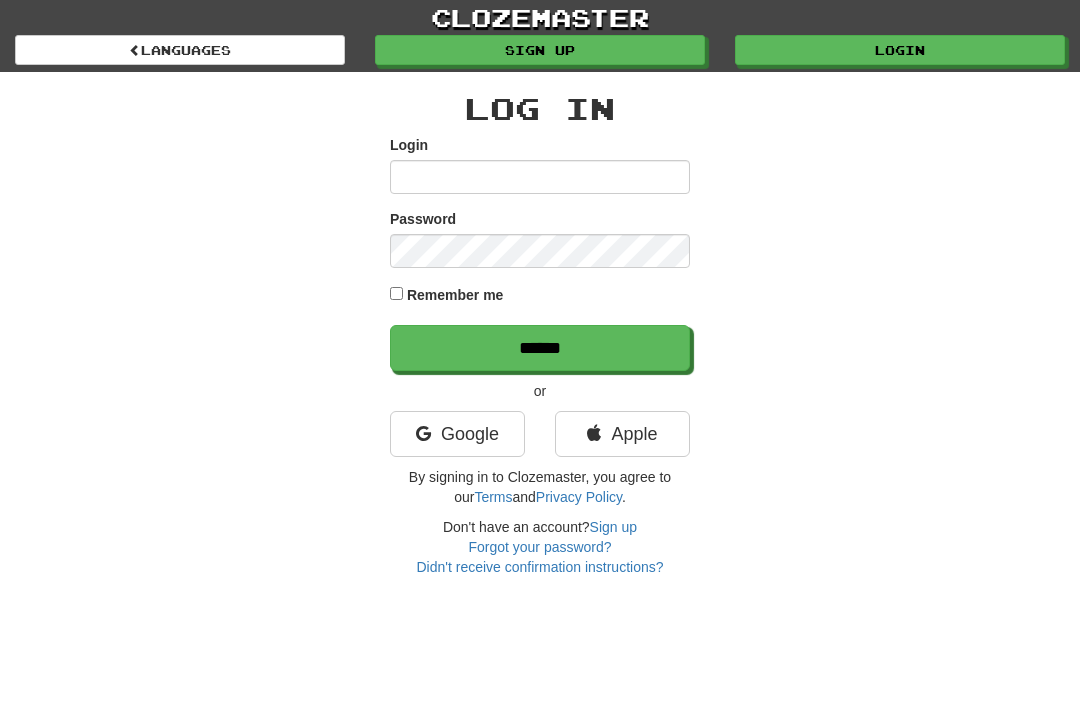 click on "******" at bounding box center (540, 348) 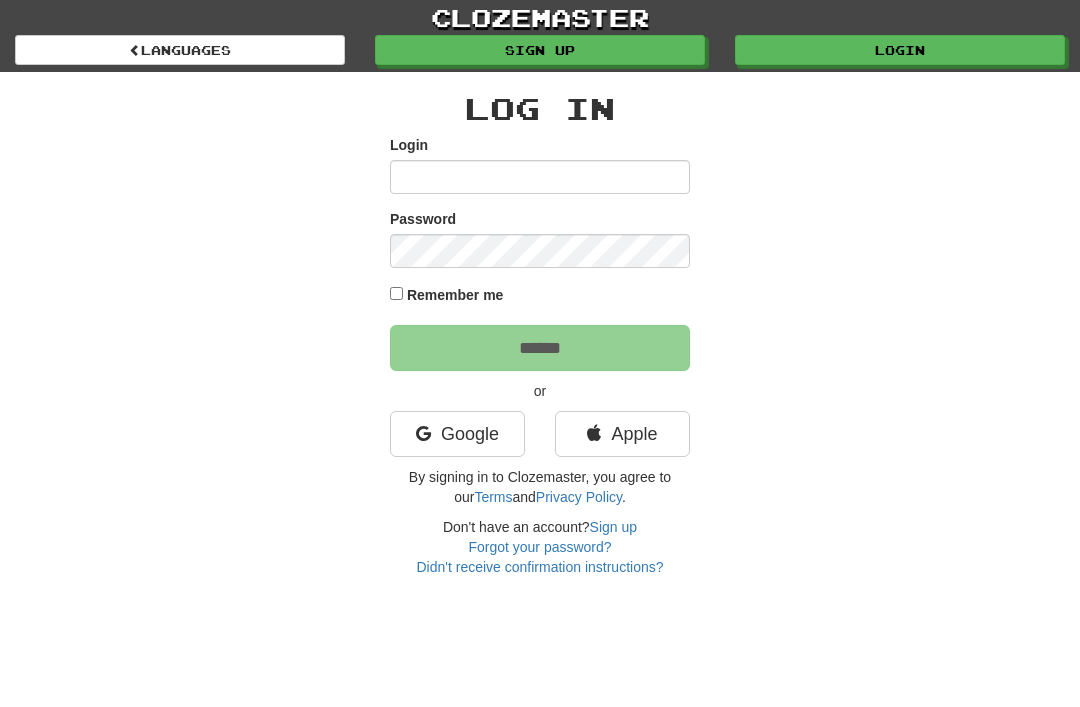 scroll, scrollTop: 0, scrollLeft: 0, axis: both 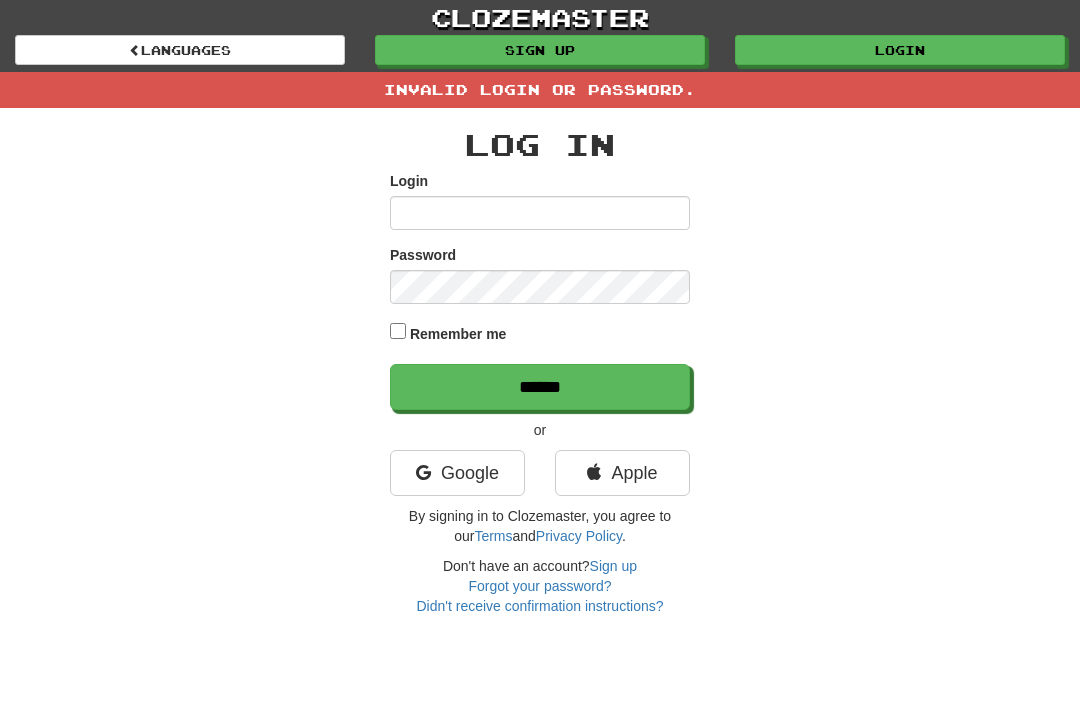 click on "Login" at bounding box center [540, 213] 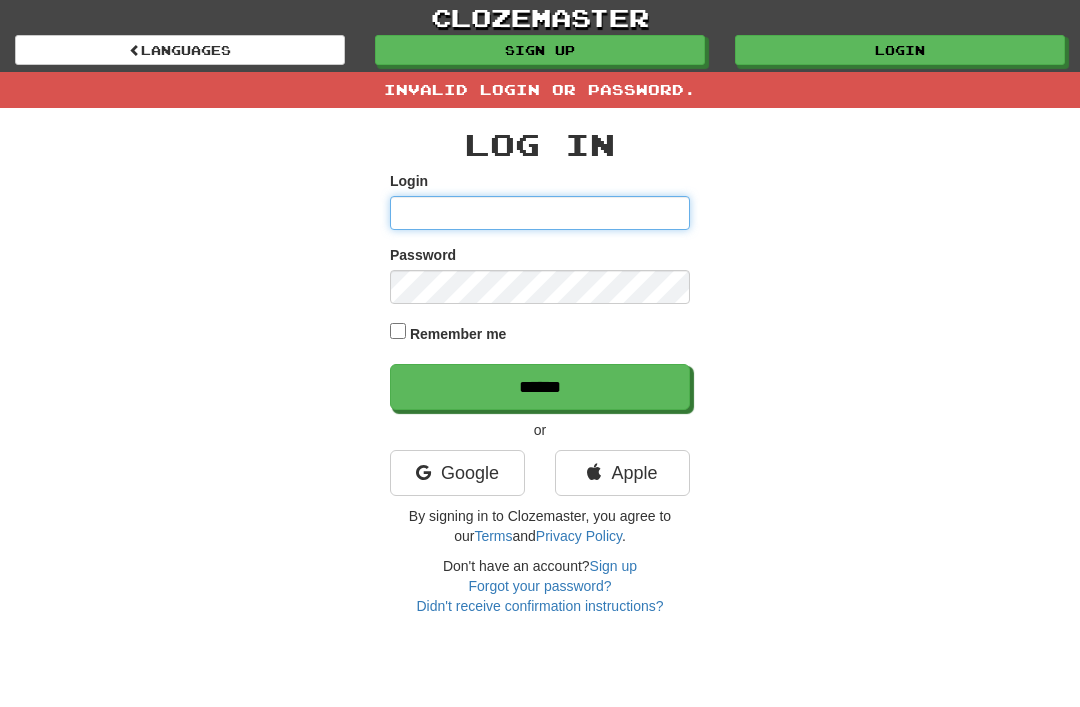 type on "********" 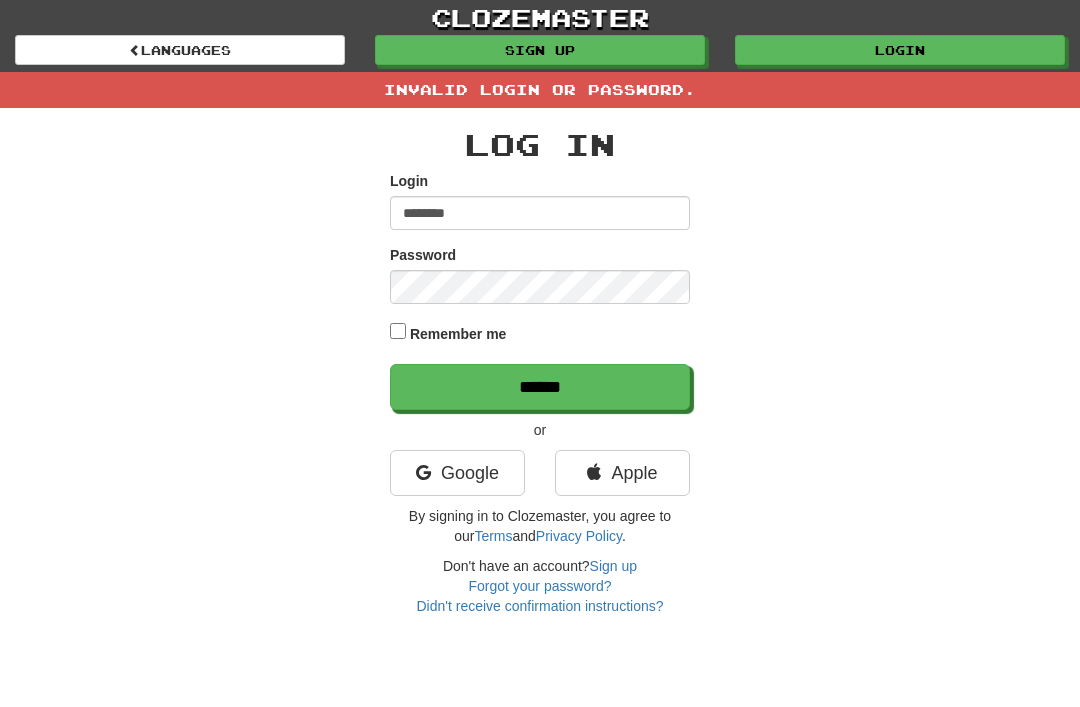 click on "******" at bounding box center [540, 387] 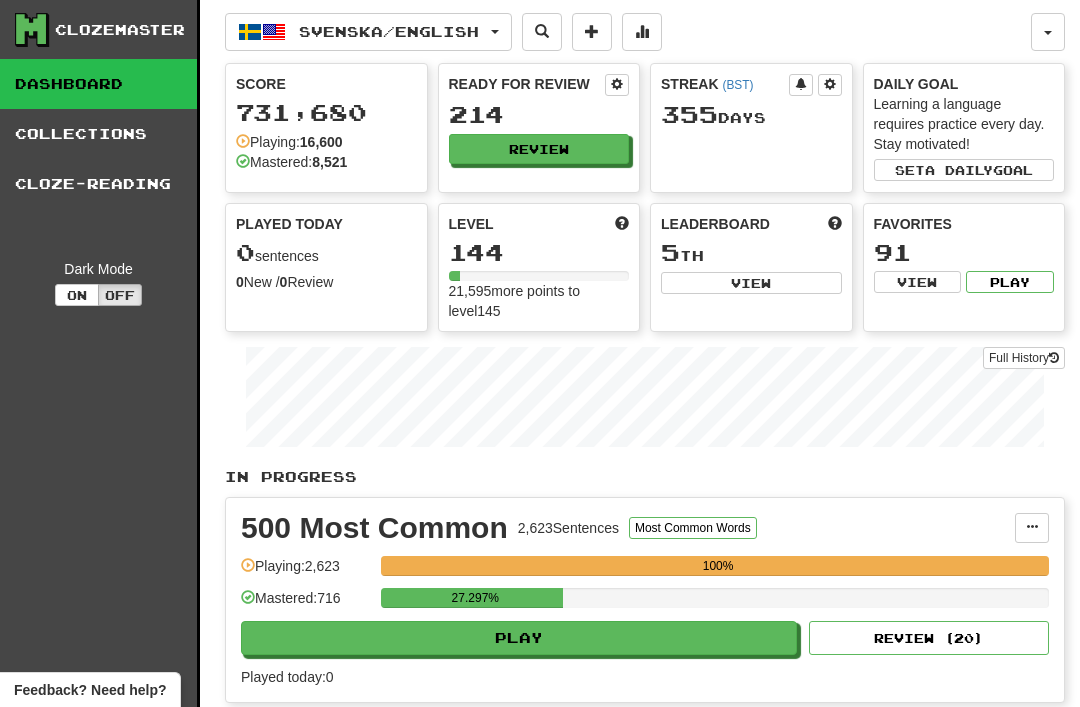 scroll, scrollTop: 0, scrollLeft: 0, axis: both 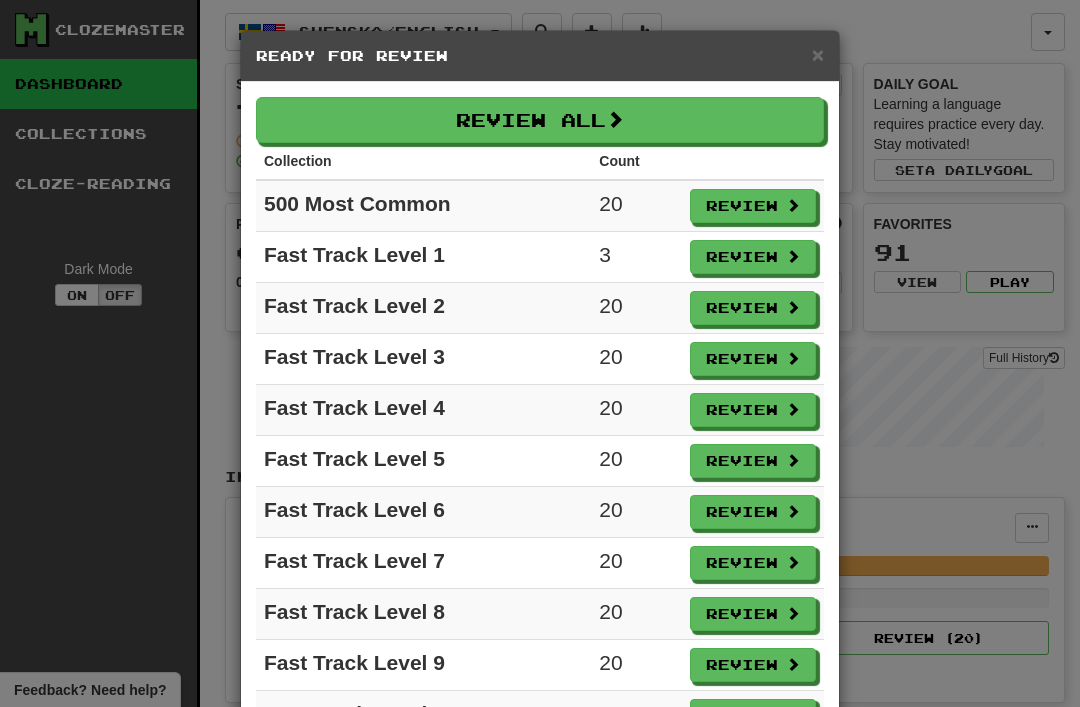 click on "Review" at bounding box center [753, 257] 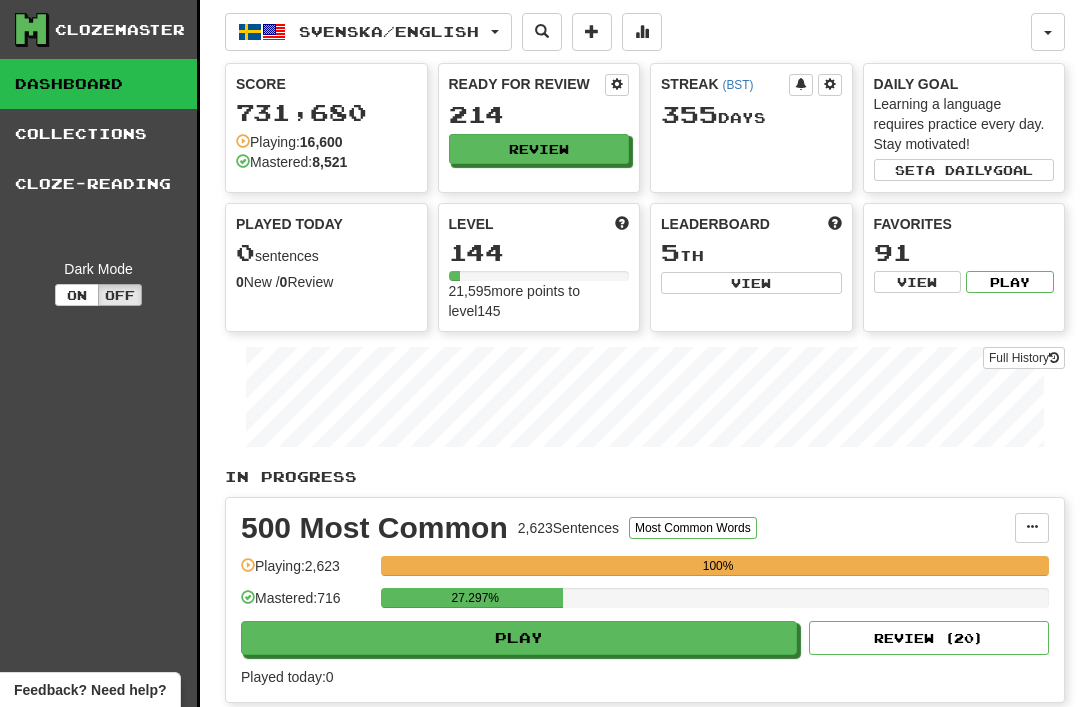 select on "**" 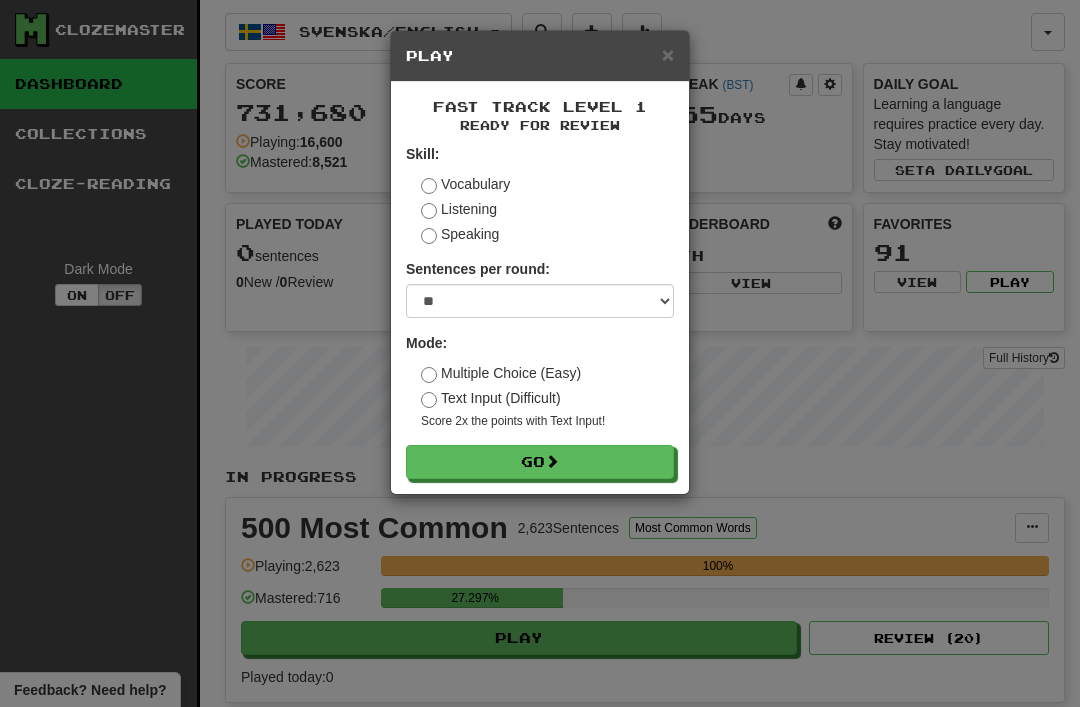 click on "Go" at bounding box center (540, 462) 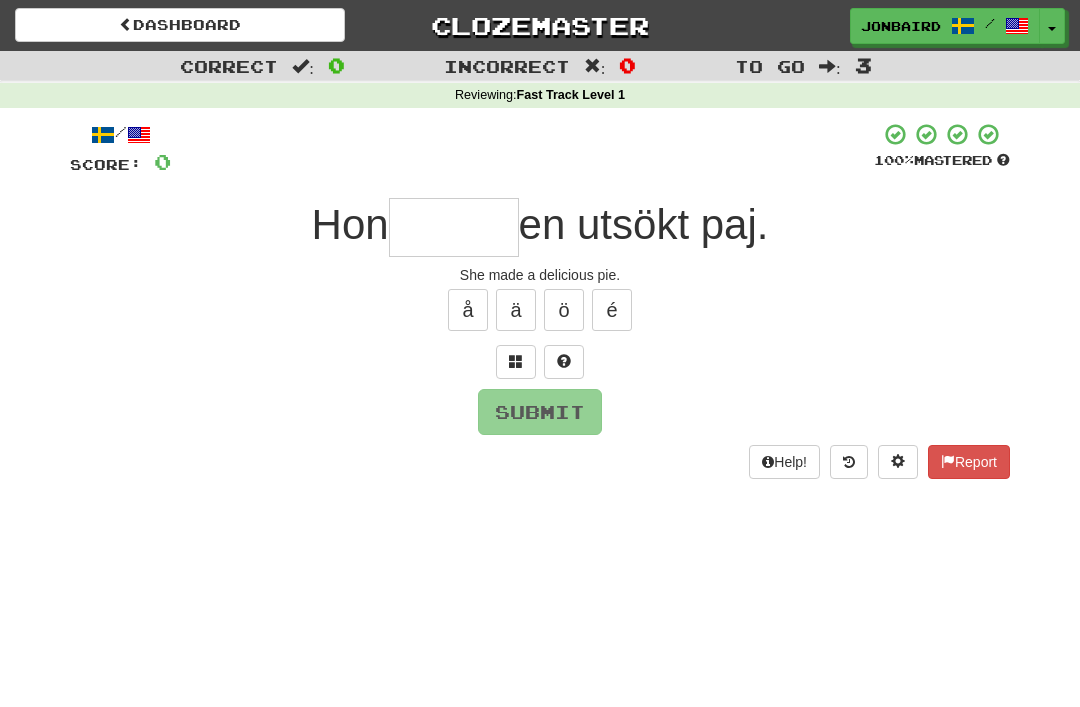 scroll, scrollTop: 0, scrollLeft: 0, axis: both 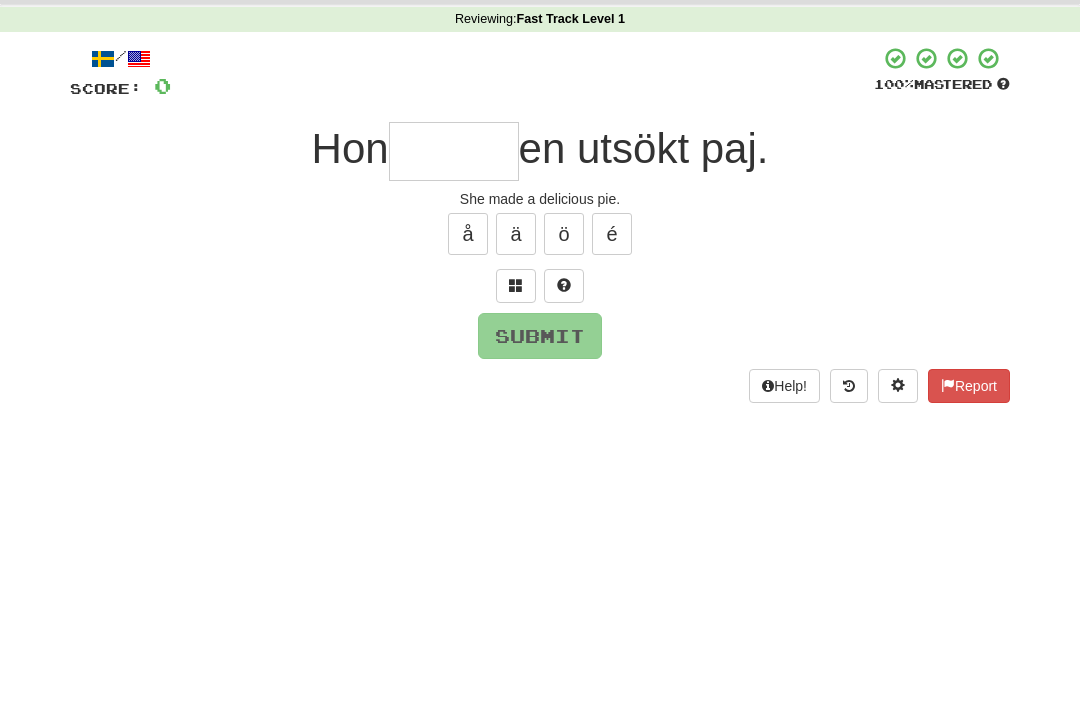 type on "*" 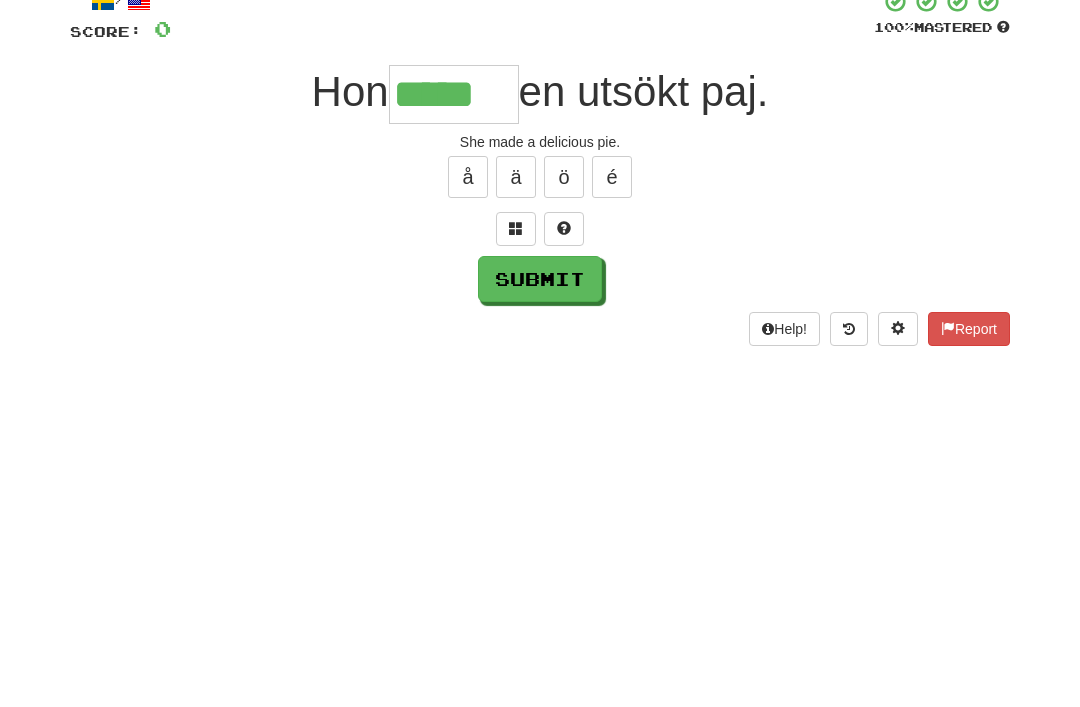 click on "/  Score:   0 100 %  Mastered Hon  *****  en utsökt paj. She made a delicious pie. å ä ö é Submit  Help!  Report" at bounding box center (540, 300) 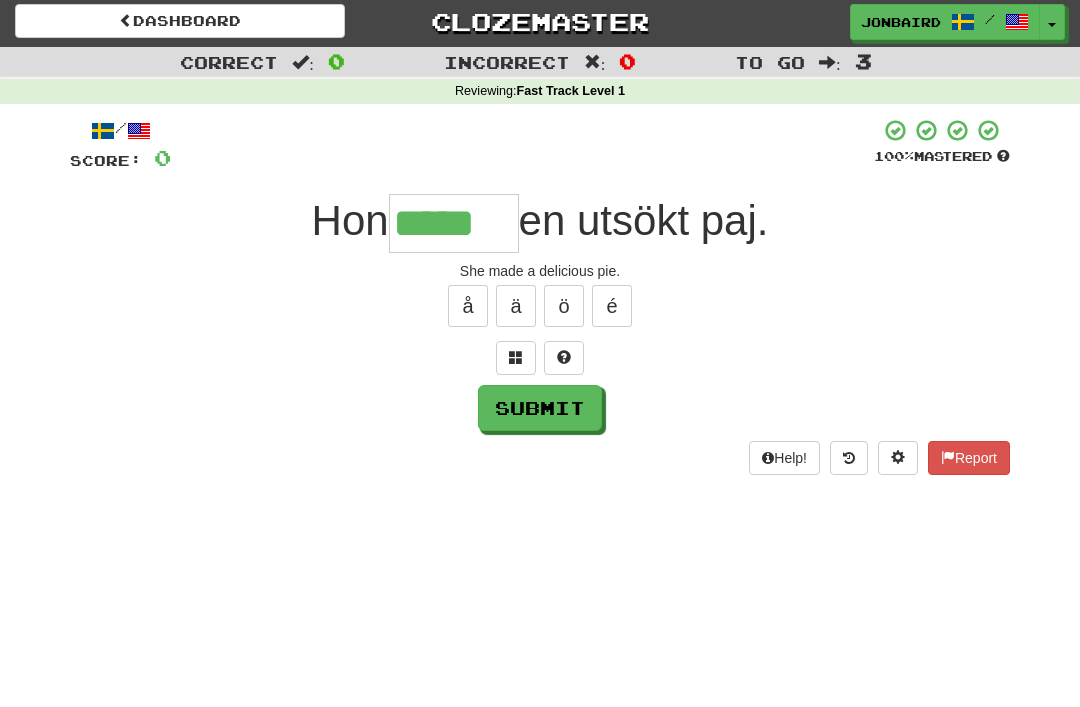 scroll, scrollTop: 0, scrollLeft: 0, axis: both 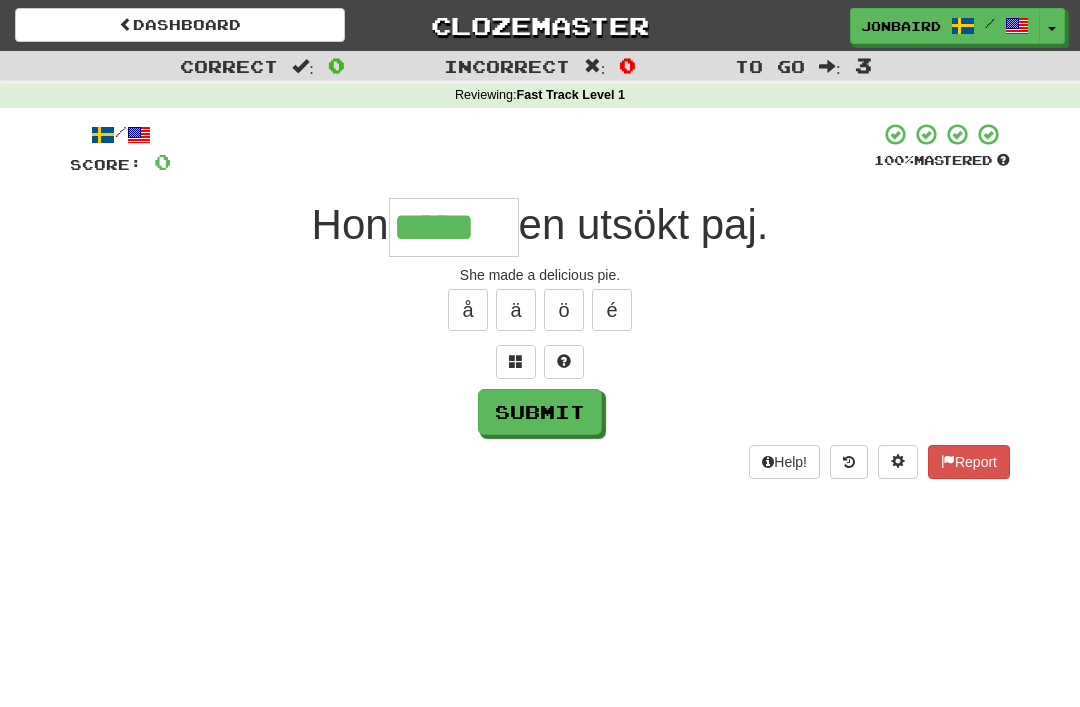 click at bounding box center (516, 361) 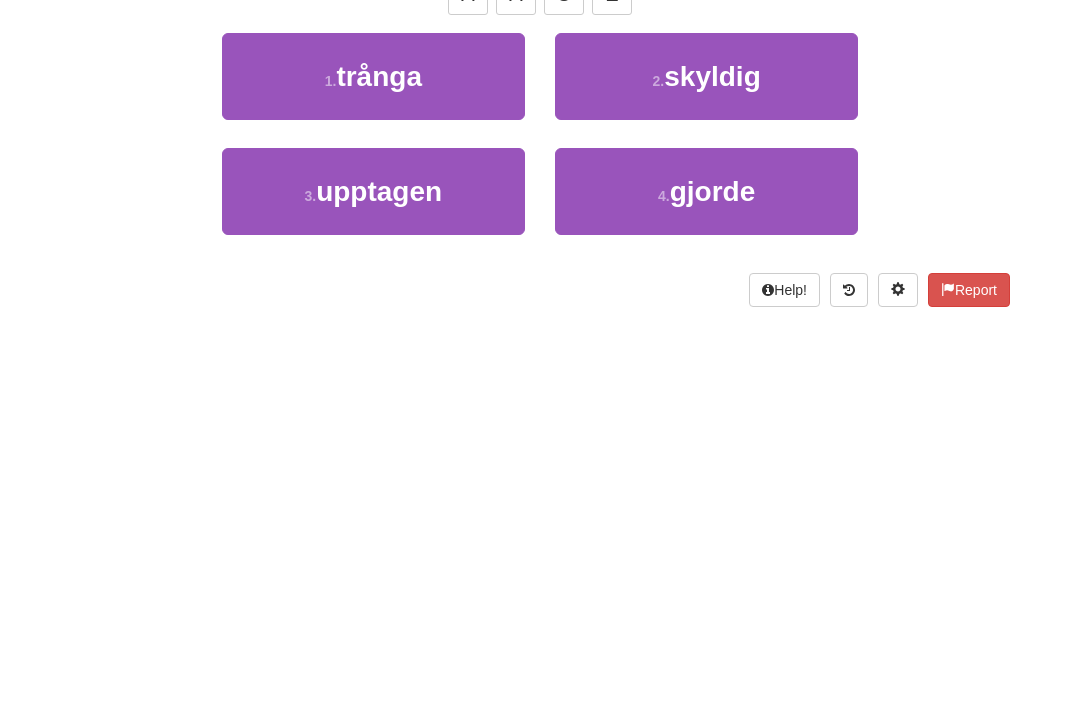 click on "gjorde" at bounding box center [713, 507] 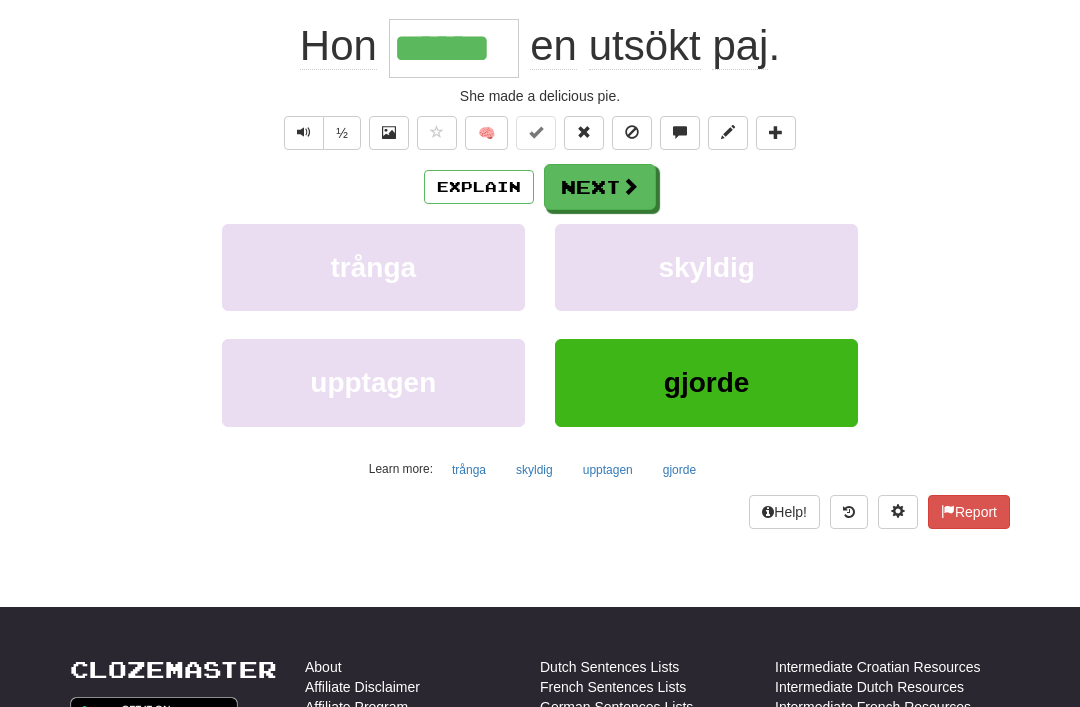 scroll, scrollTop: 131, scrollLeft: 0, axis: vertical 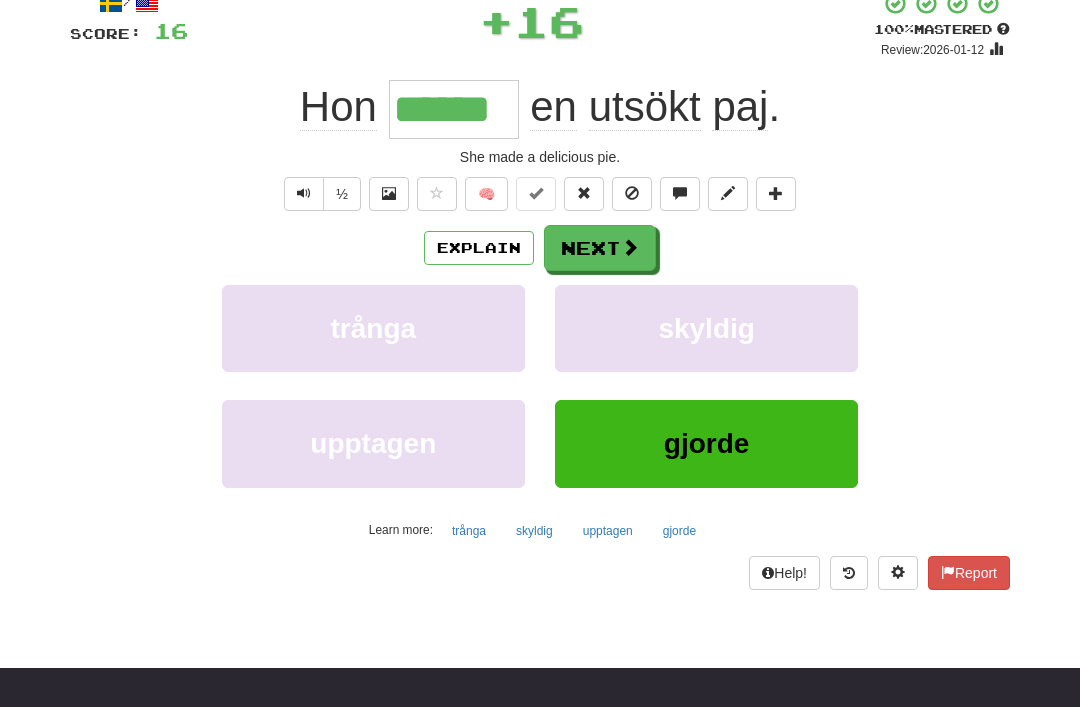 click on "Next" at bounding box center [600, 248] 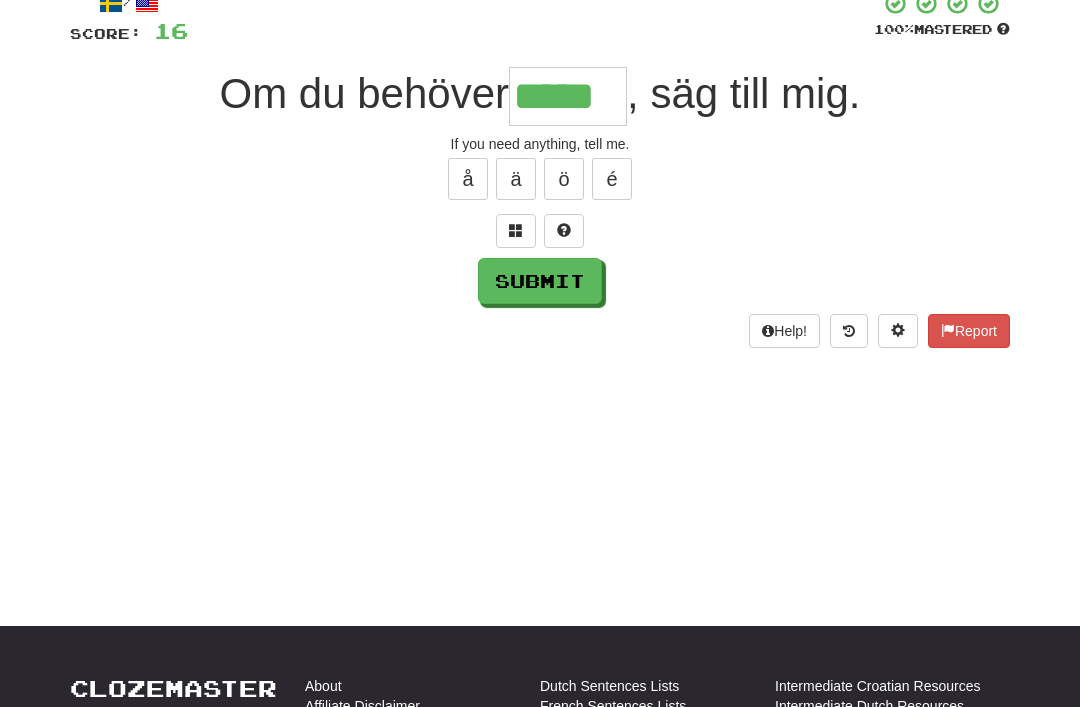type on "*****" 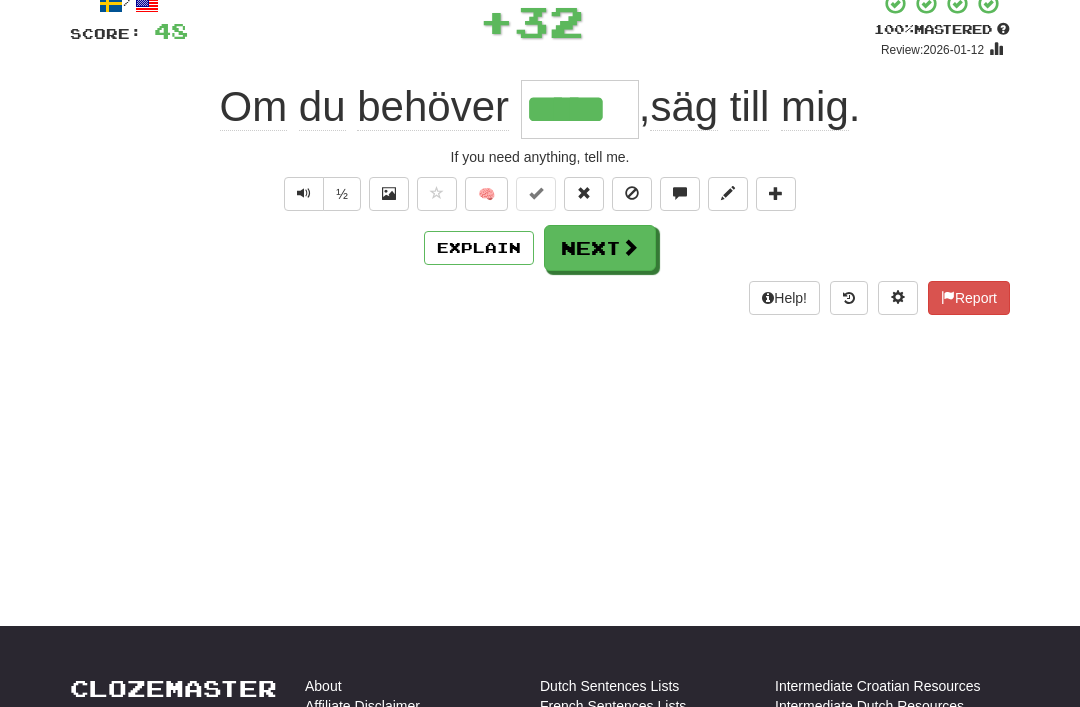 click on "Next" at bounding box center (600, 248) 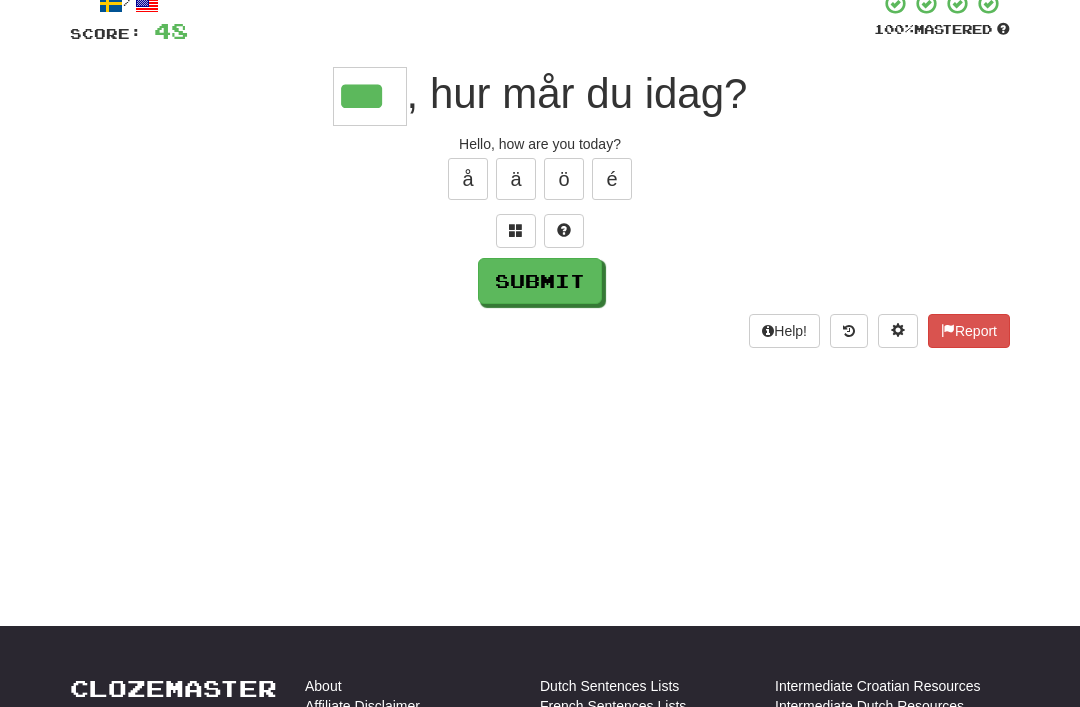click on "Submit" at bounding box center (540, 281) 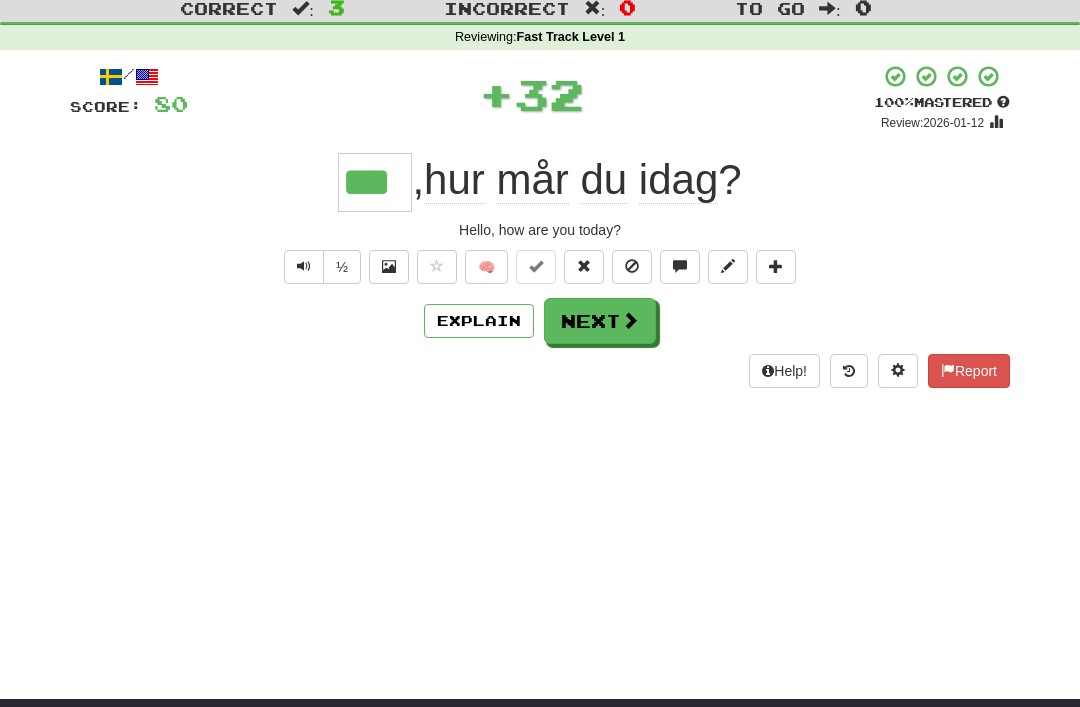 click on "Next" at bounding box center (600, 322) 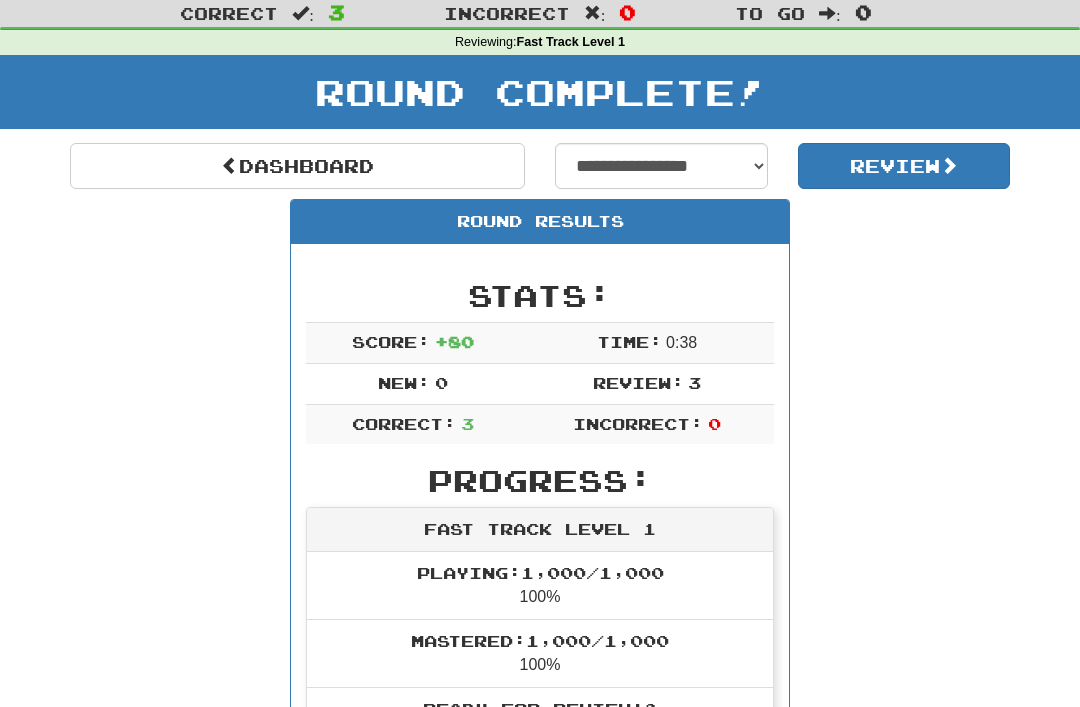 click on "Review" at bounding box center [904, 166] 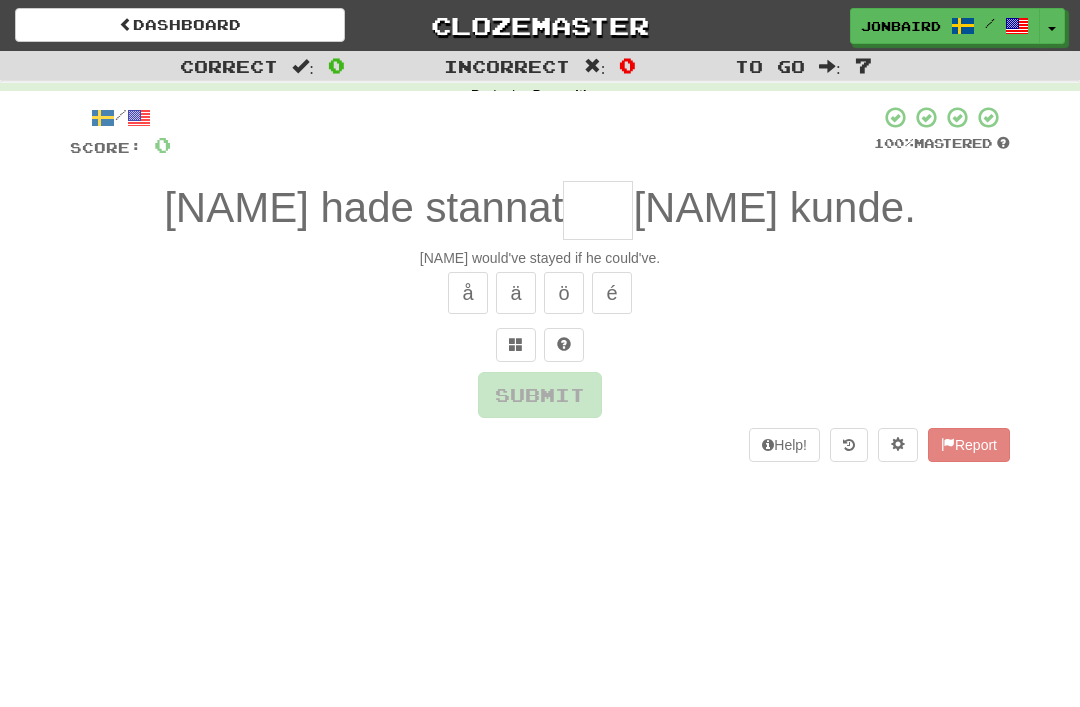 scroll, scrollTop: 0, scrollLeft: 0, axis: both 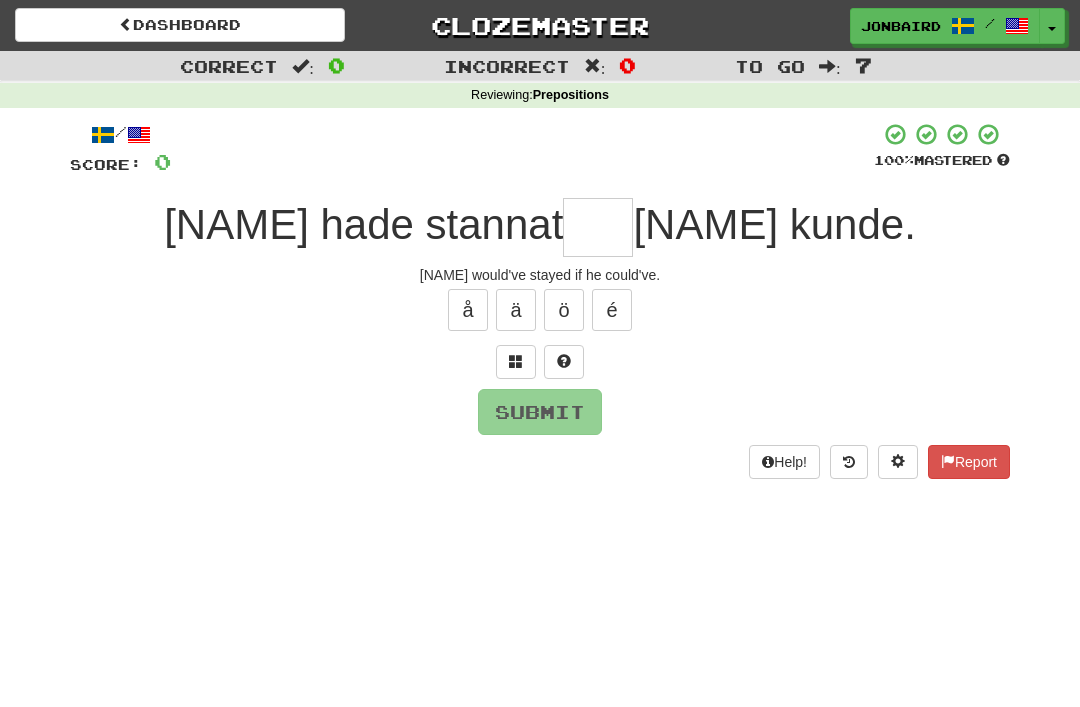 click at bounding box center [598, 227] 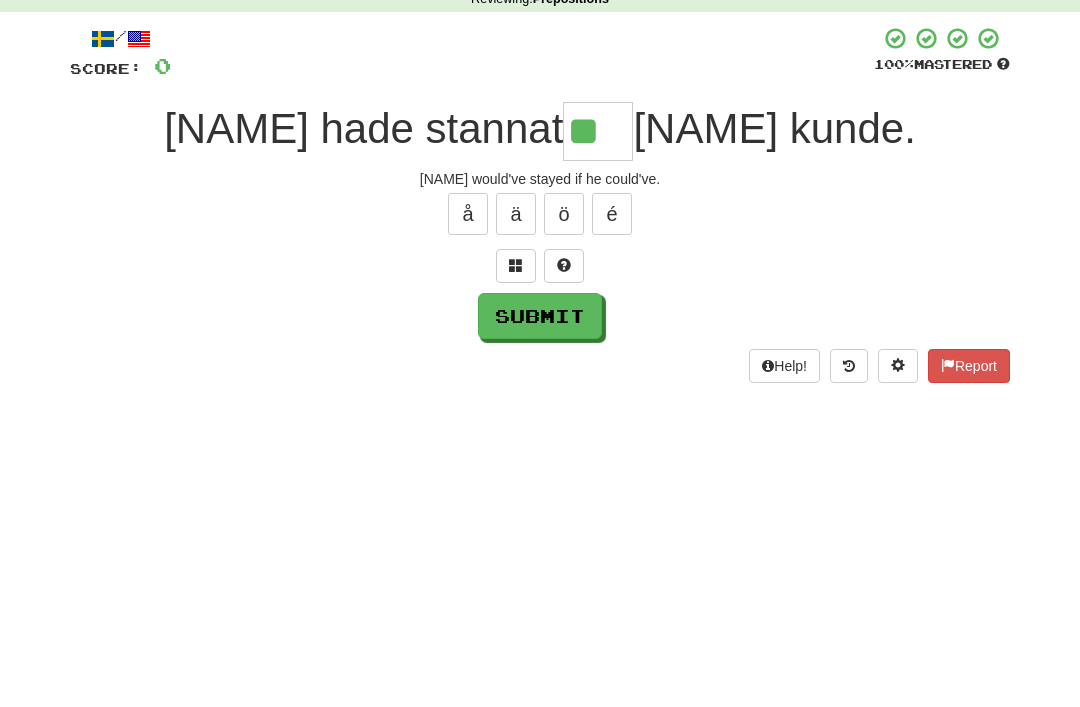 type on "**" 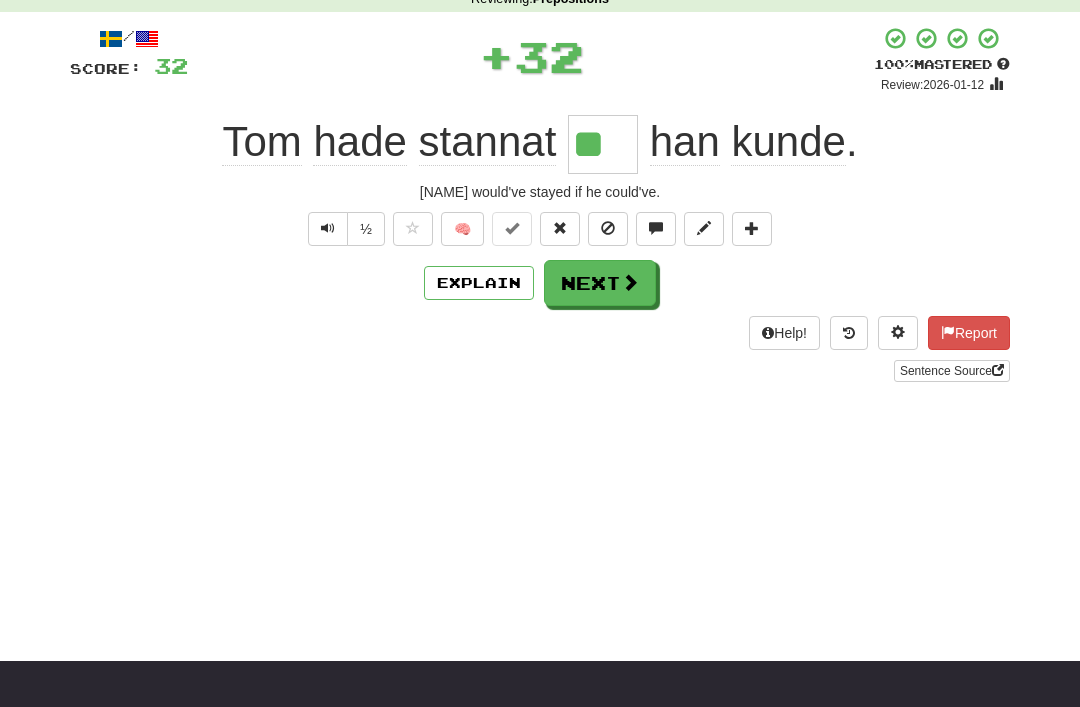 click on "Next" at bounding box center [600, 283] 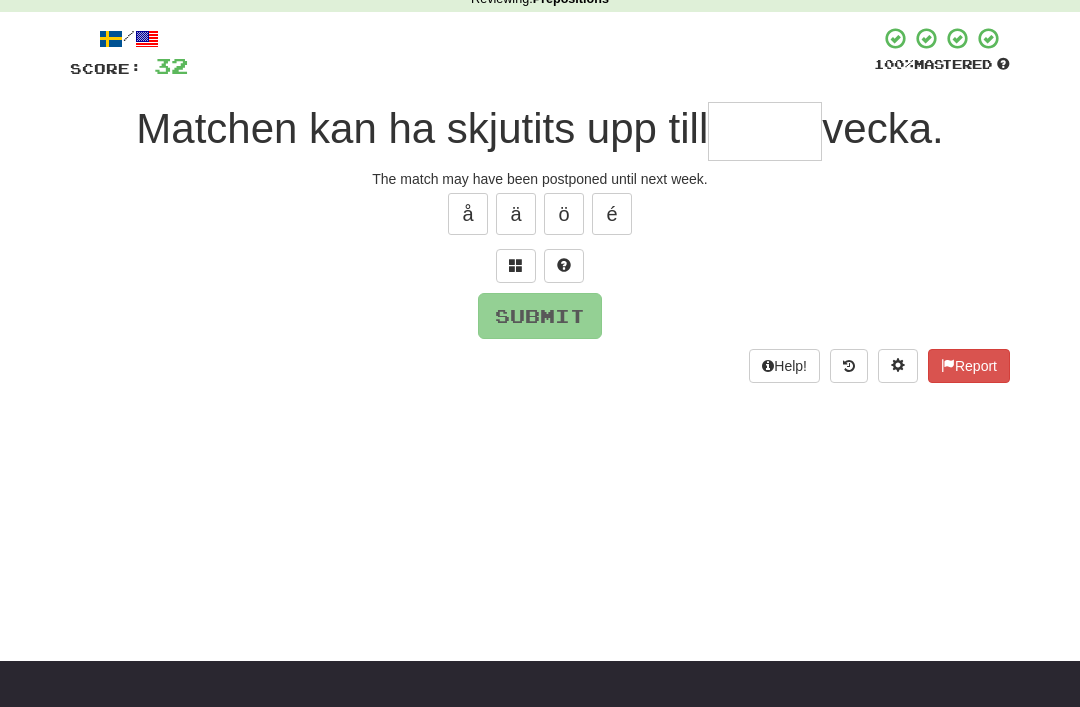 scroll, scrollTop: 95, scrollLeft: 0, axis: vertical 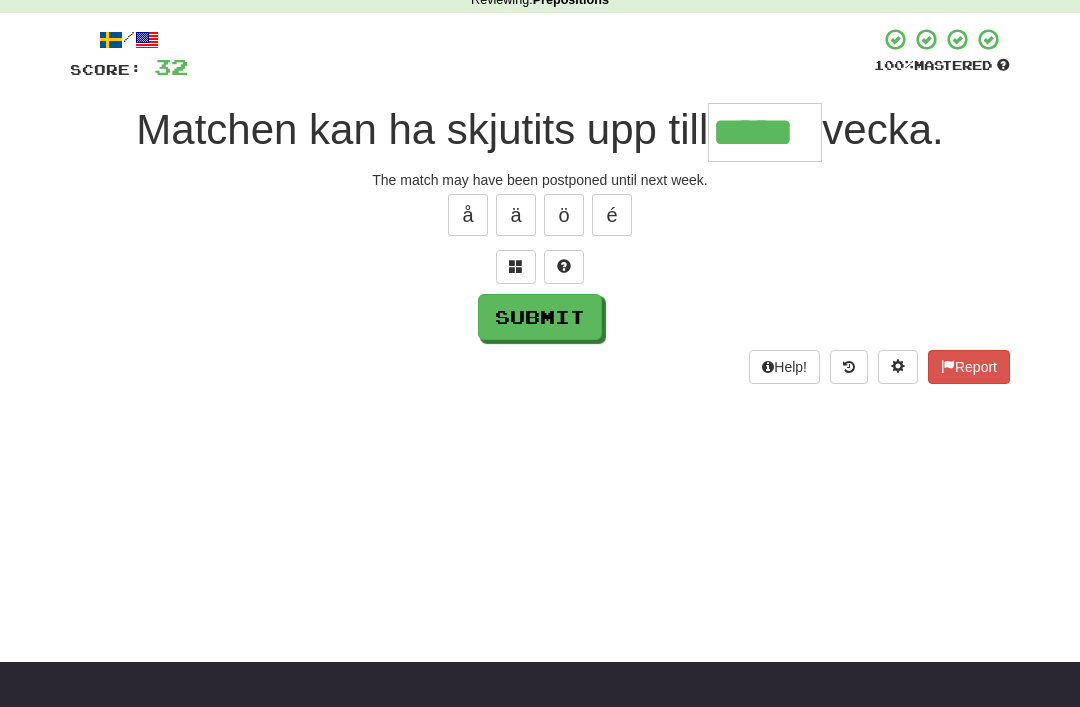type on "*****" 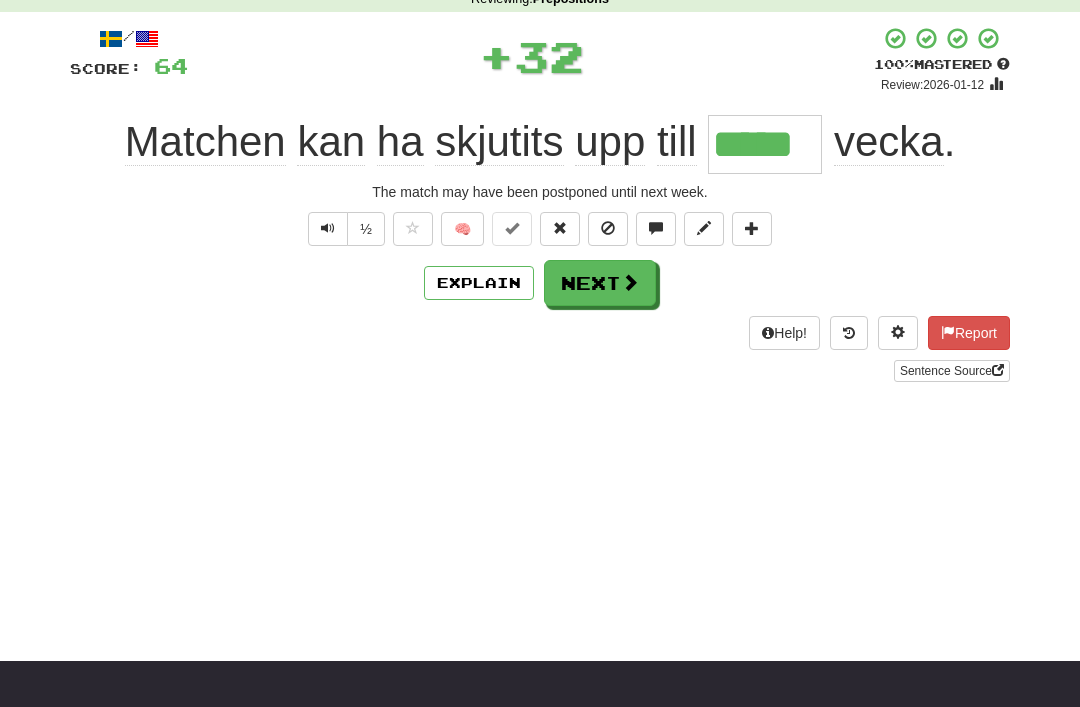 click on "Next" at bounding box center [600, 283] 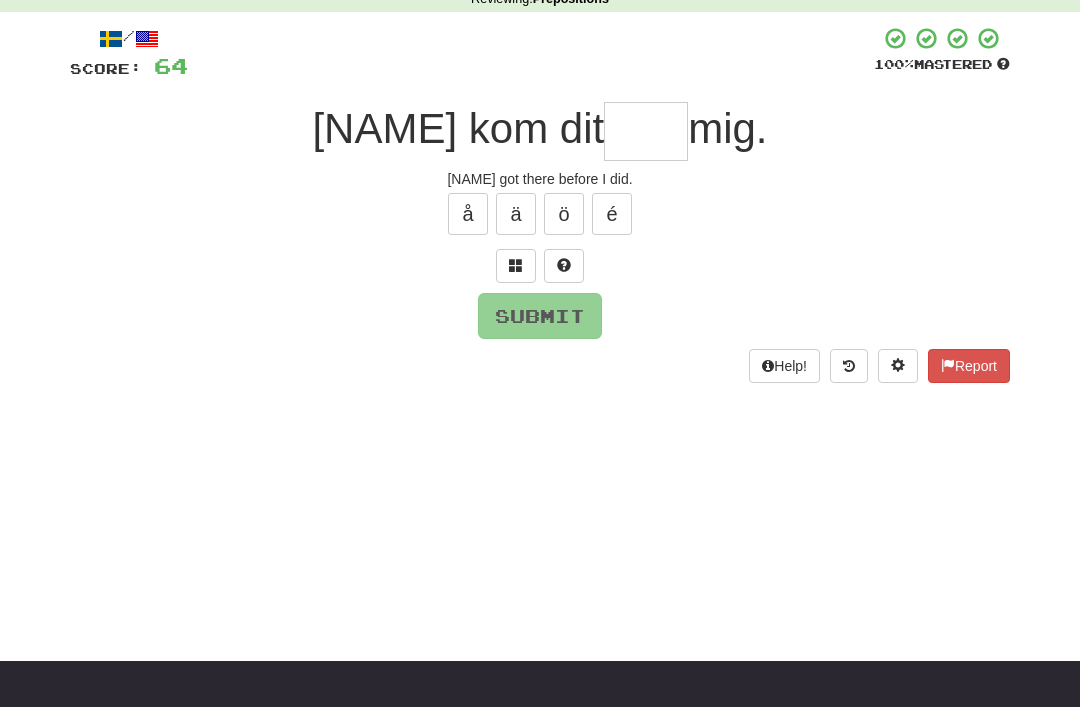 scroll, scrollTop: 95, scrollLeft: 0, axis: vertical 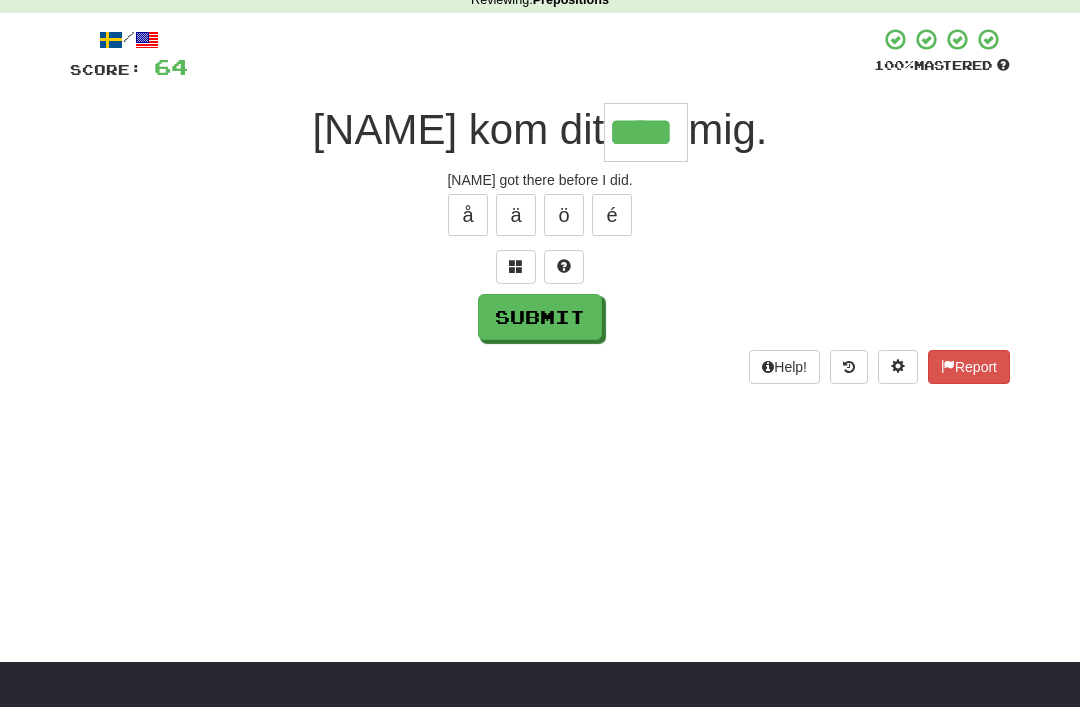type on "****" 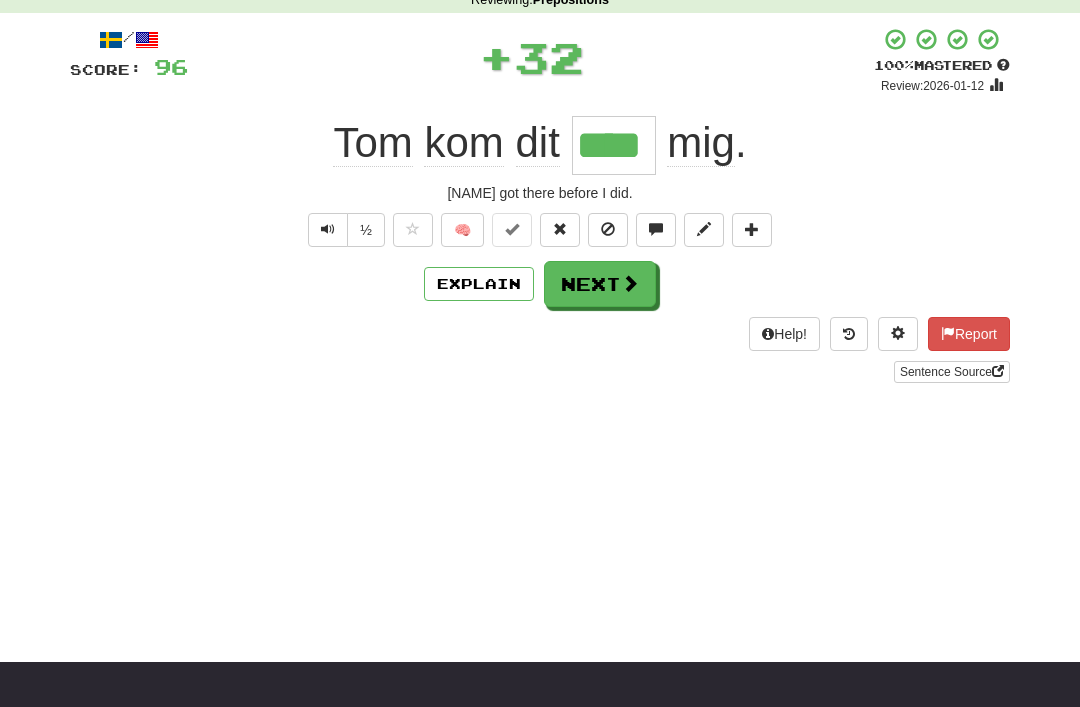 scroll, scrollTop: 96, scrollLeft: 0, axis: vertical 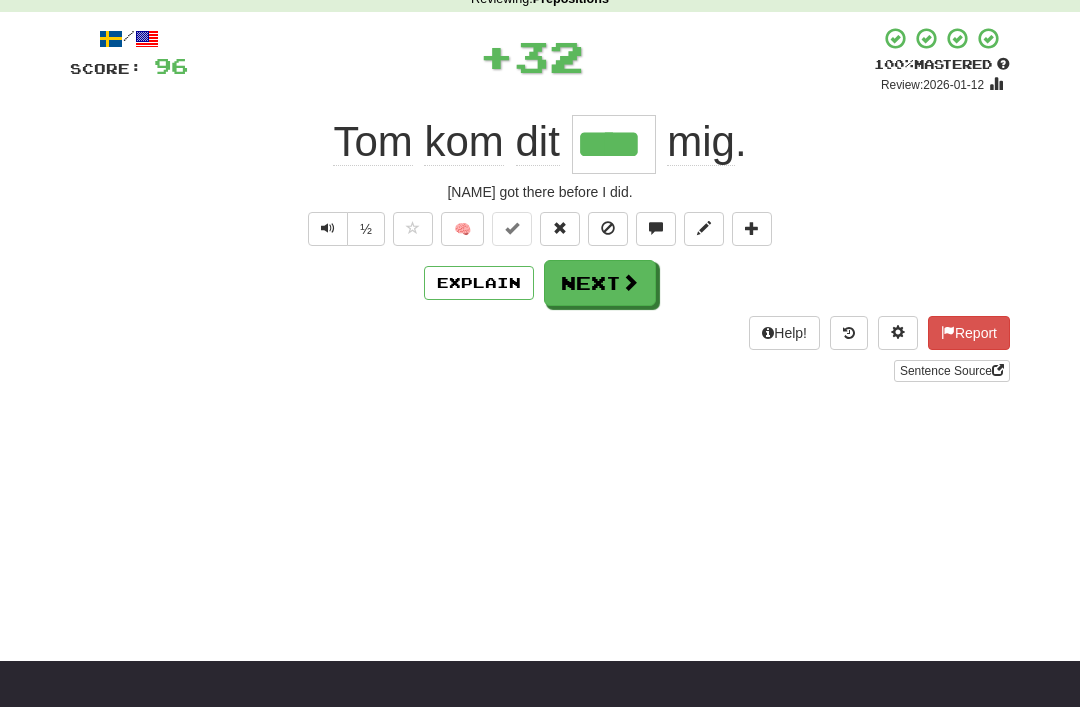 click on "Explain" at bounding box center [479, 283] 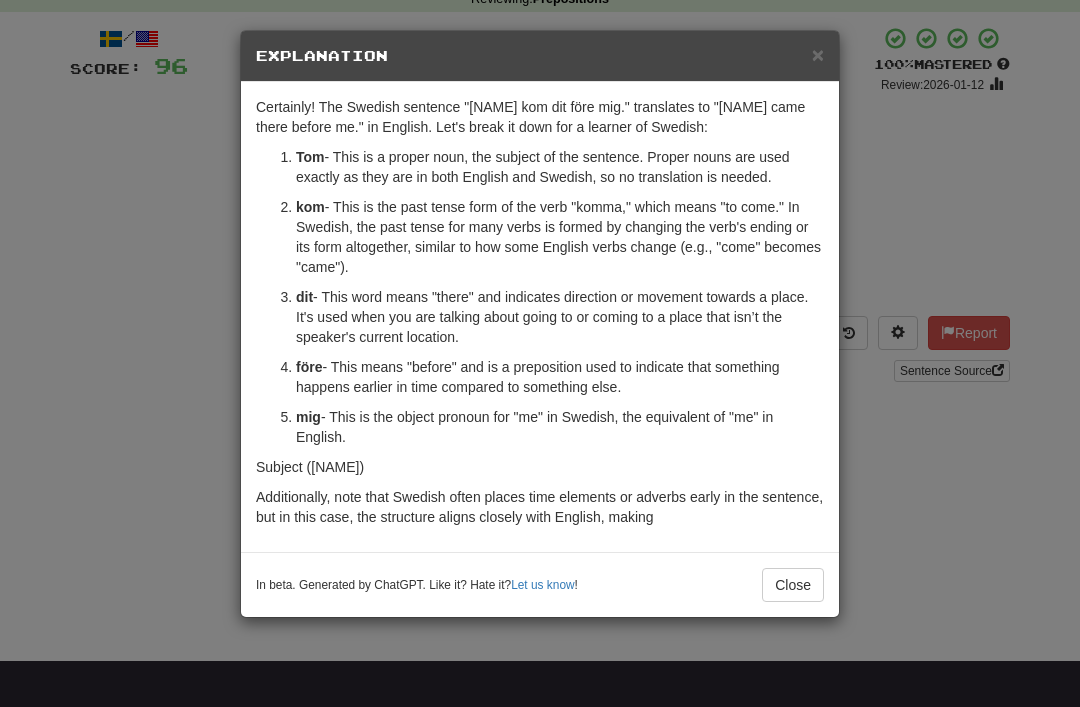 click on "×" at bounding box center (818, 54) 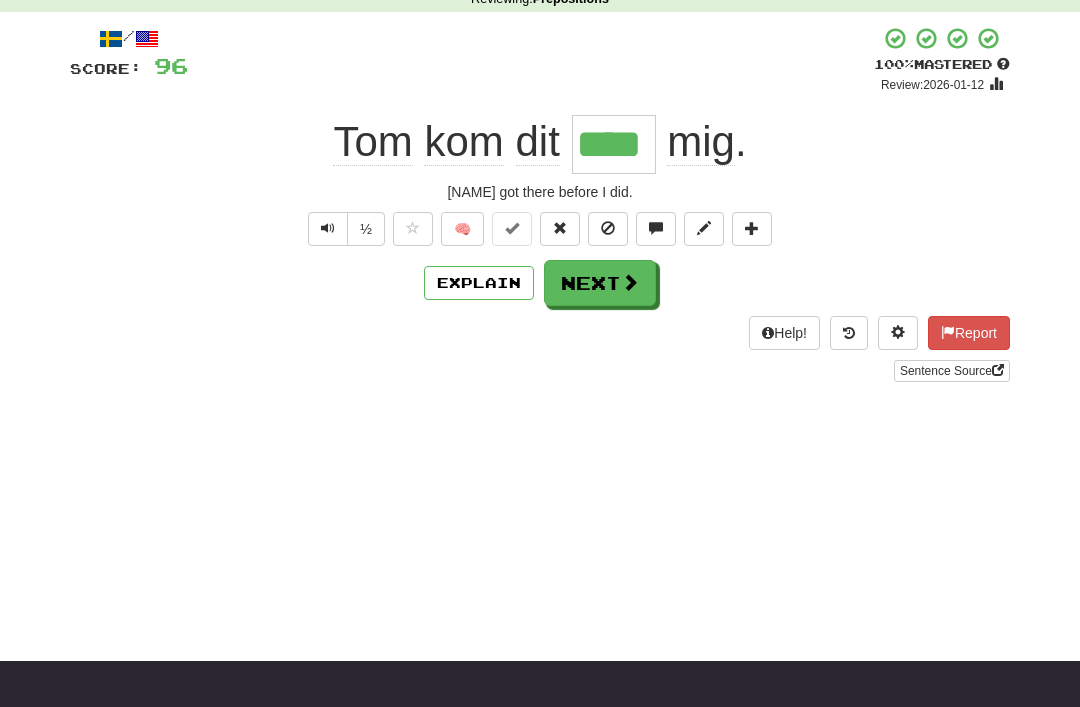 click on "Next" at bounding box center [600, 283] 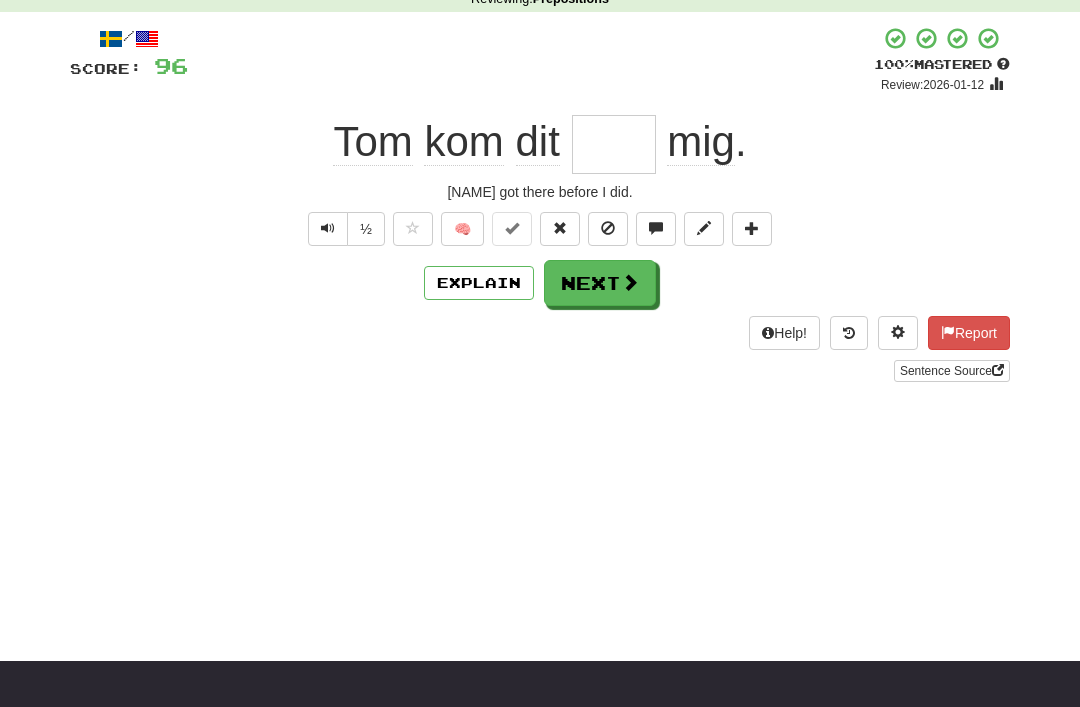scroll, scrollTop: 95, scrollLeft: 0, axis: vertical 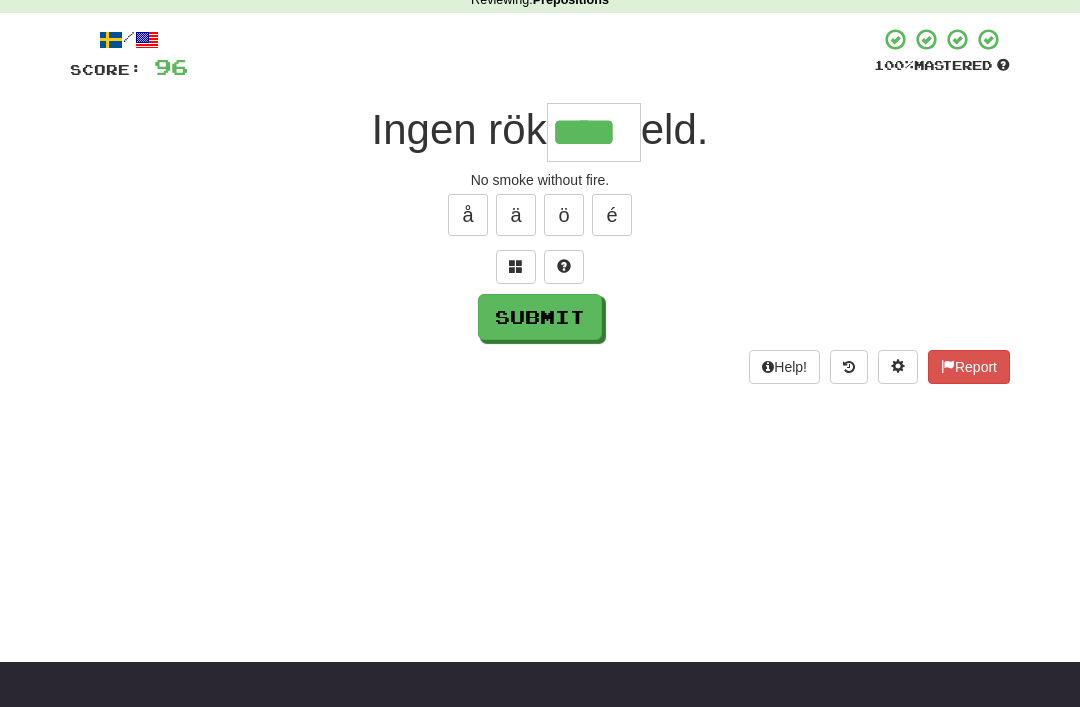 type on "****" 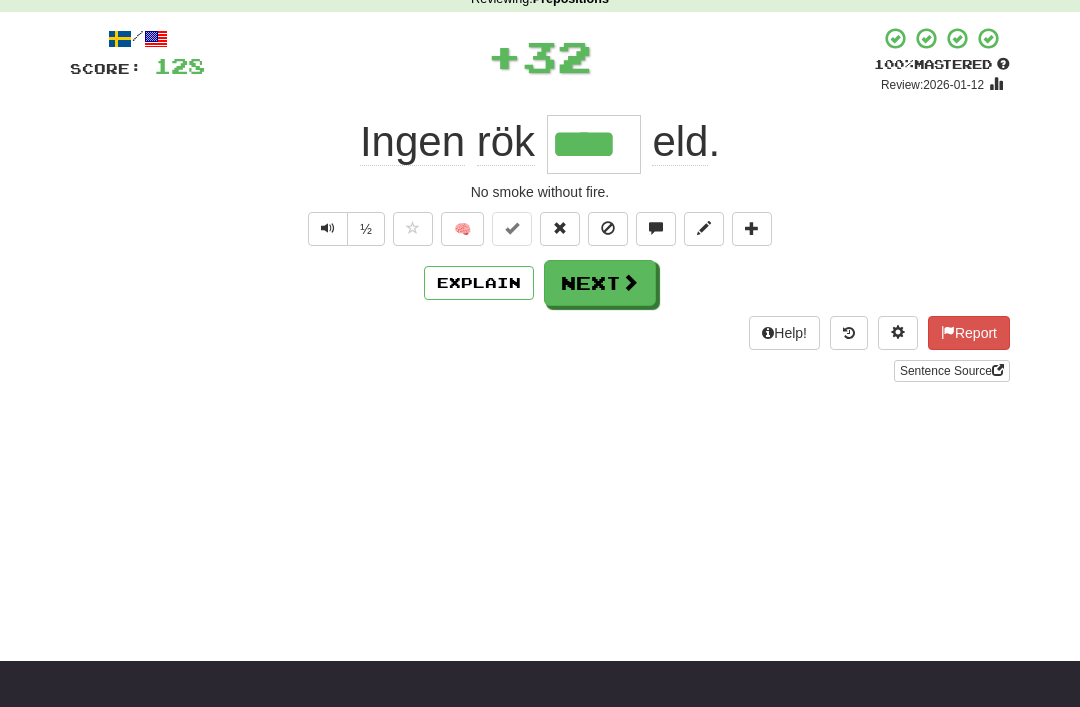 click on "Next" at bounding box center (600, 283) 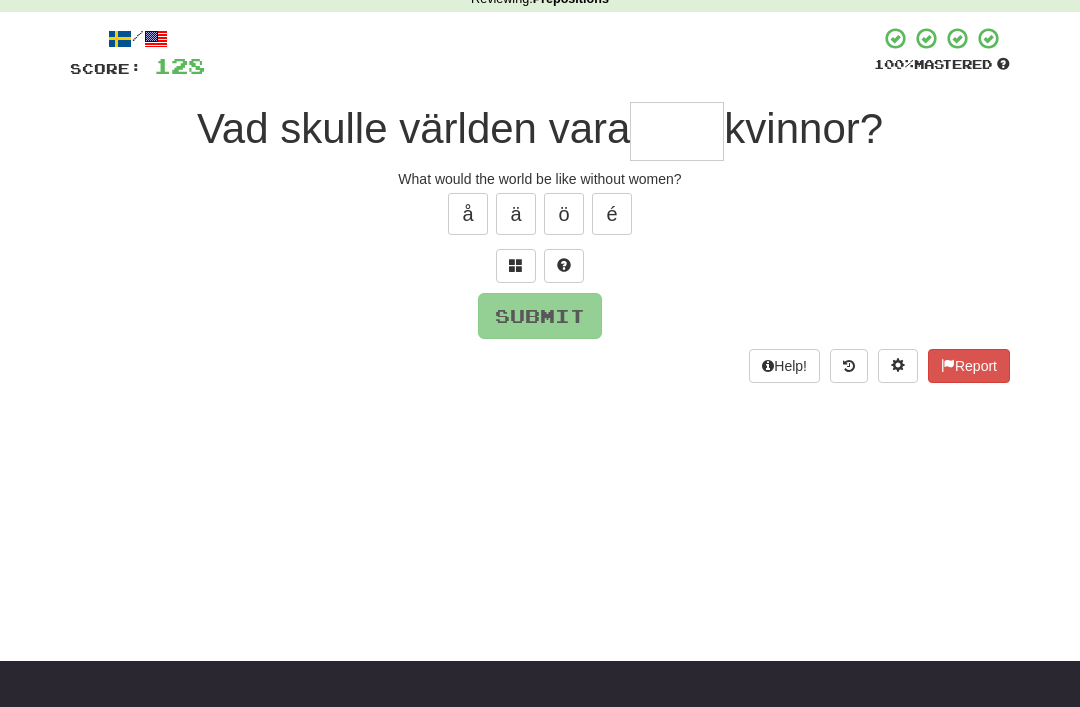 scroll, scrollTop: 95, scrollLeft: 0, axis: vertical 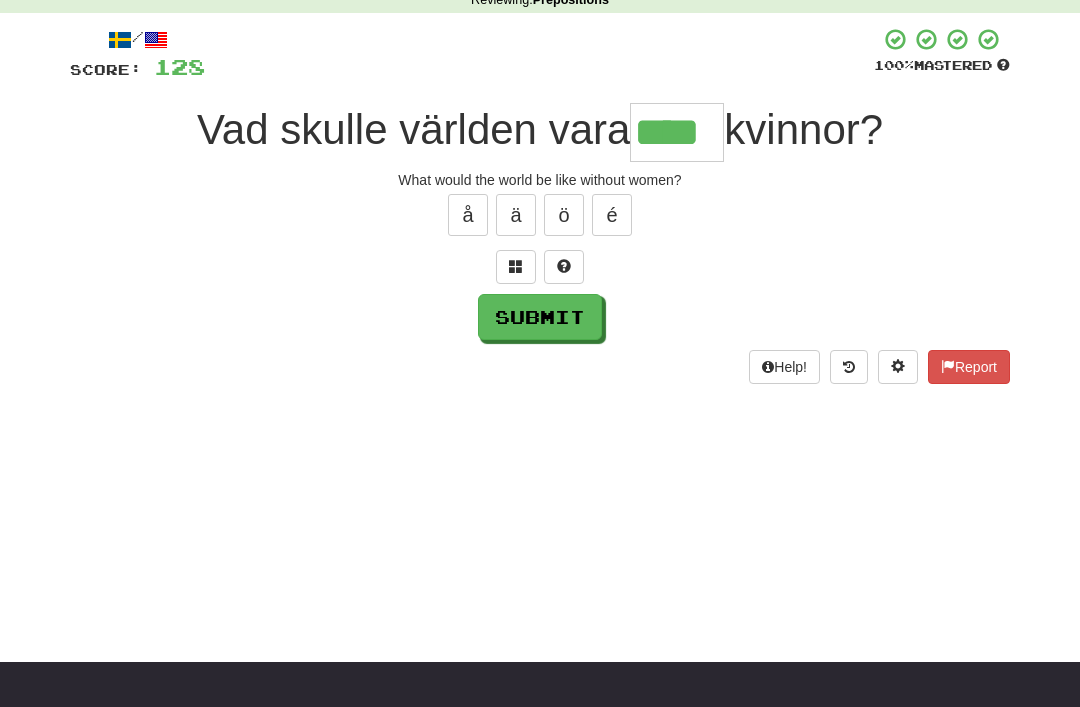 type on "****" 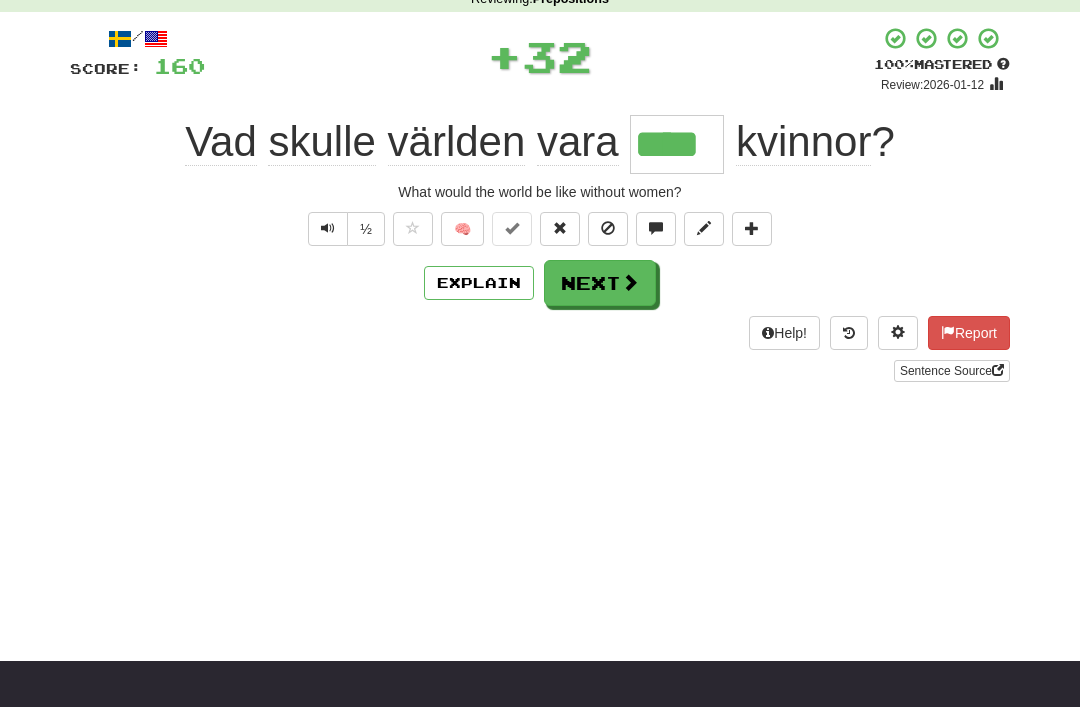 click on "Next" at bounding box center [600, 283] 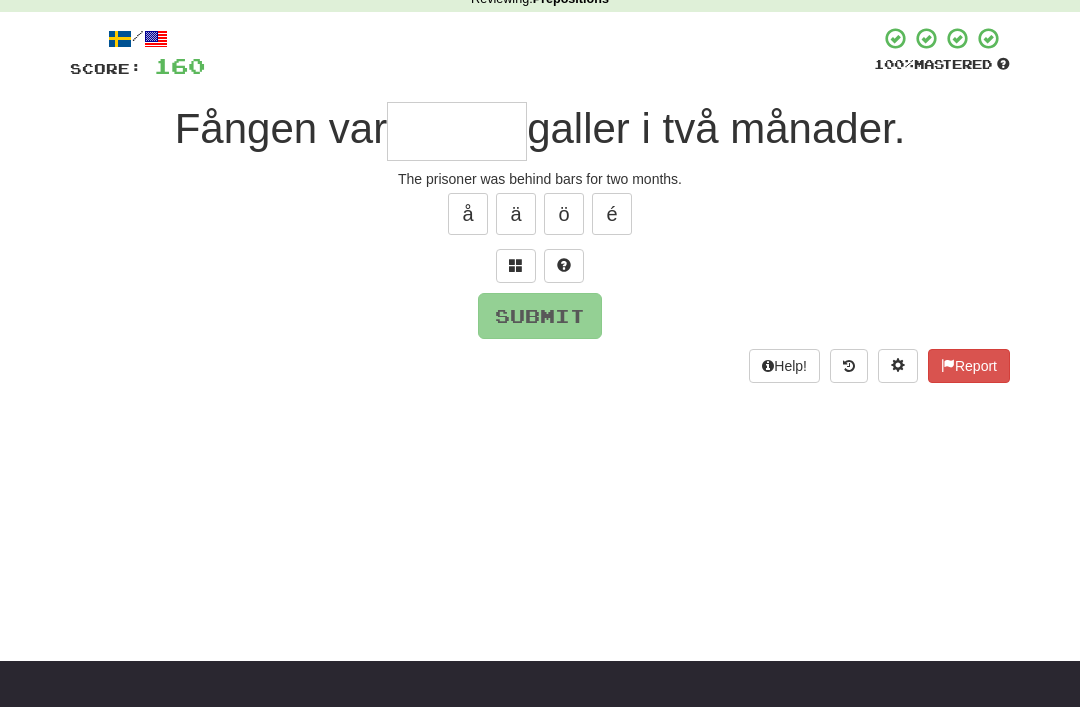 scroll, scrollTop: 95, scrollLeft: 0, axis: vertical 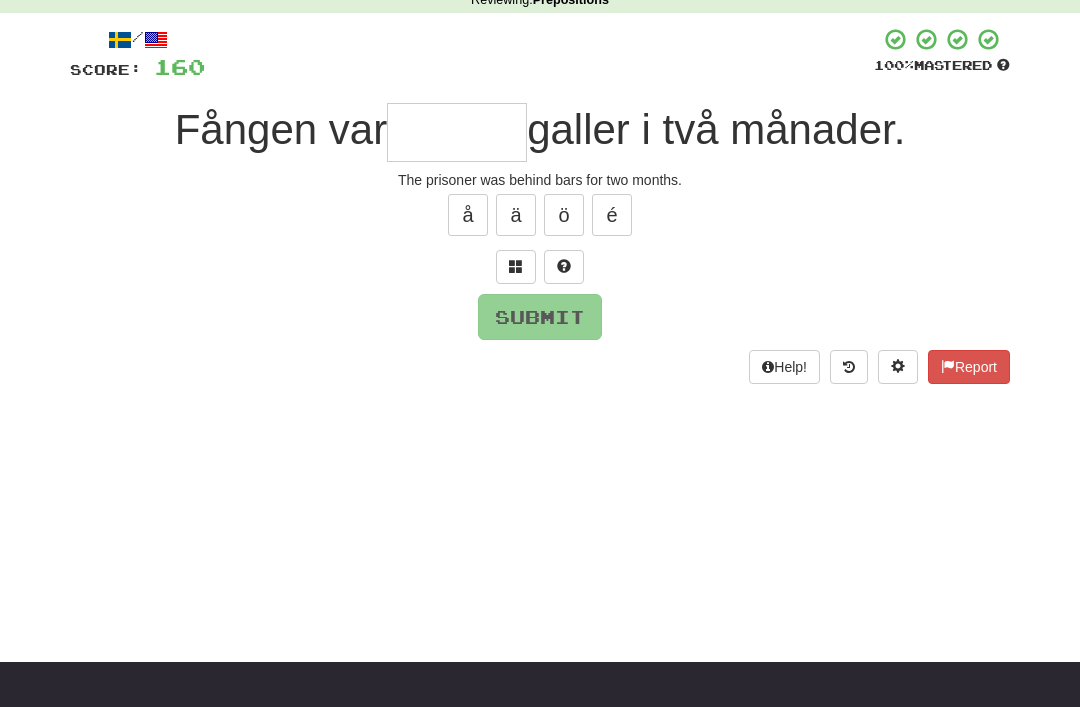 click at bounding box center [516, 267] 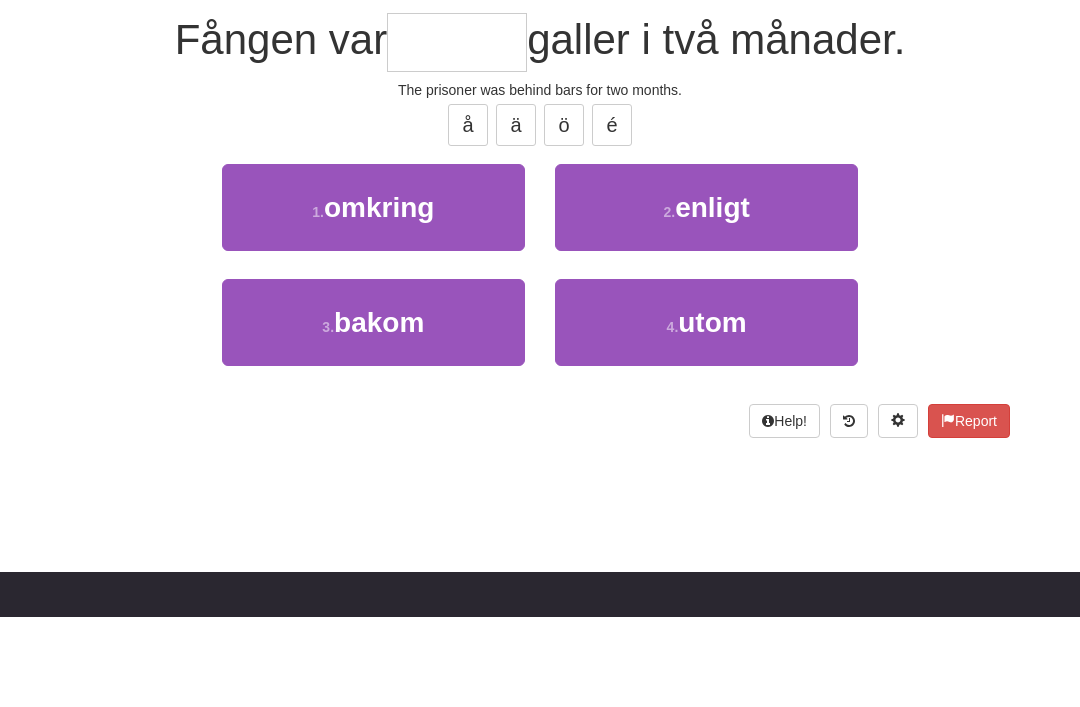 click on "3 .  bakom" at bounding box center [373, 412] 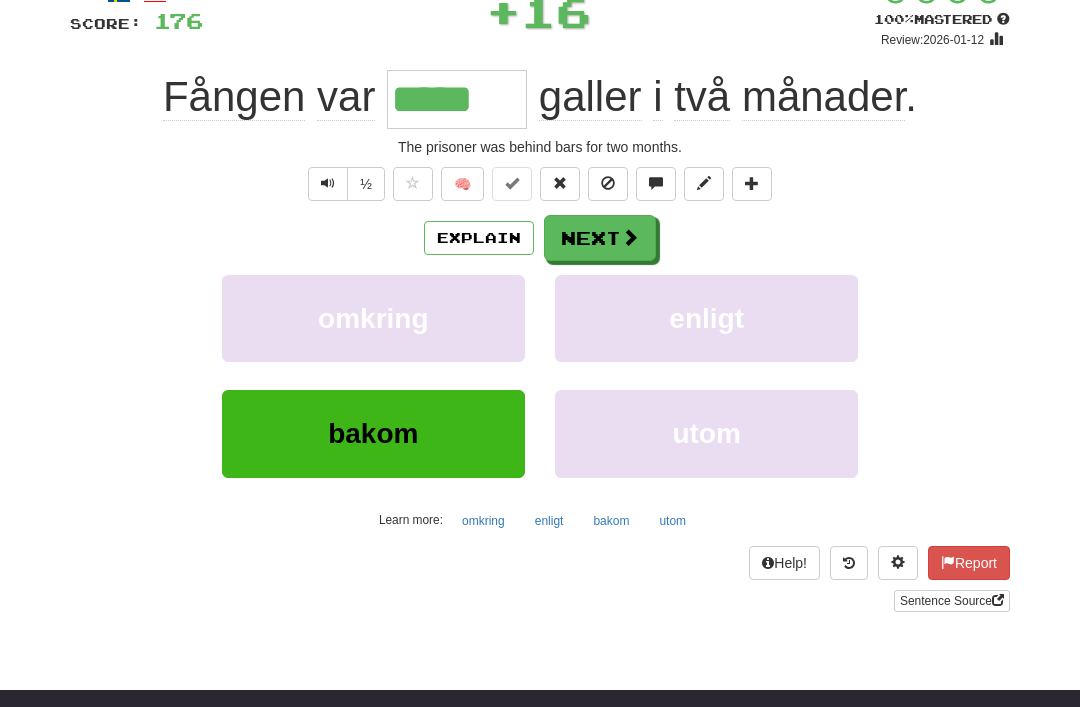 scroll, scrollTop: 12, scrollLeft: 0, axis: vertical 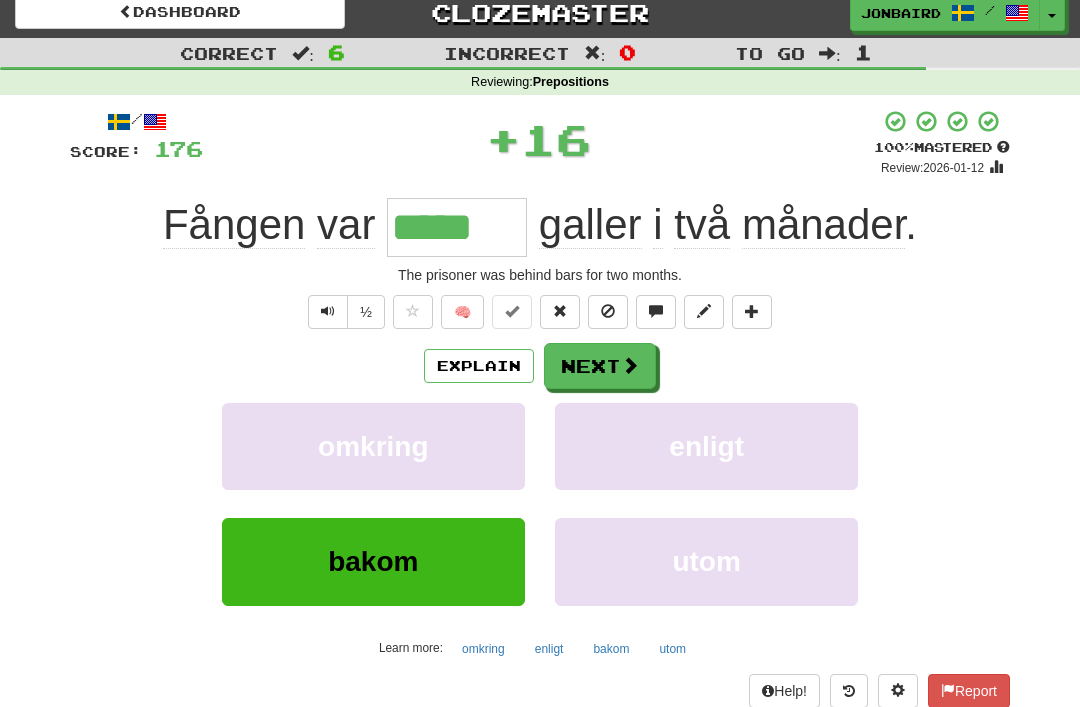 click on "Next" at bounding box center (600, 367) 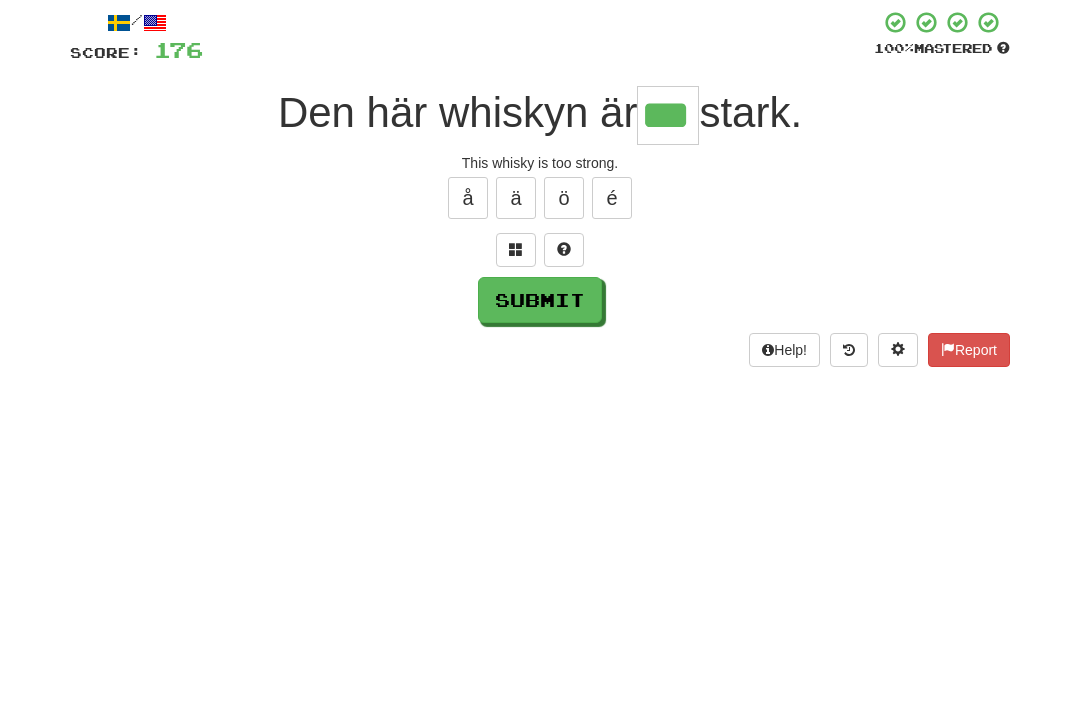 type on "***" 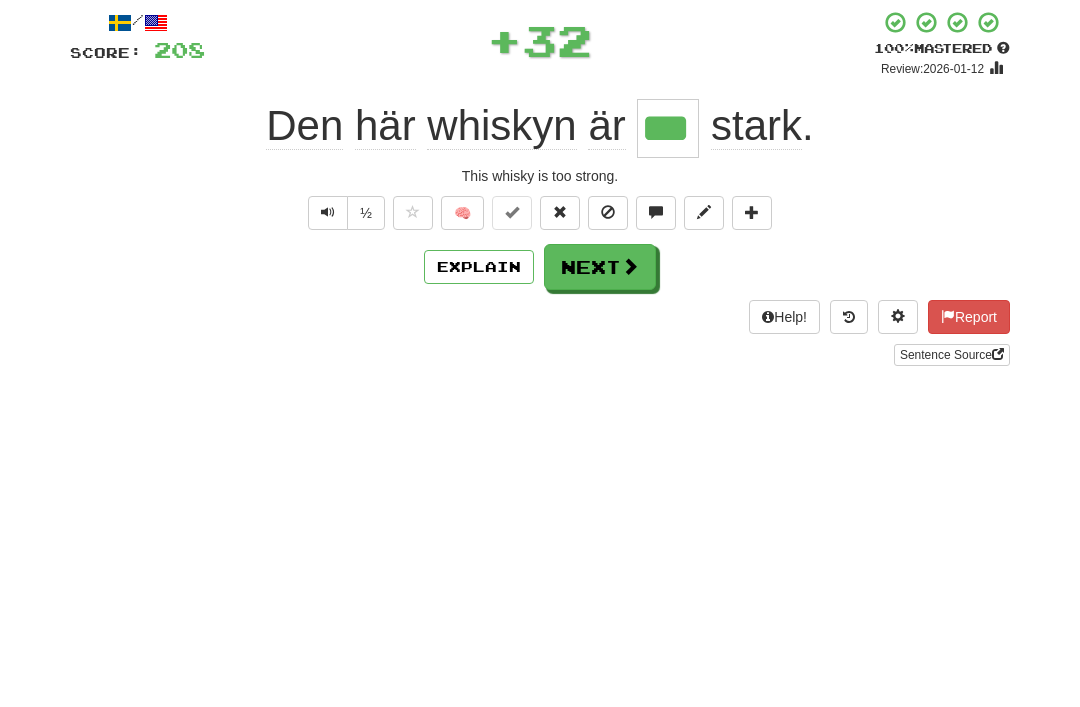 scroll, scrollTop: 112, scrollLeft: 0, axis: vertical 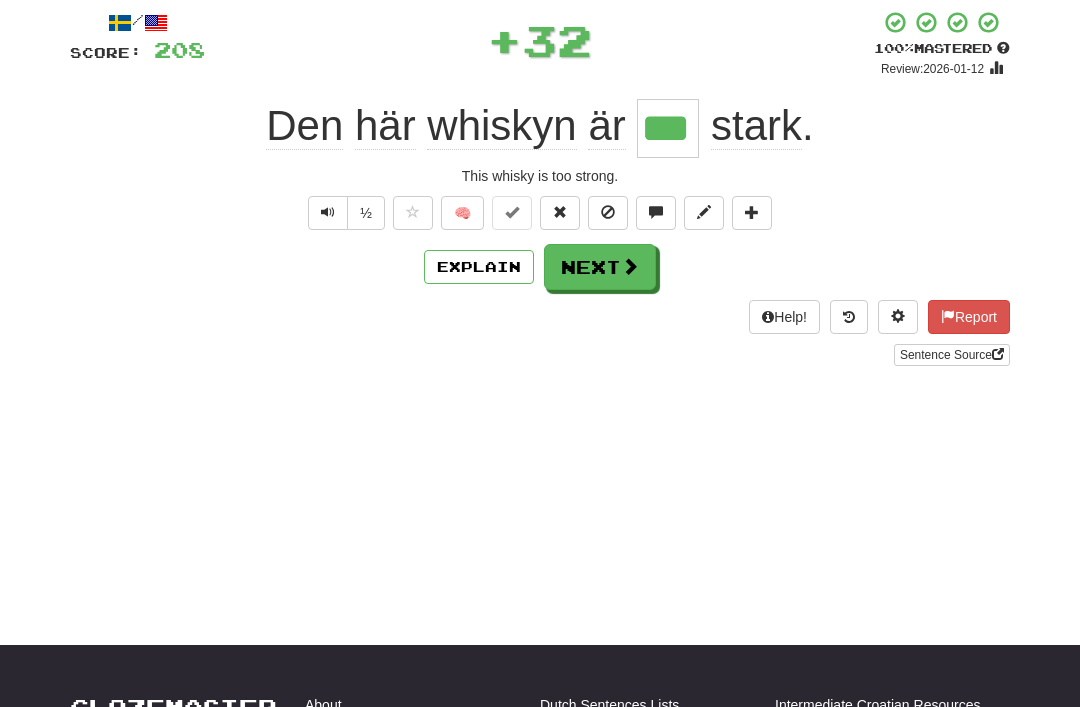 click on "Next" at bounding box center [600, 267] 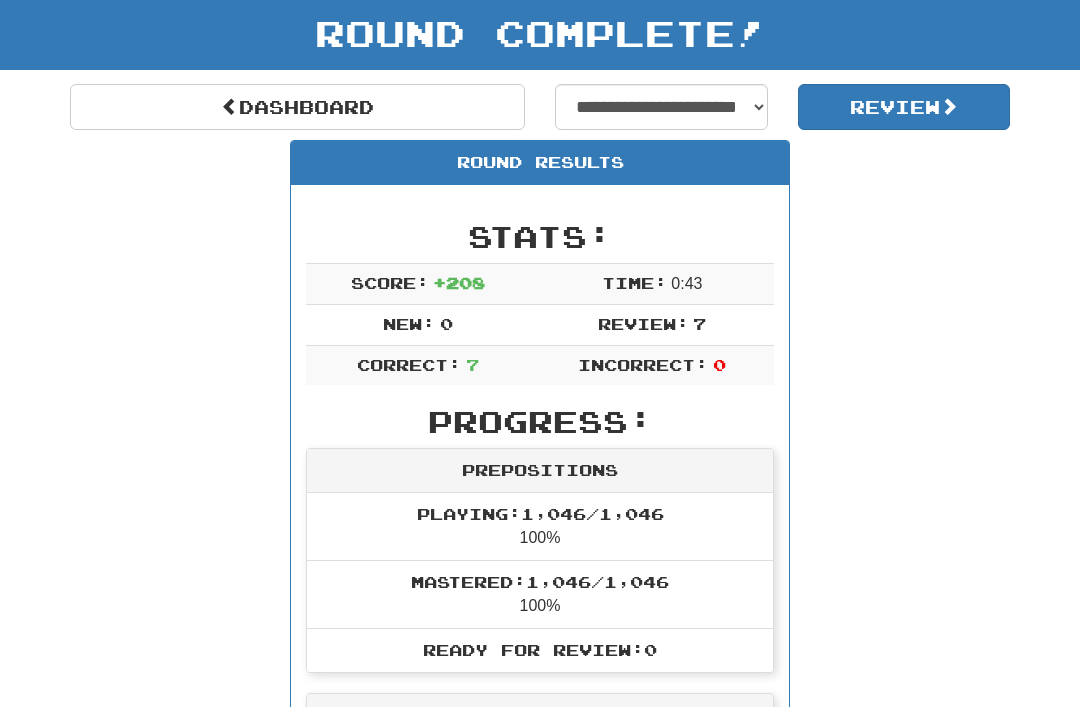 click on "Dashboard" at bounding box center [297, 107] 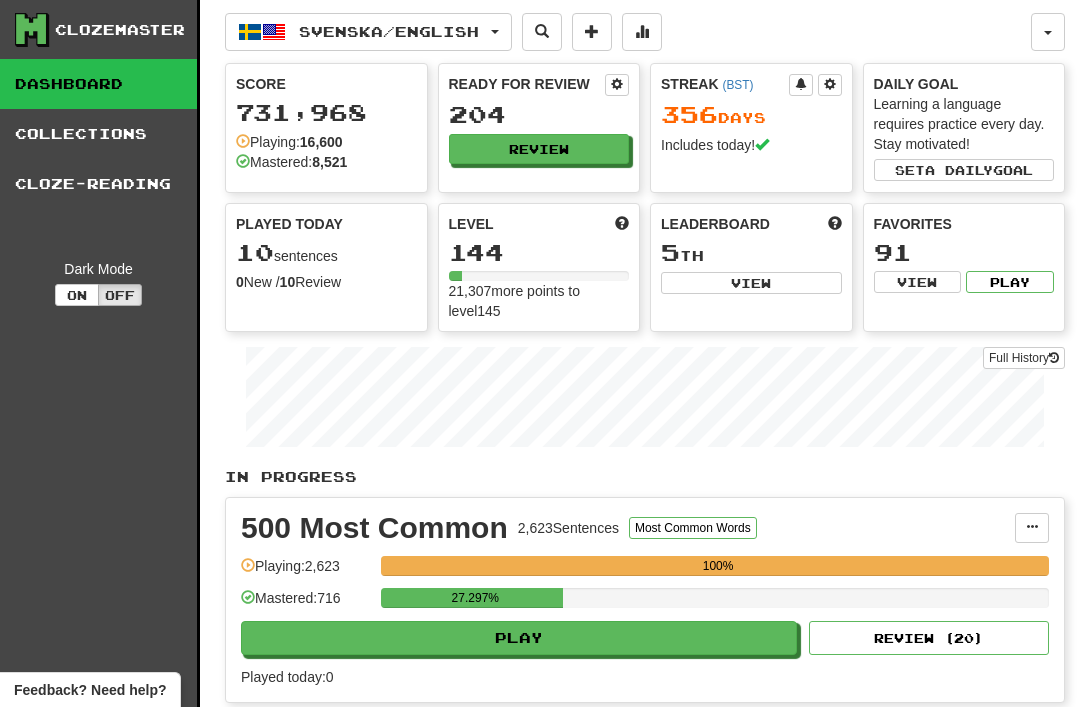 scroll, scrollTop: 0, scrollLeft: 0, axis: both 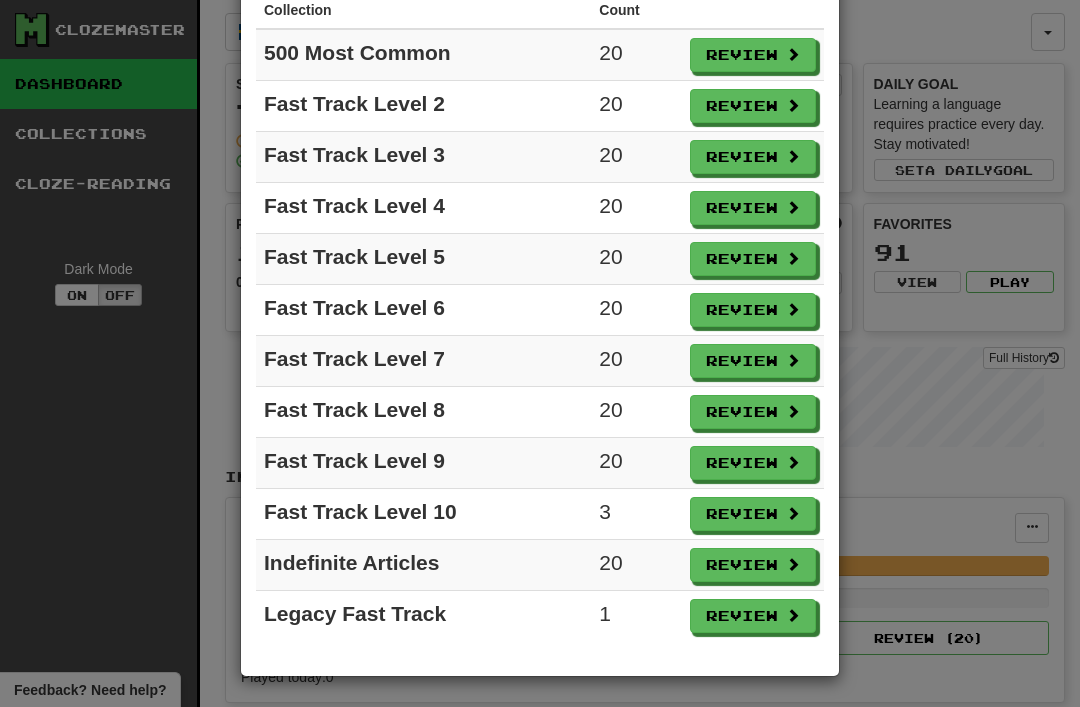 click on "Review" at bounding box center (753, 616) 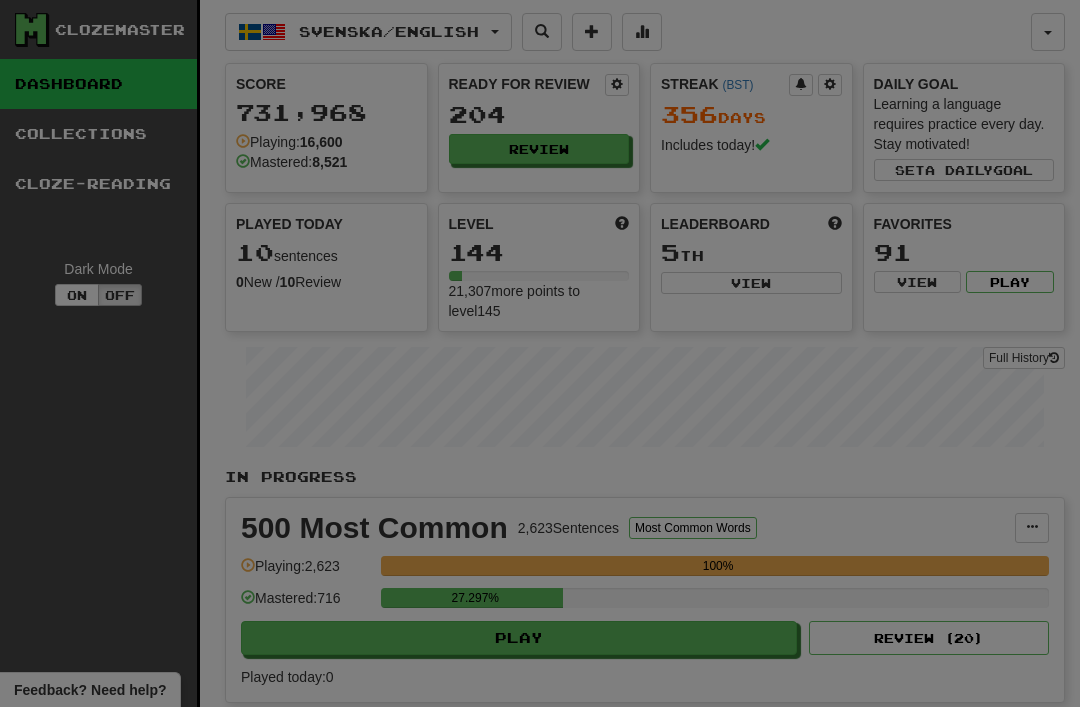 select on "**" 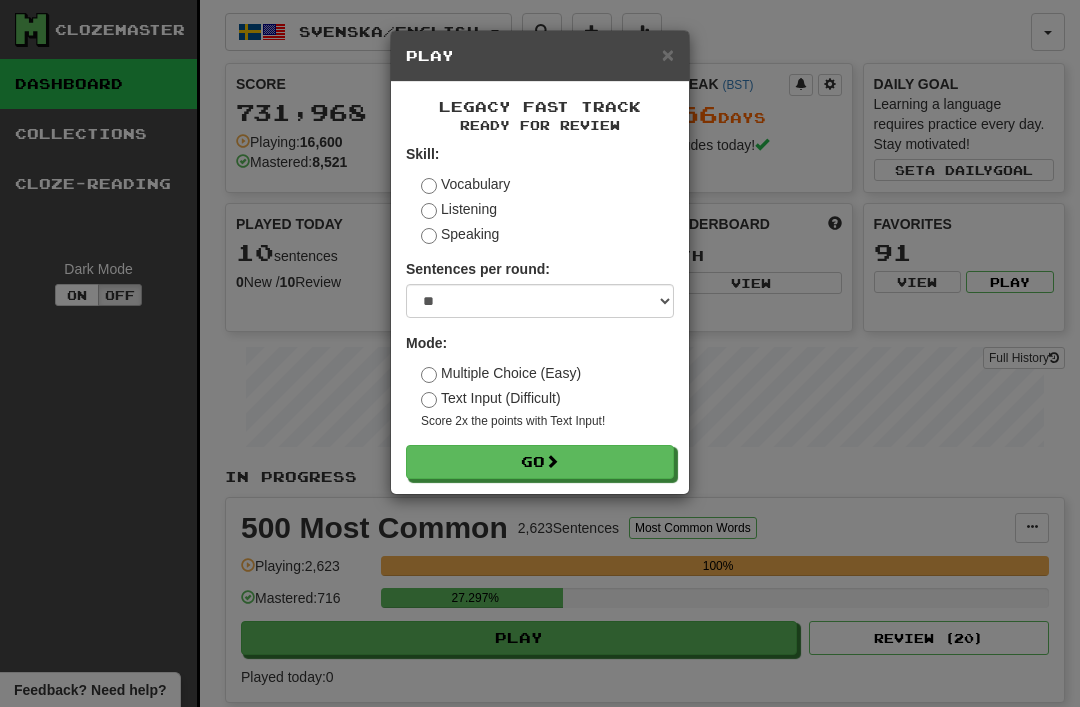 click at bounding box center [552, 461] 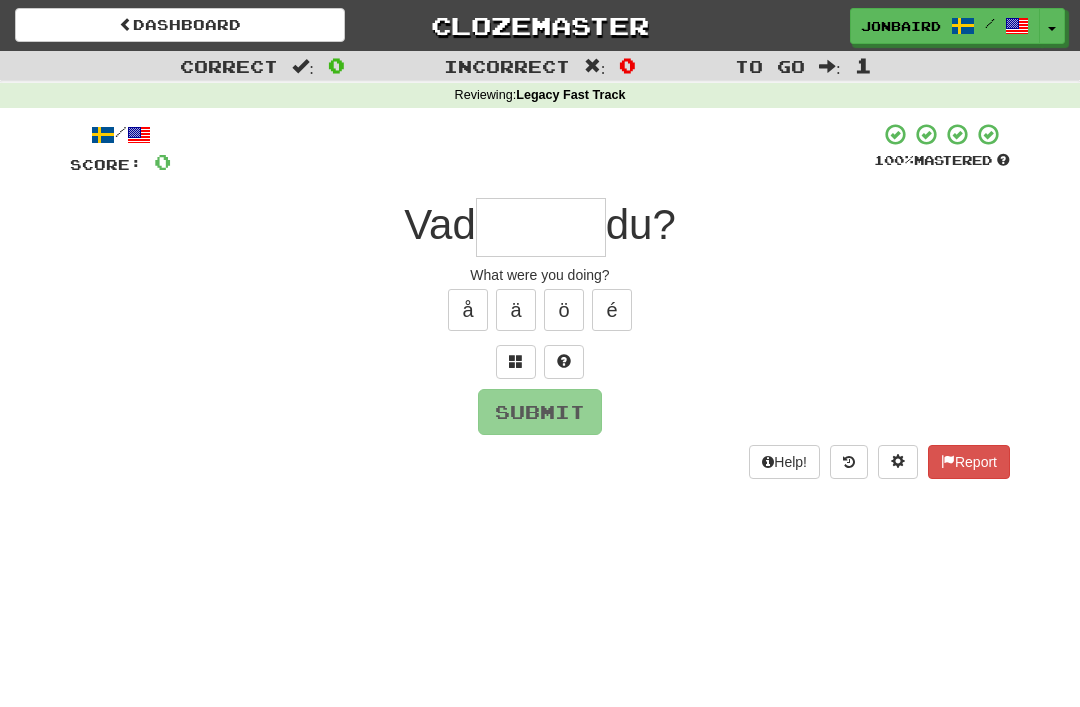 scroll, scrollTop: 0, scrollLeft: 0, axis: both 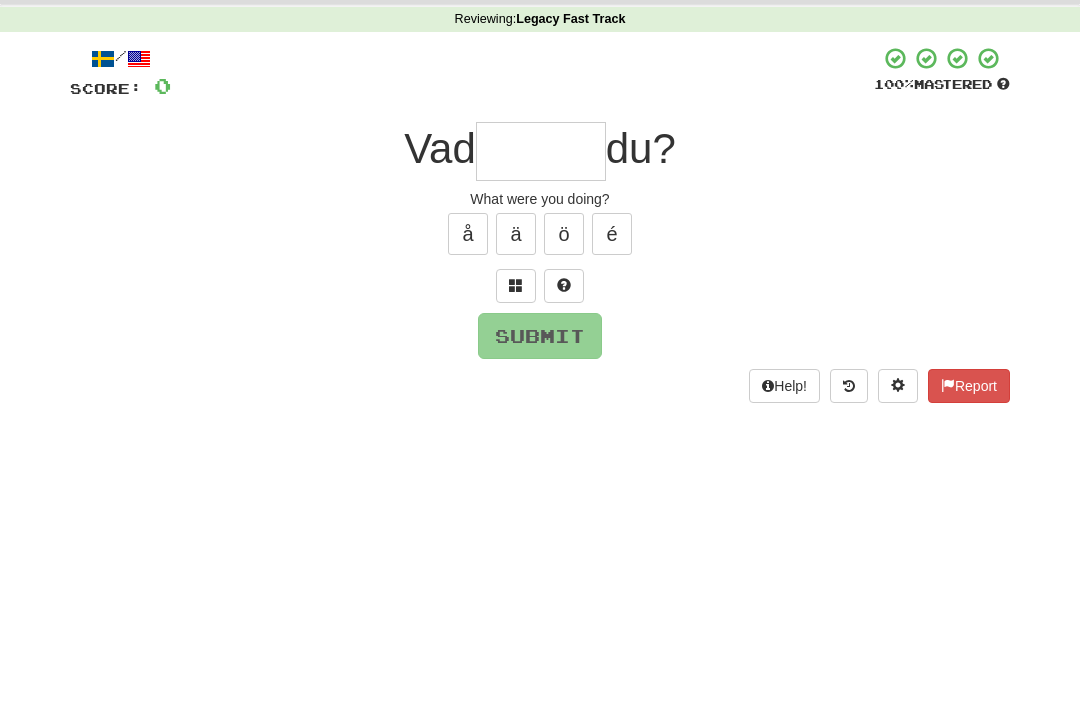 type on "*" 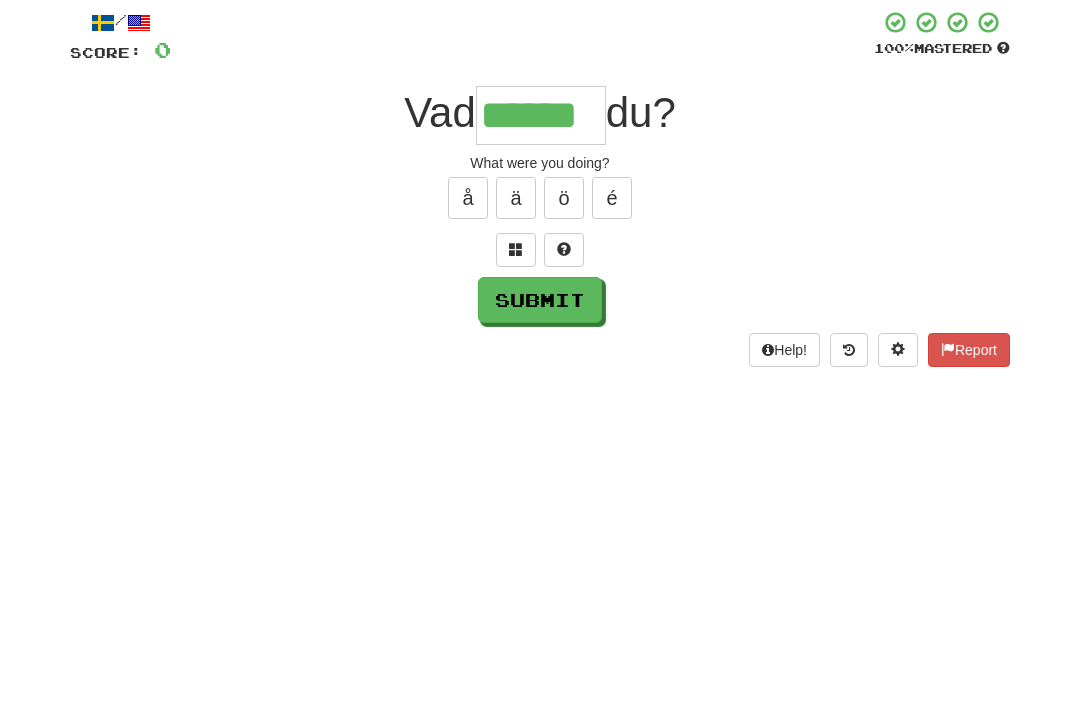 type on "******" 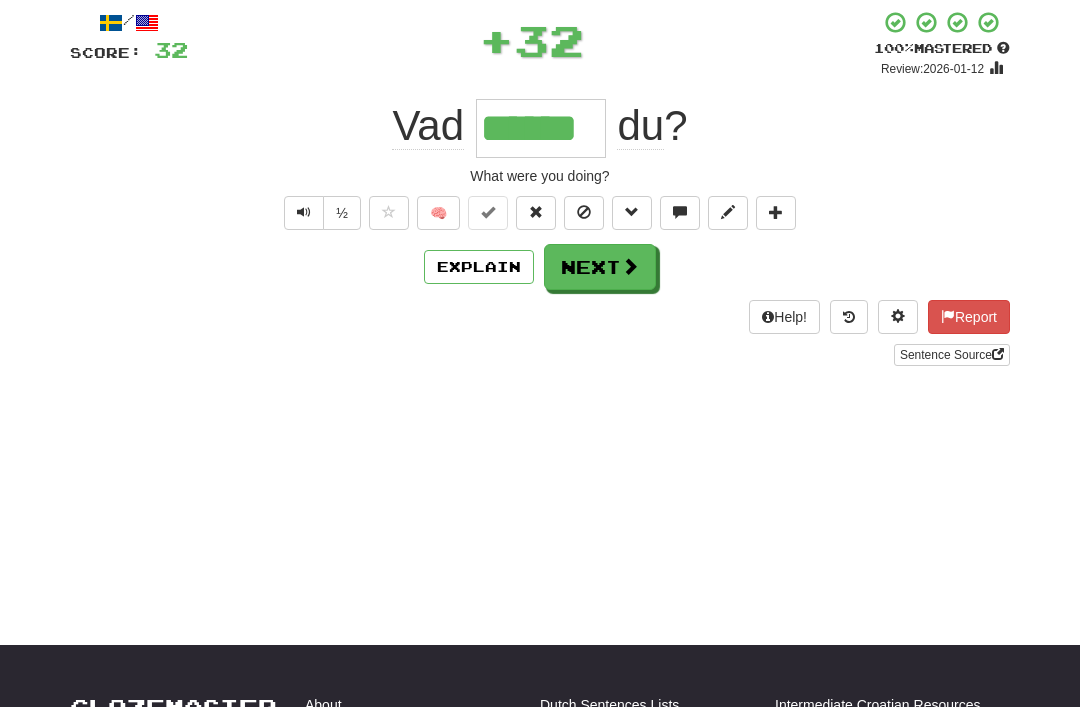 click on "Next" at bounding box center (600, 267) 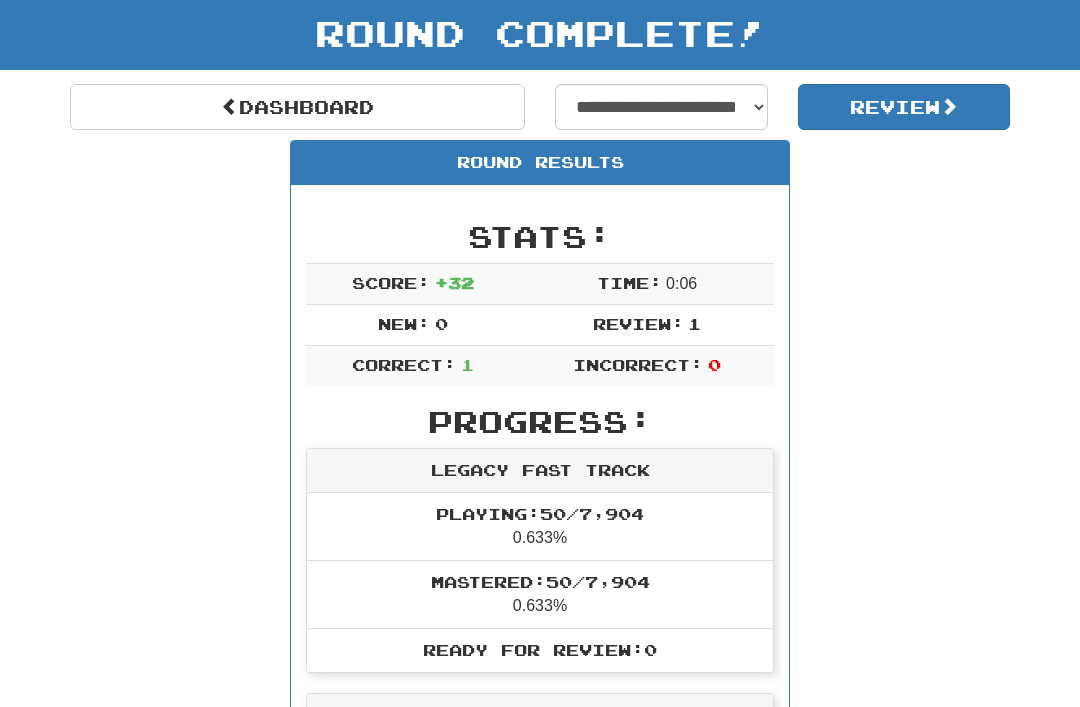 click on "Dashboard" at bounding box center (297, 107) 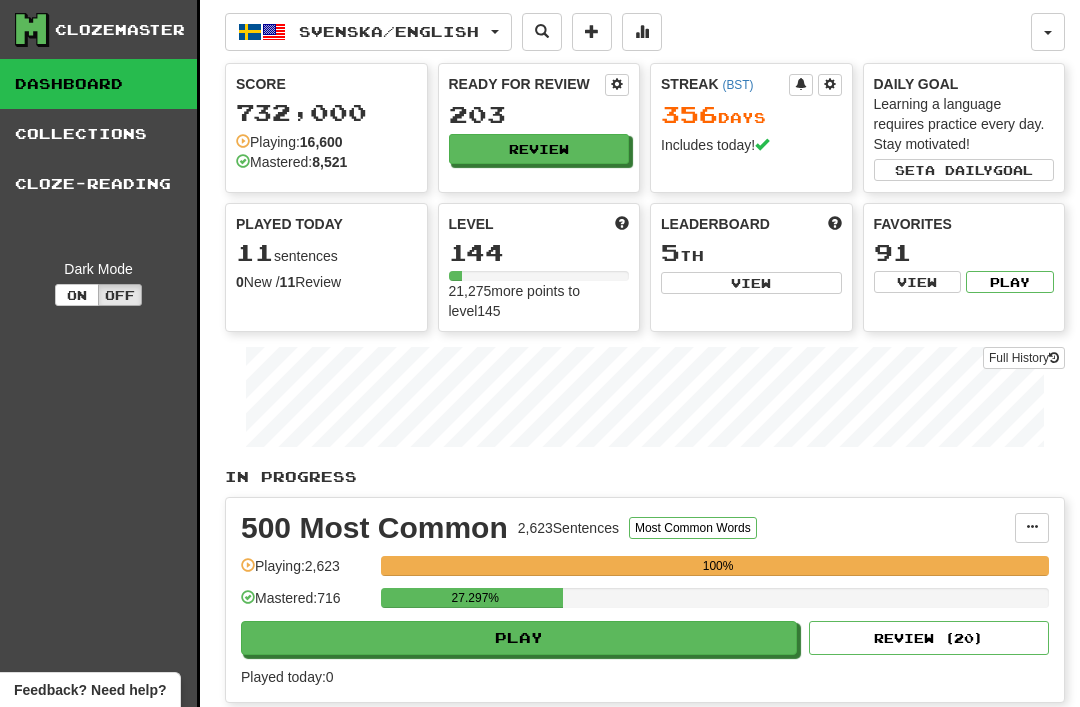 scroll, scrollTop: 0, scrollLeft: 0, axis: both 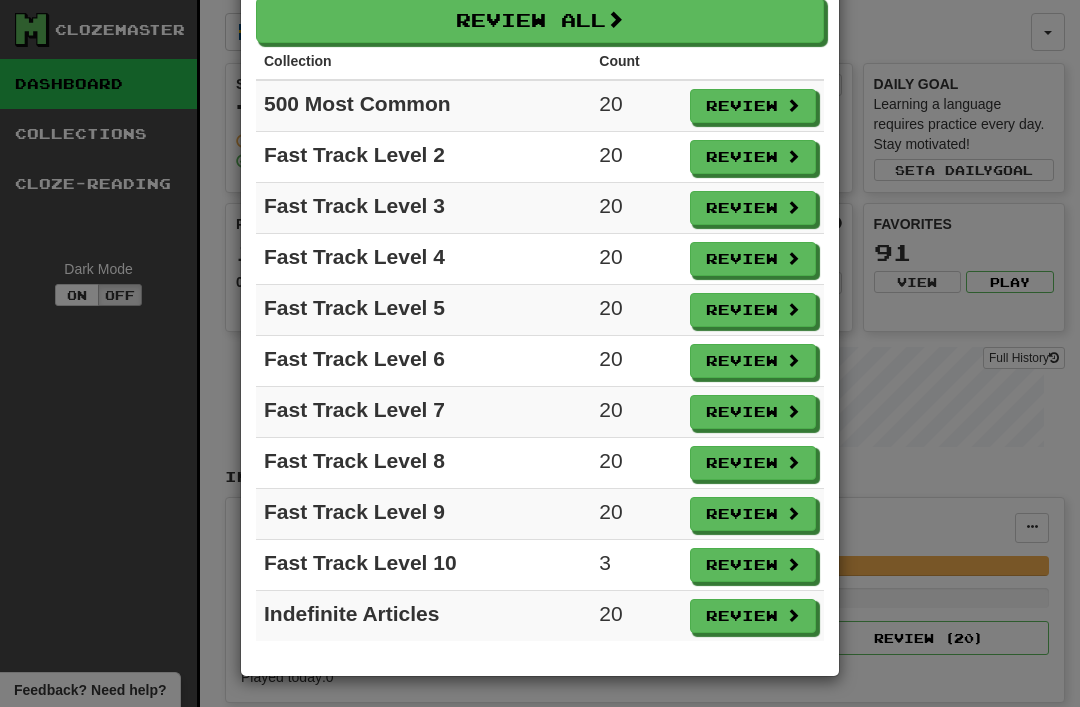 click on "Review" at bounding box center [753, 565] 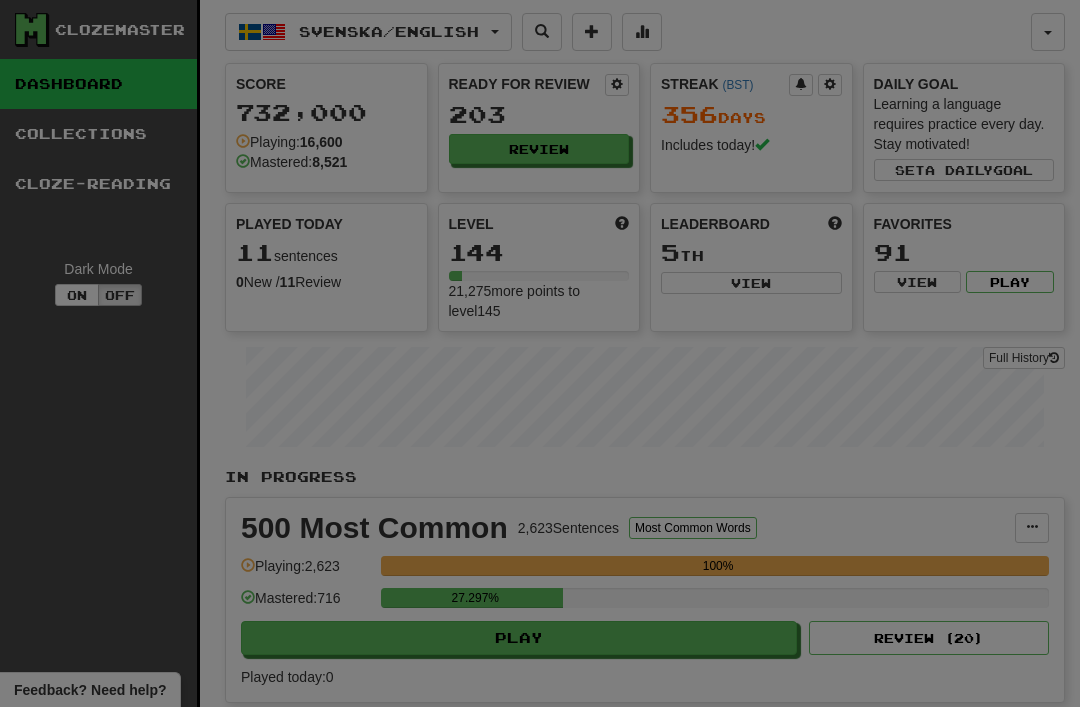 select on "**" 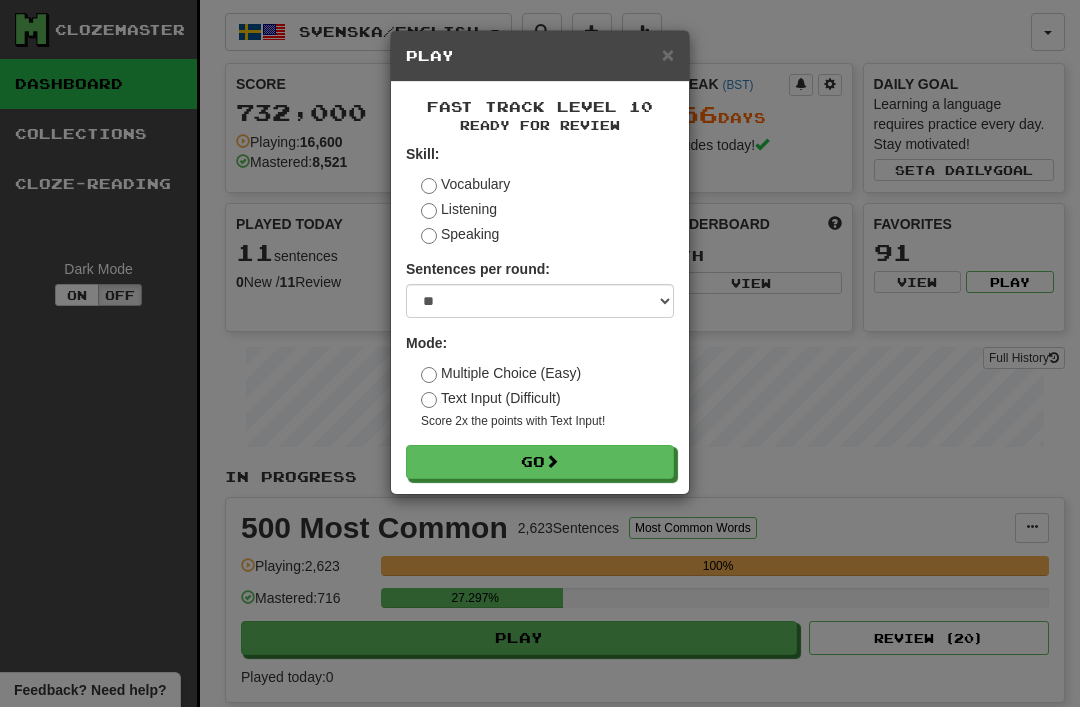 click on "Go" at bounding box center (540, 462) 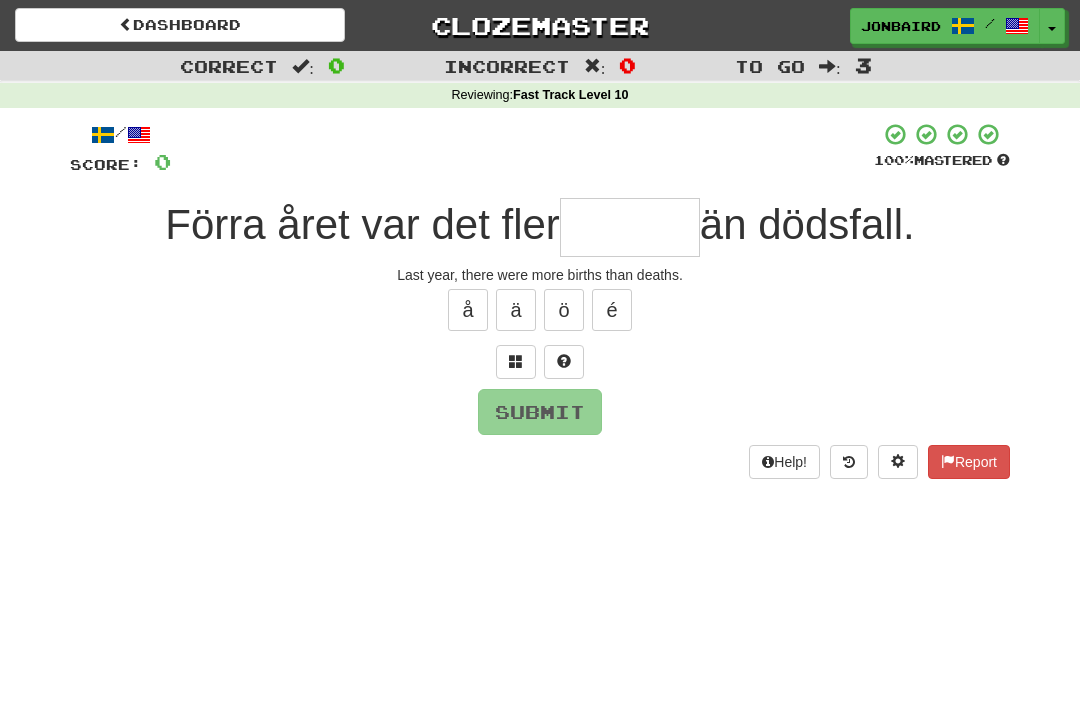 scroll, scrollTop: 0, scrollLeft: 0, axis: both 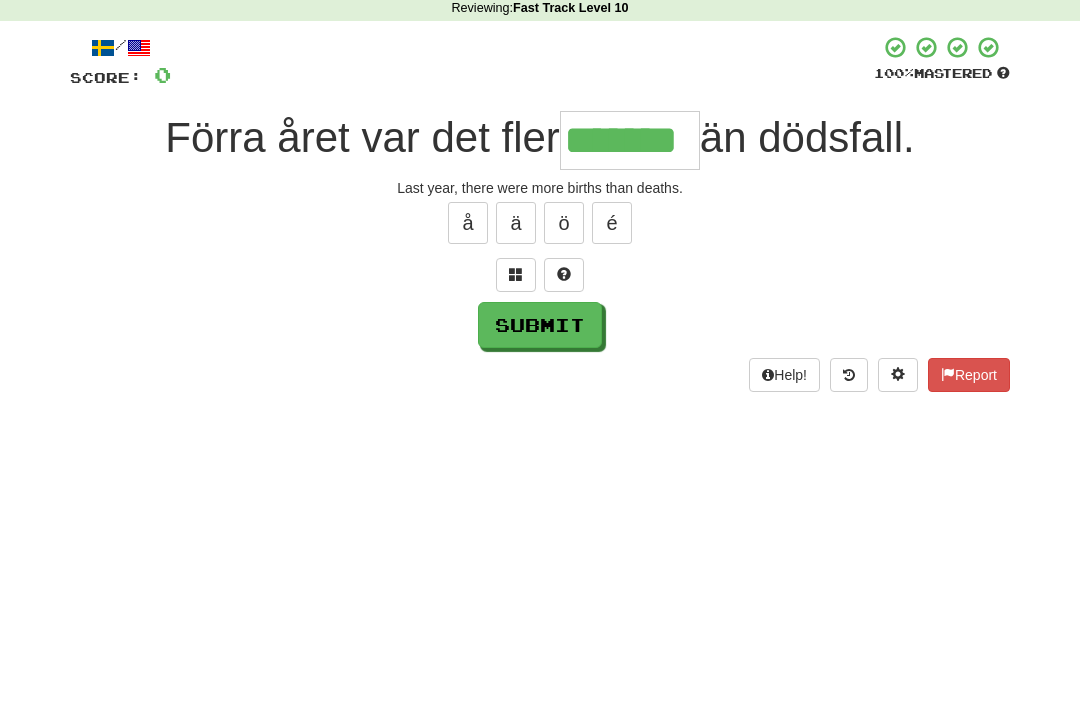 type on "*******" 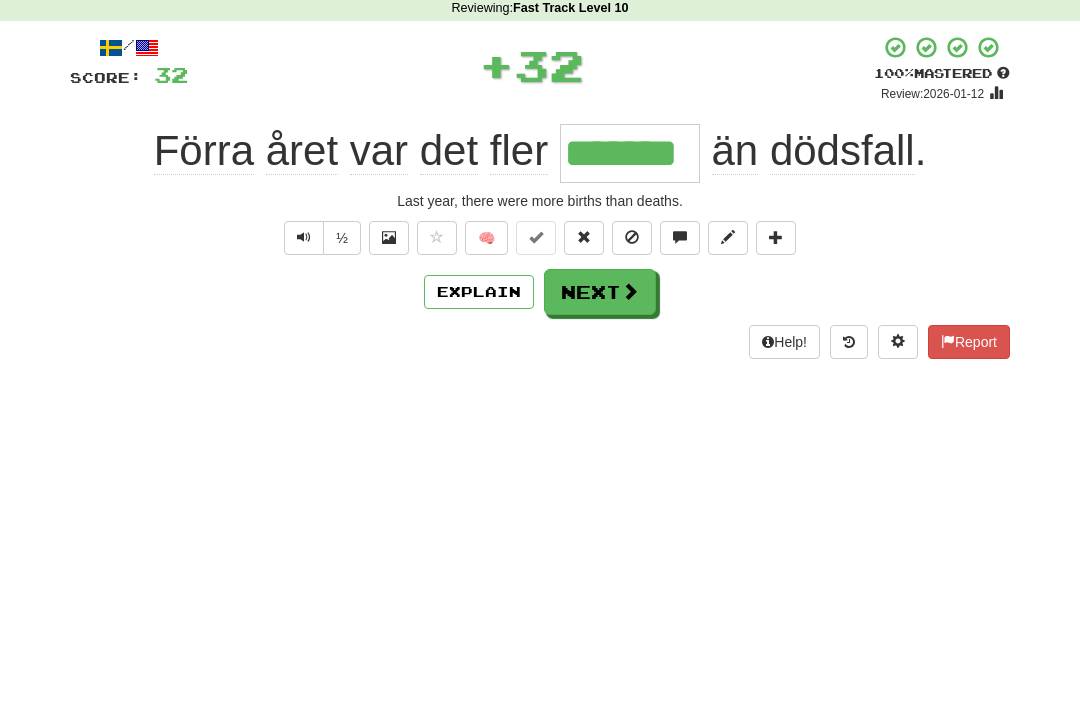 scroll, scrollTop: 87, scrollLeft: 0, axis: vertical 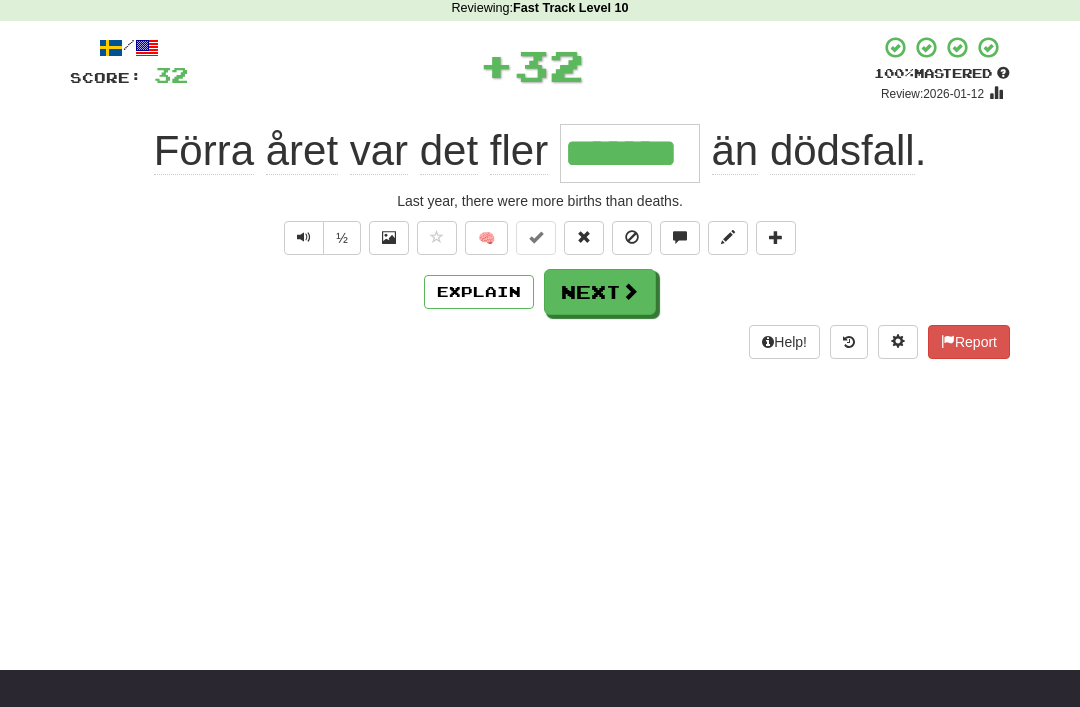 click on "Next" at bounding box center (600, 292) 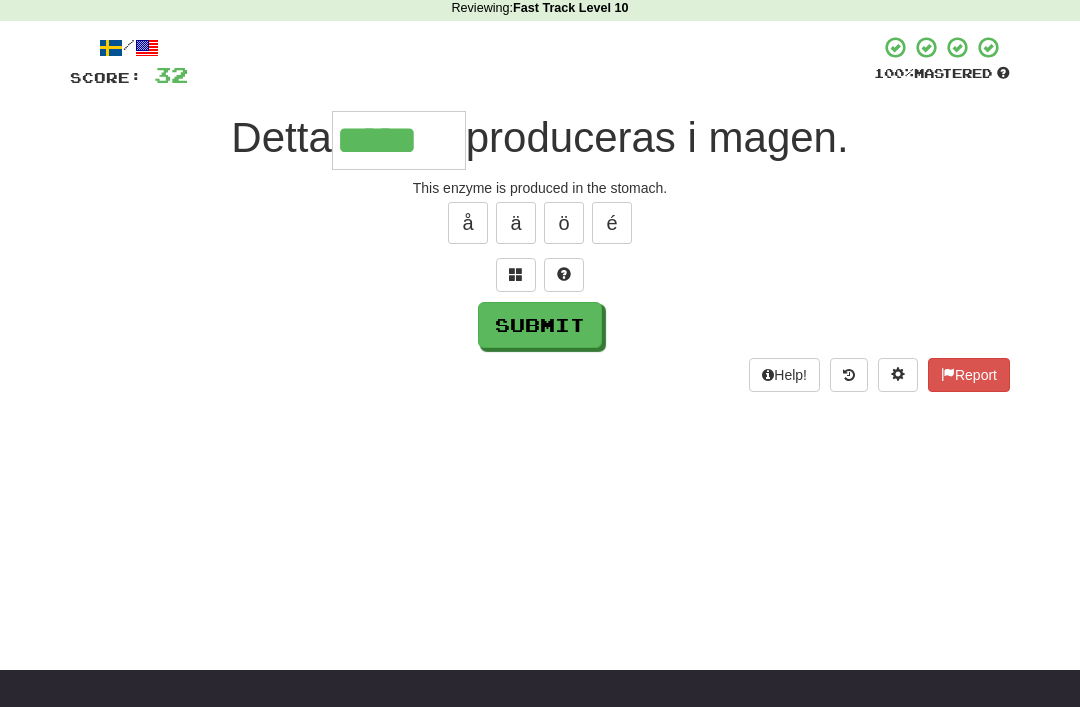 type on "*****" 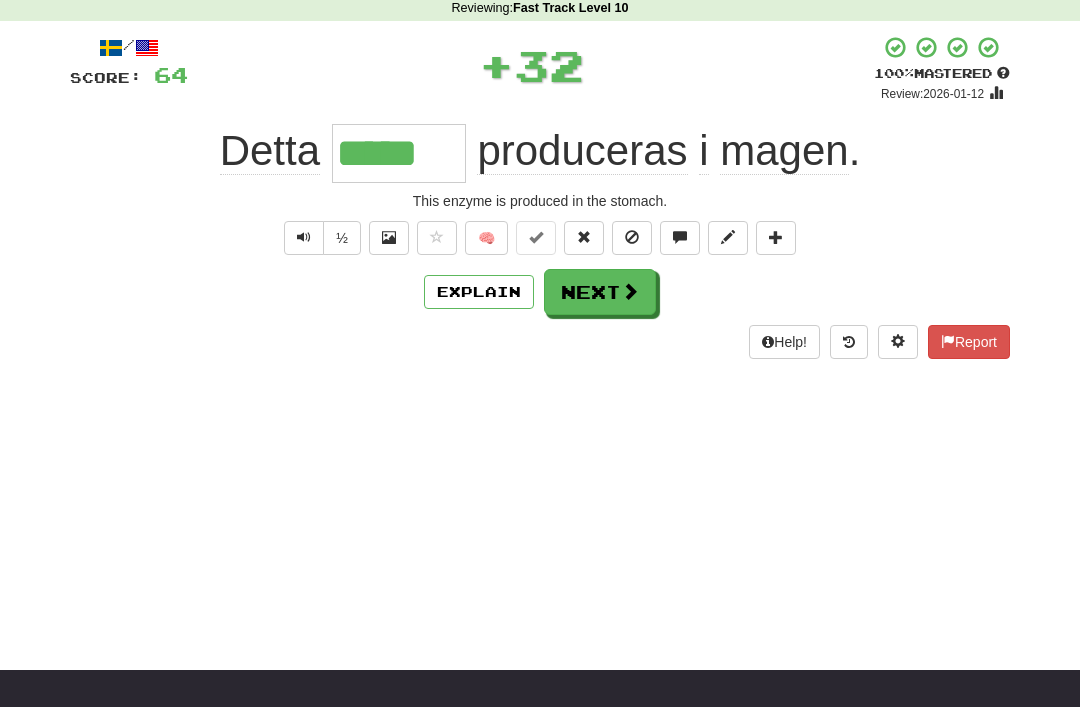 click on "Next" at bounding box center (600, 292) 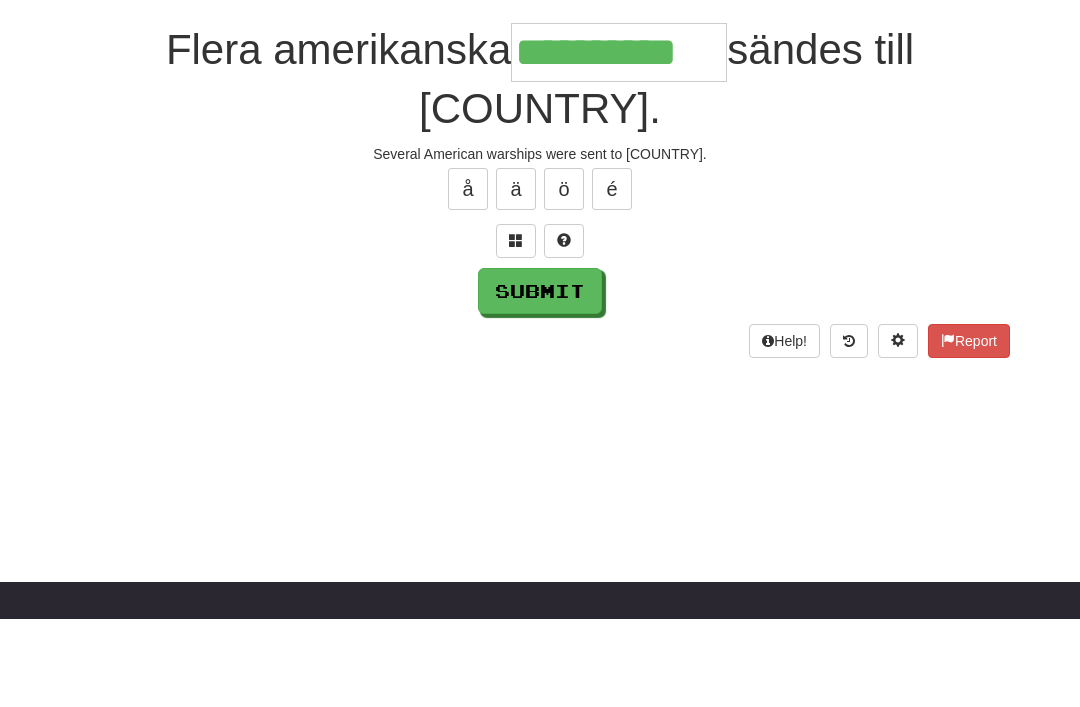 type on "**********" 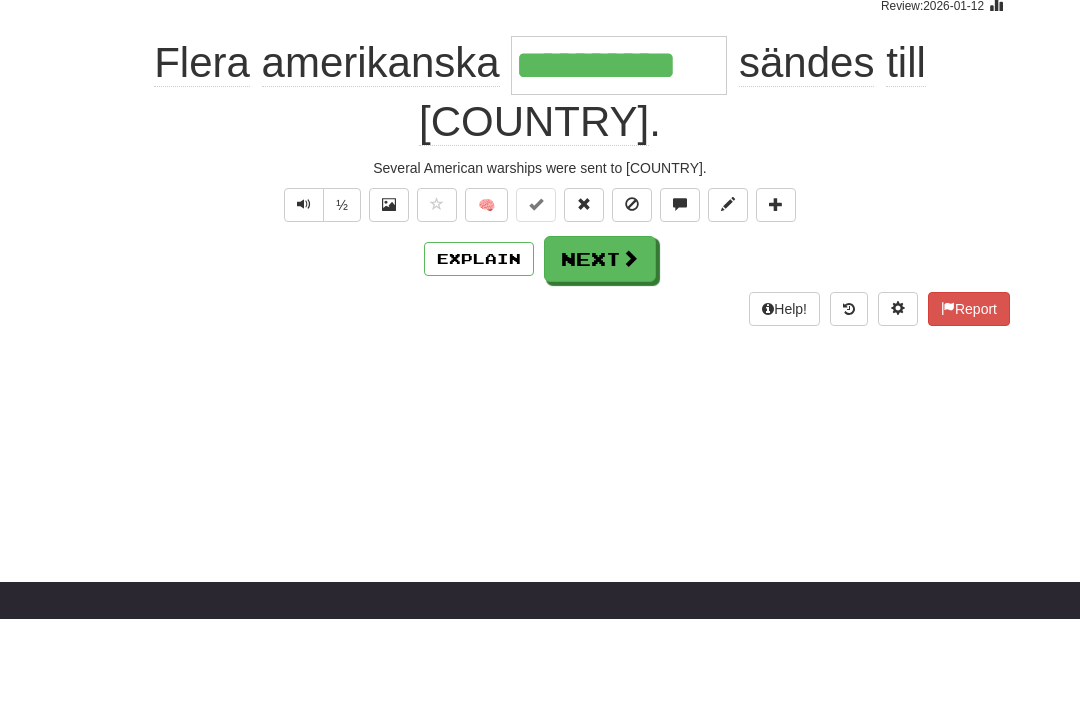 scroll, scrollTop: 175, scrollLeft: 0, axis: vertical 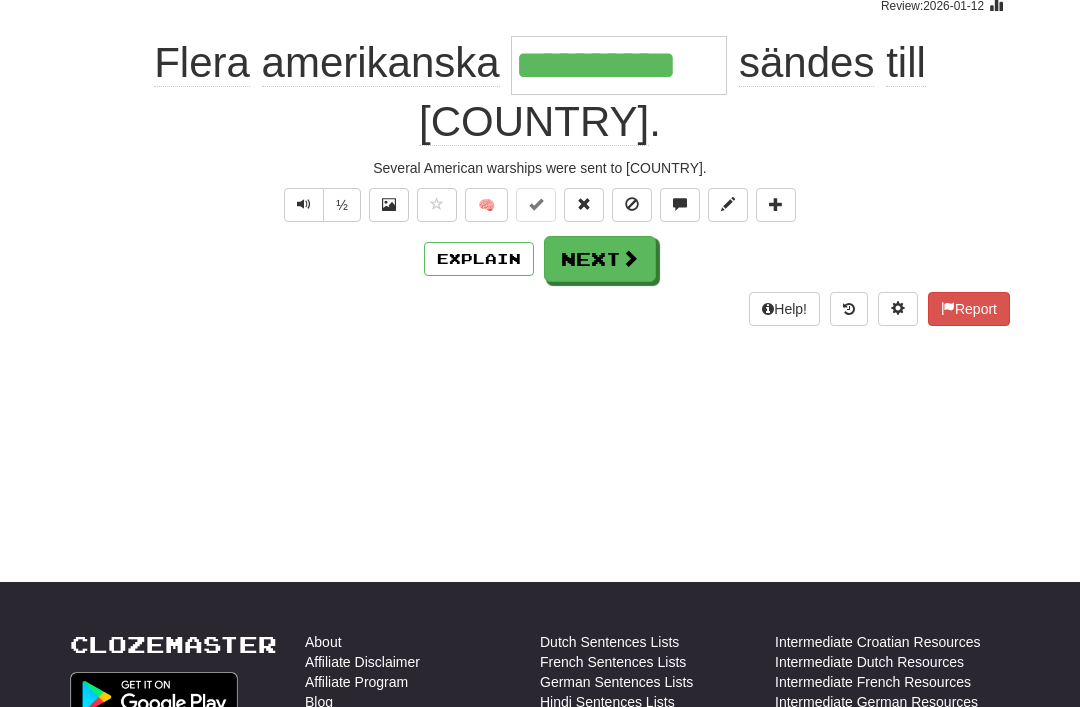click on "Next" at bounding box center (600, 259) 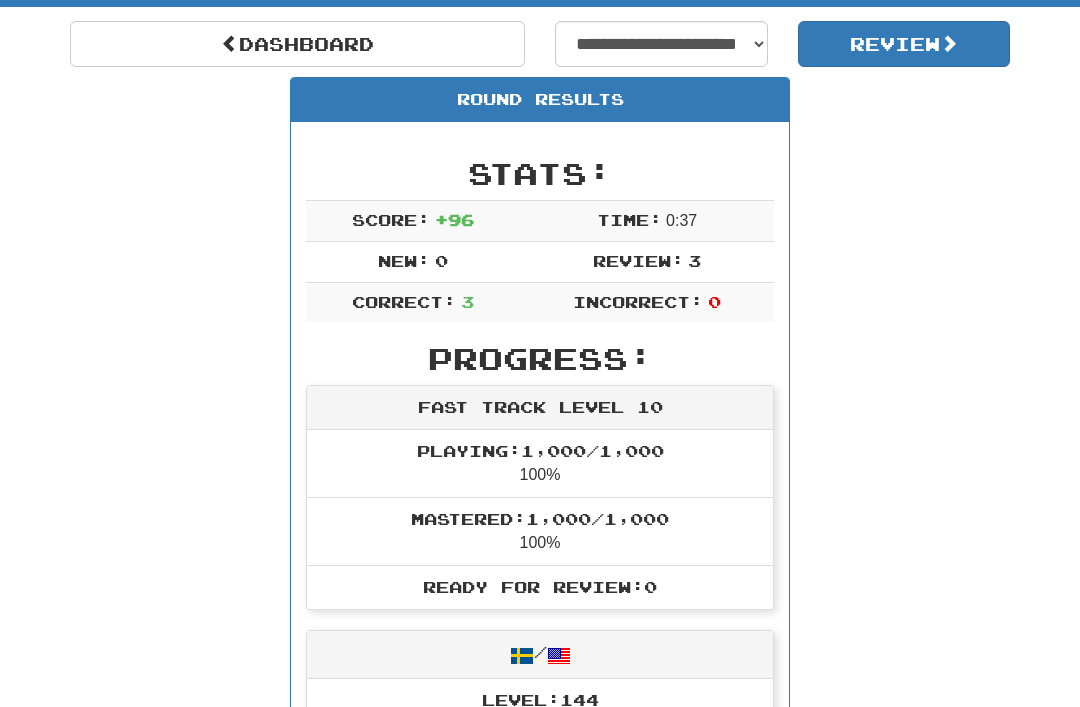 click on "Dashboard" at bounding box center (297, 44) 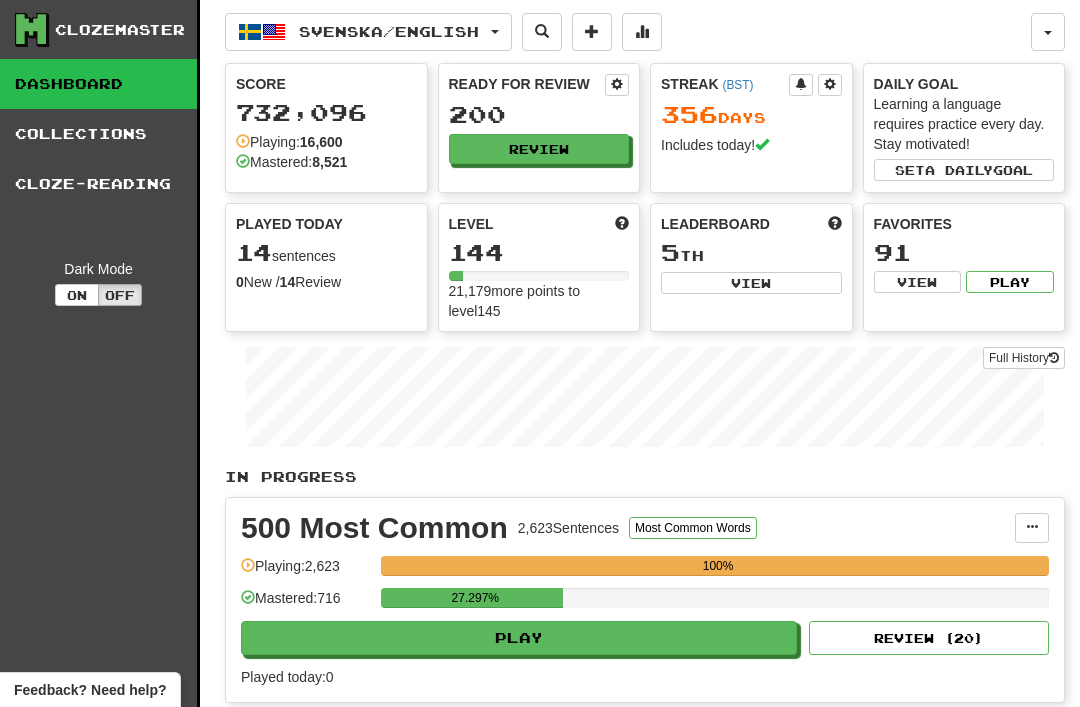 scroll, scrollTop: 0, scrollLeft: 0, axis: both 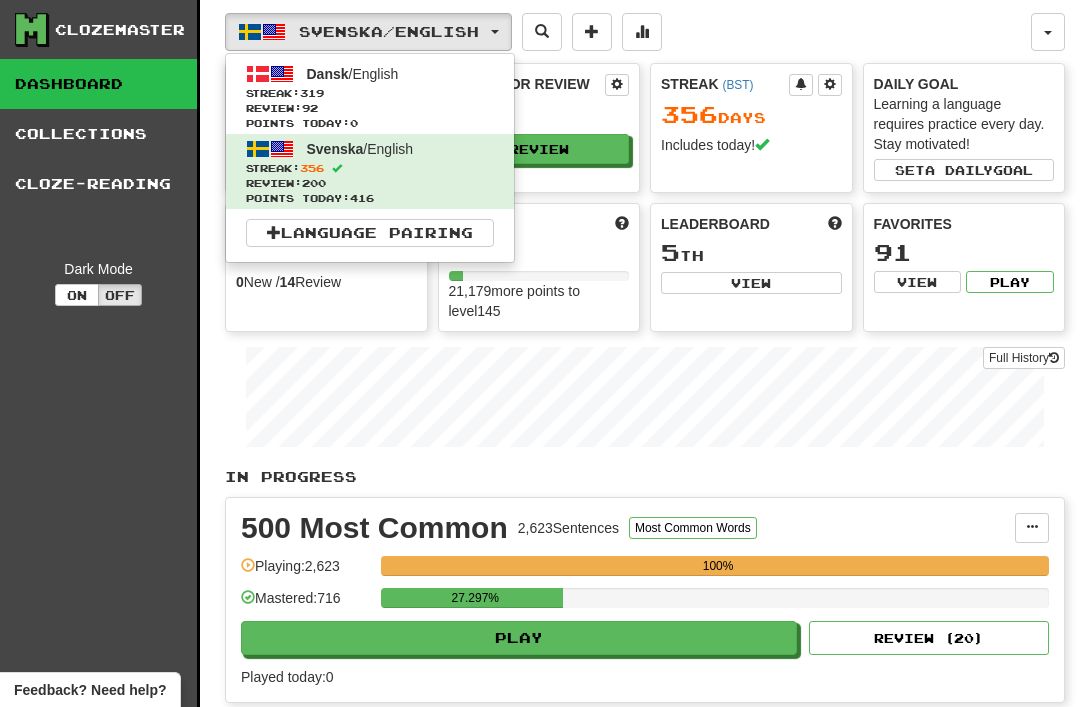 click on "Streak:  319" at bounding box center (370, 93) 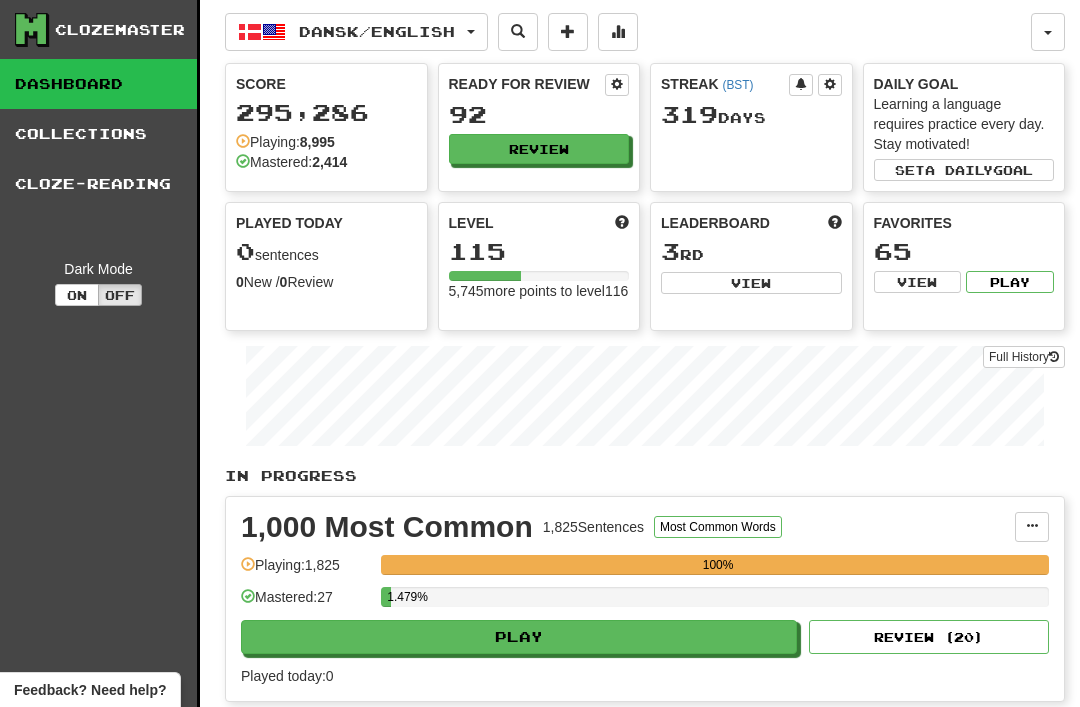 scroll, scrollTop: 0, scrollLeft: 0, axis: both 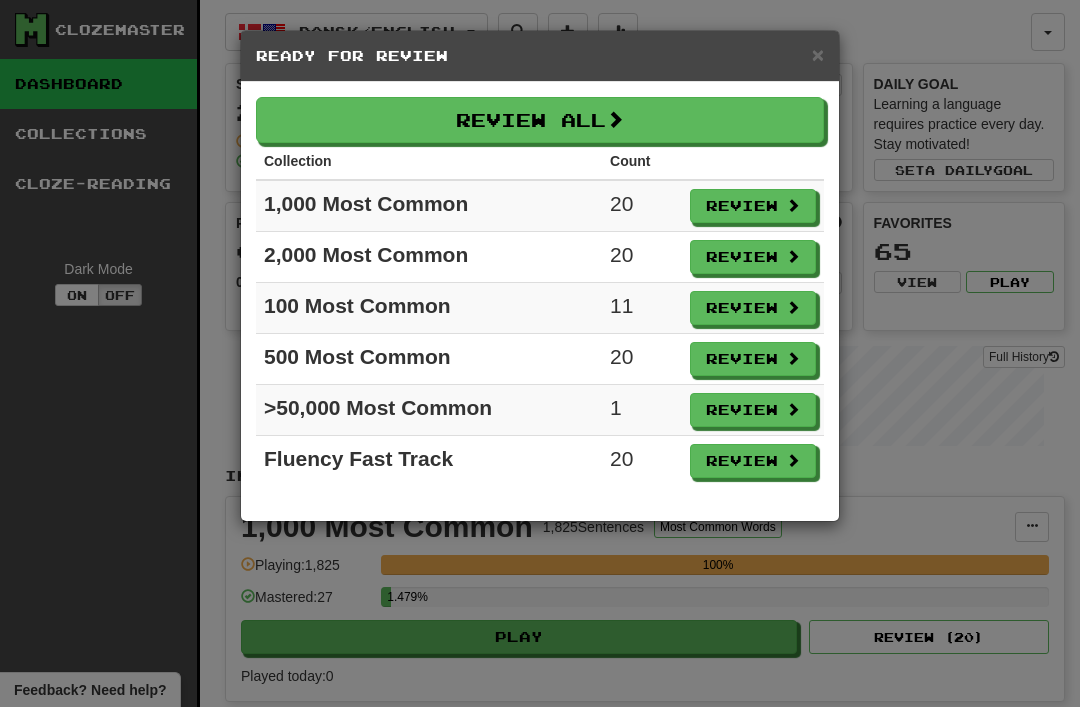 click on "Review" at bounding box center [753, 410] 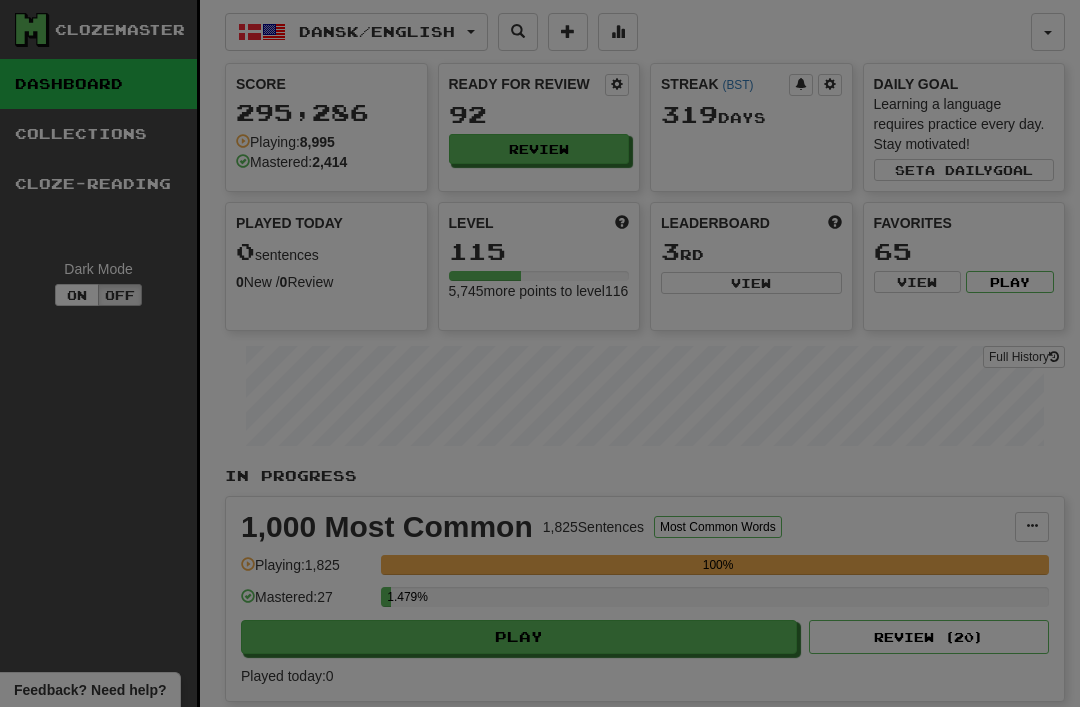 select on "**" 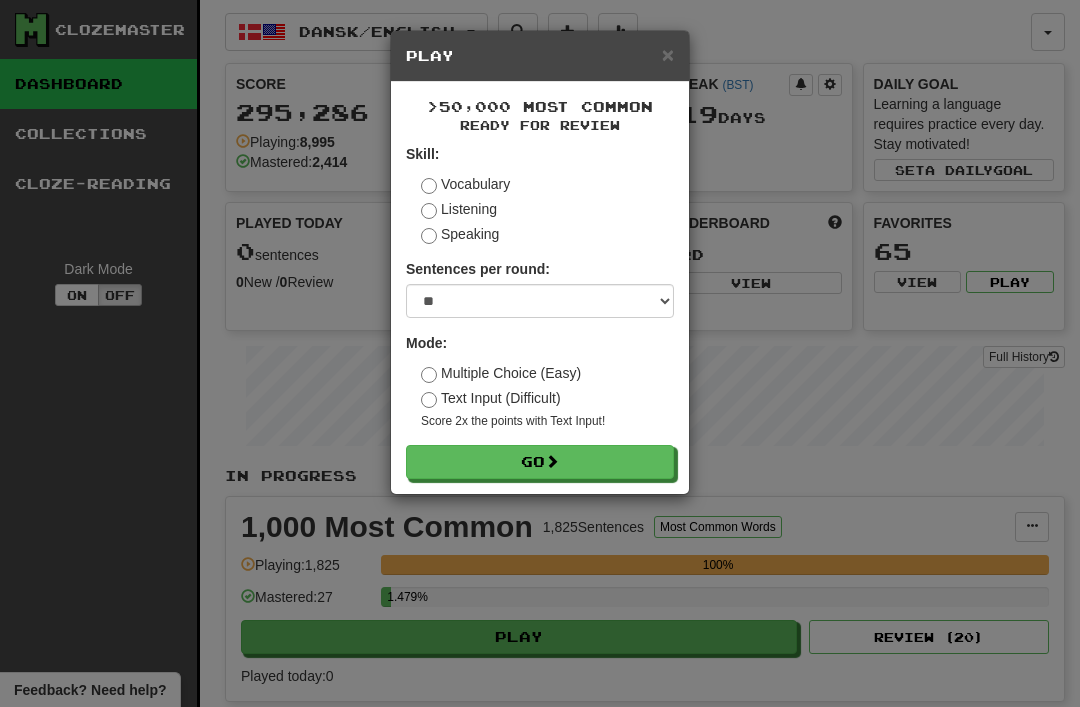 click on "Go" at bounding box center (540, 462) 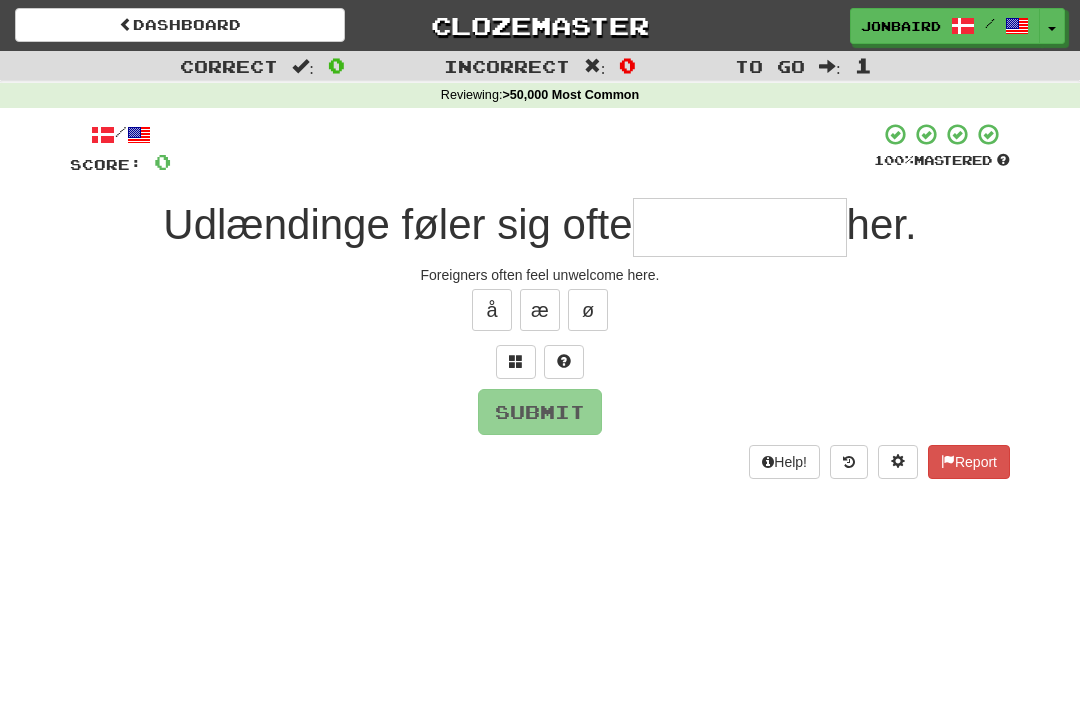 scroll, scrollTop: 0, scrollLeft: 0, axis: both 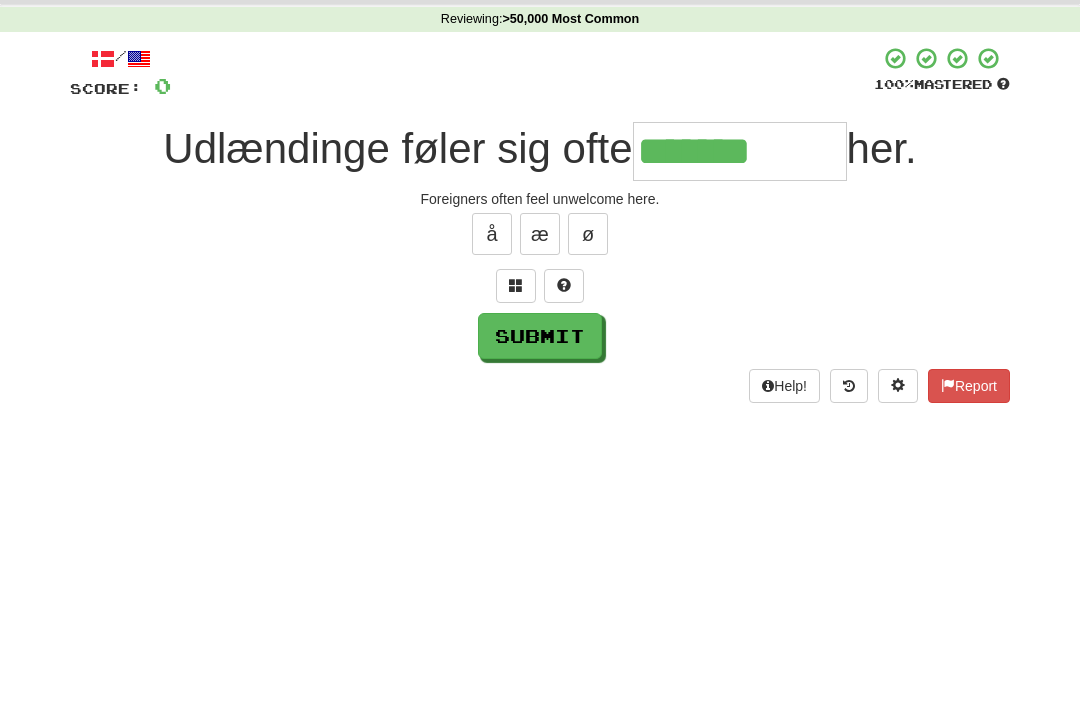 click at bounding box center [516, 361] 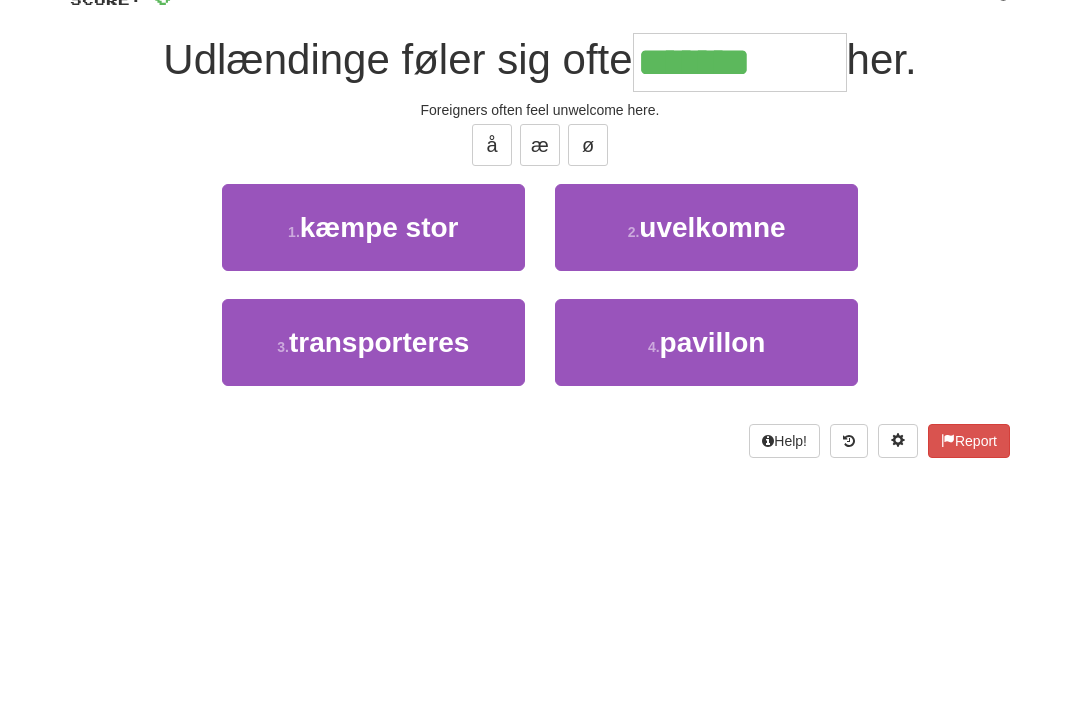 click on "uvelkomne" at bounding box center [712, 392] 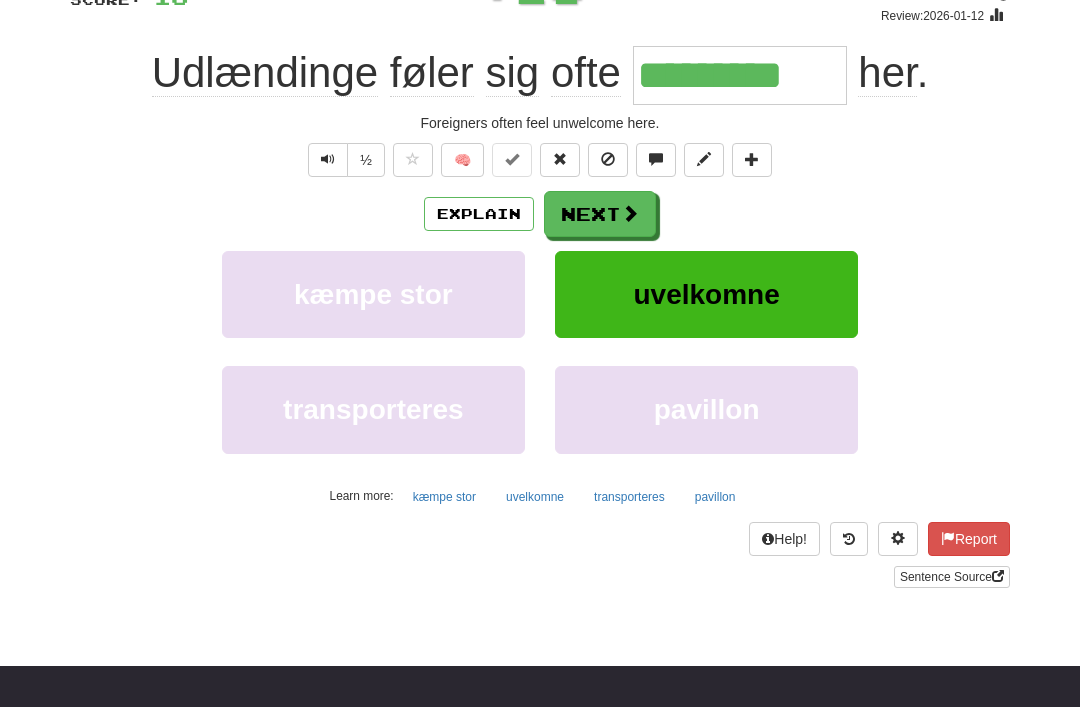 scroll, scrollTop: 120, scrollLeft: 0, axis: vertical 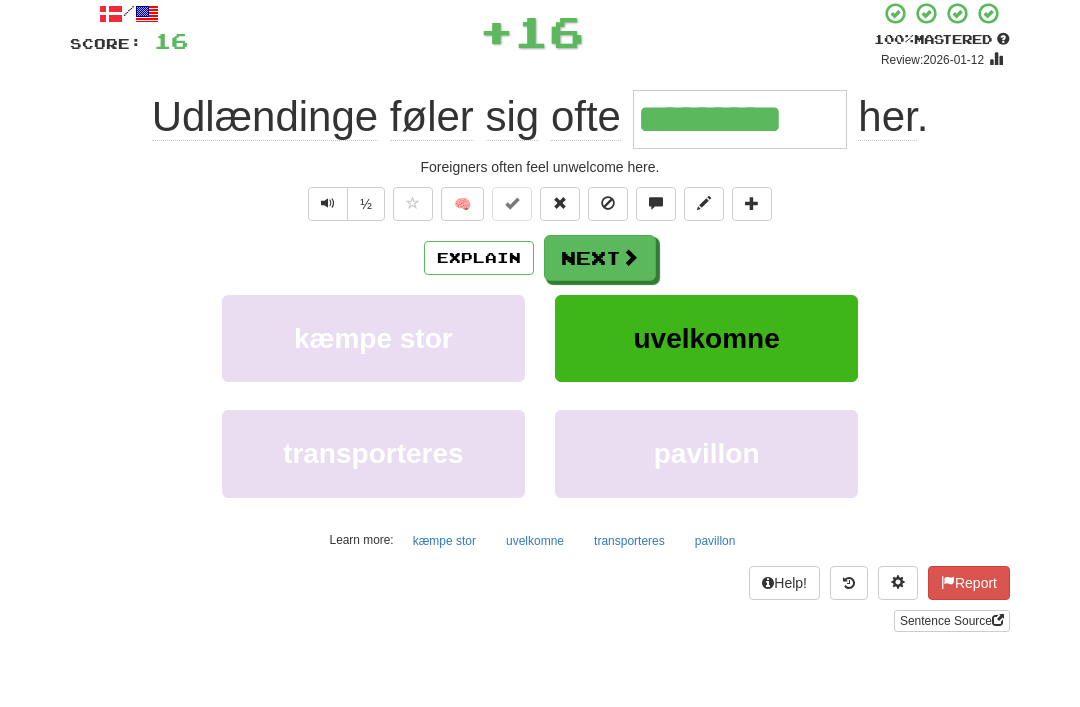 click on "Explain" at bounding box center [479, 259] 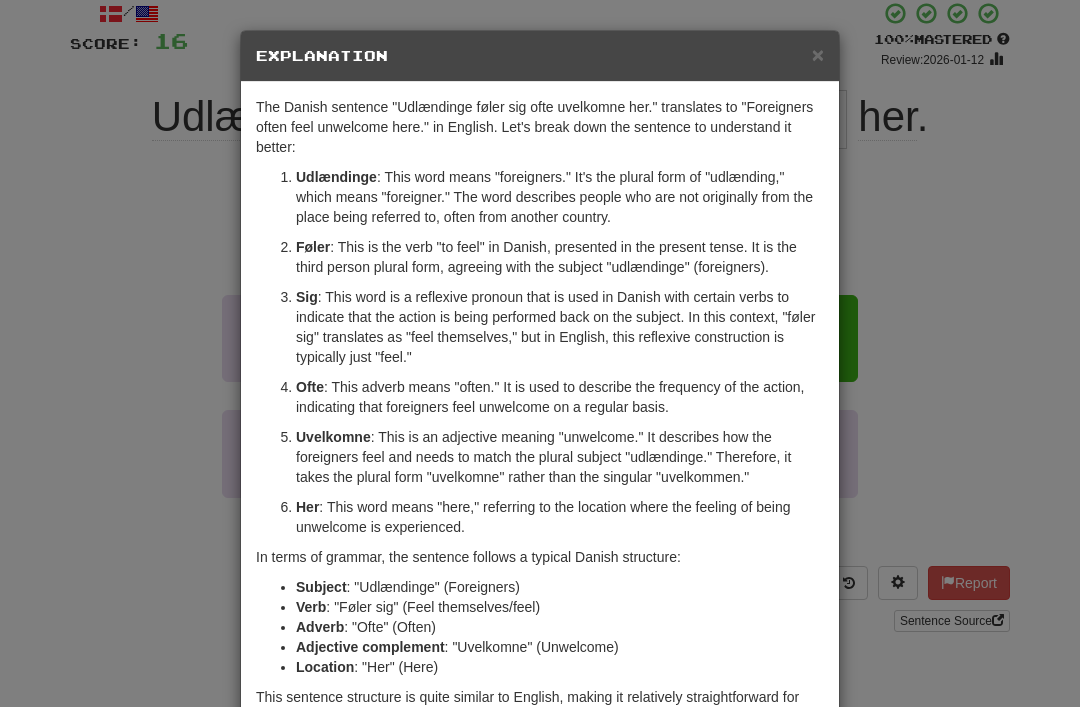 click on "×" at bounding box center [818, 54] 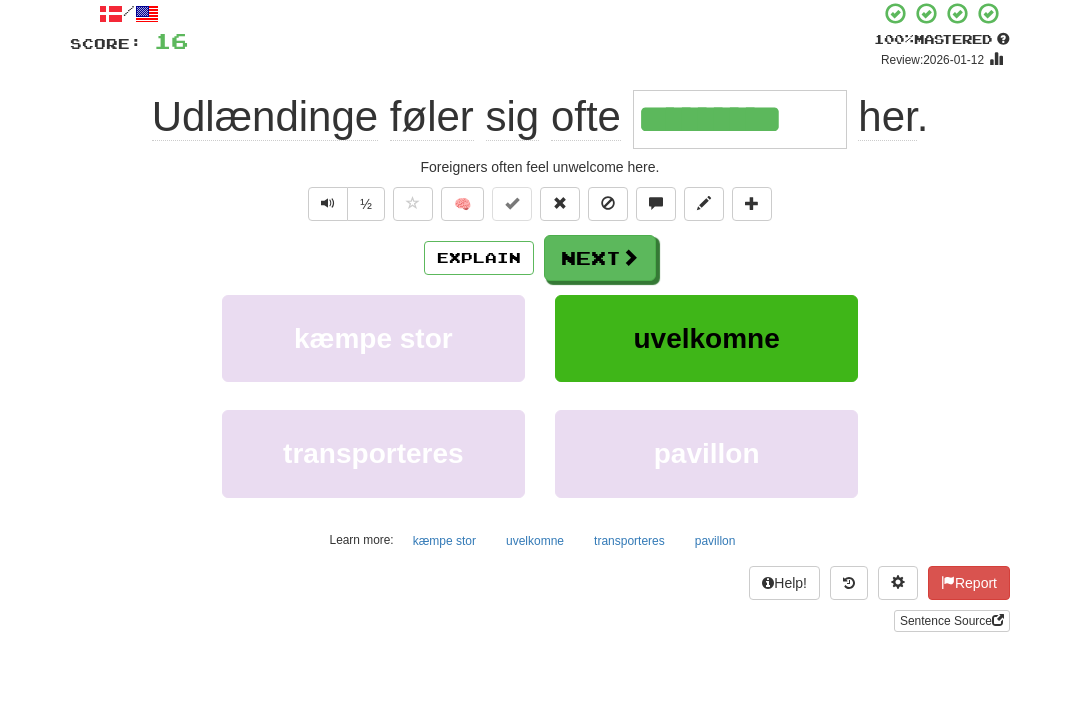 click at bounding box center [328, 204] 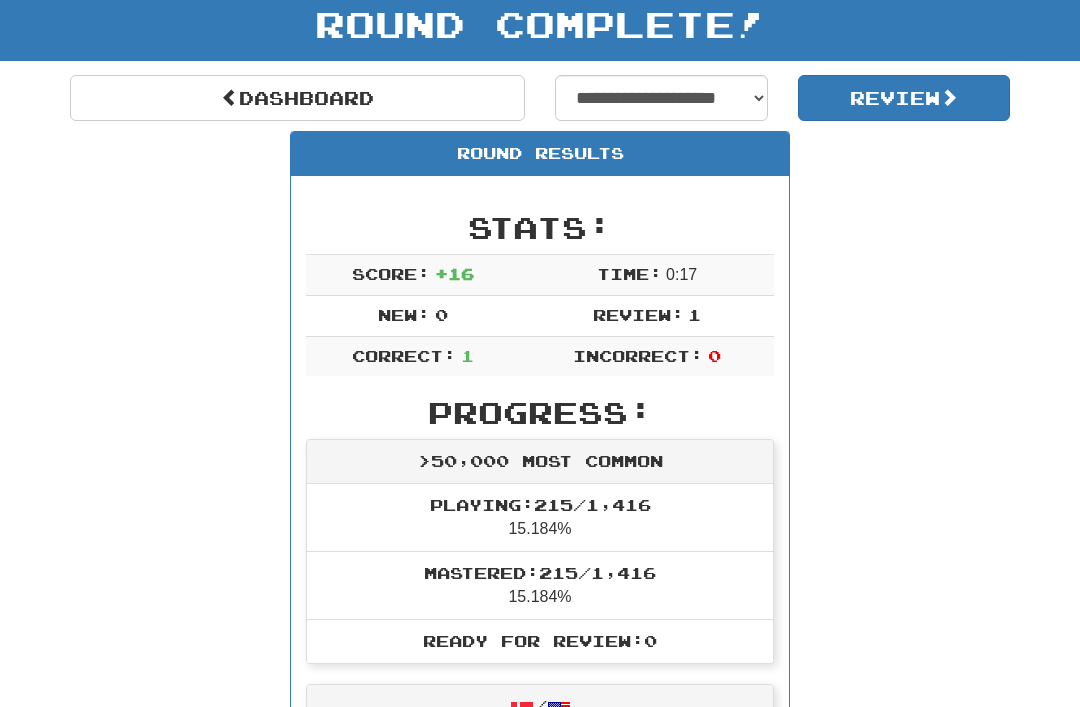 click on "Dashboard" at bounding box center [297, 98] 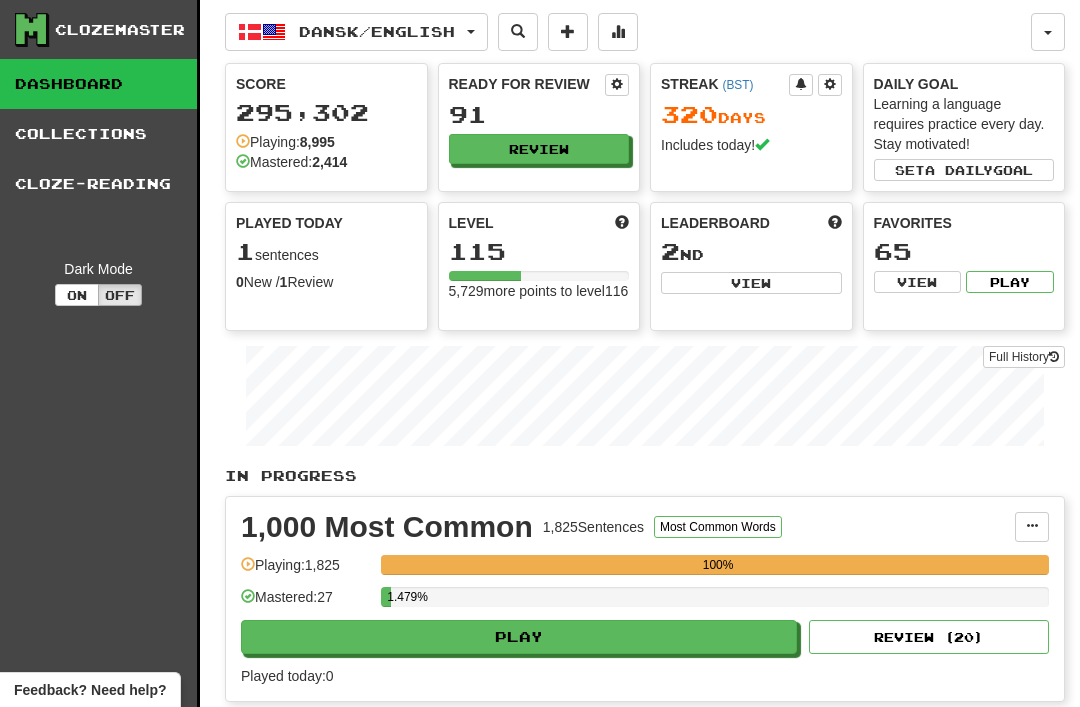 scroll, scrollTop: 0, scrollLeft: 0, axis: both 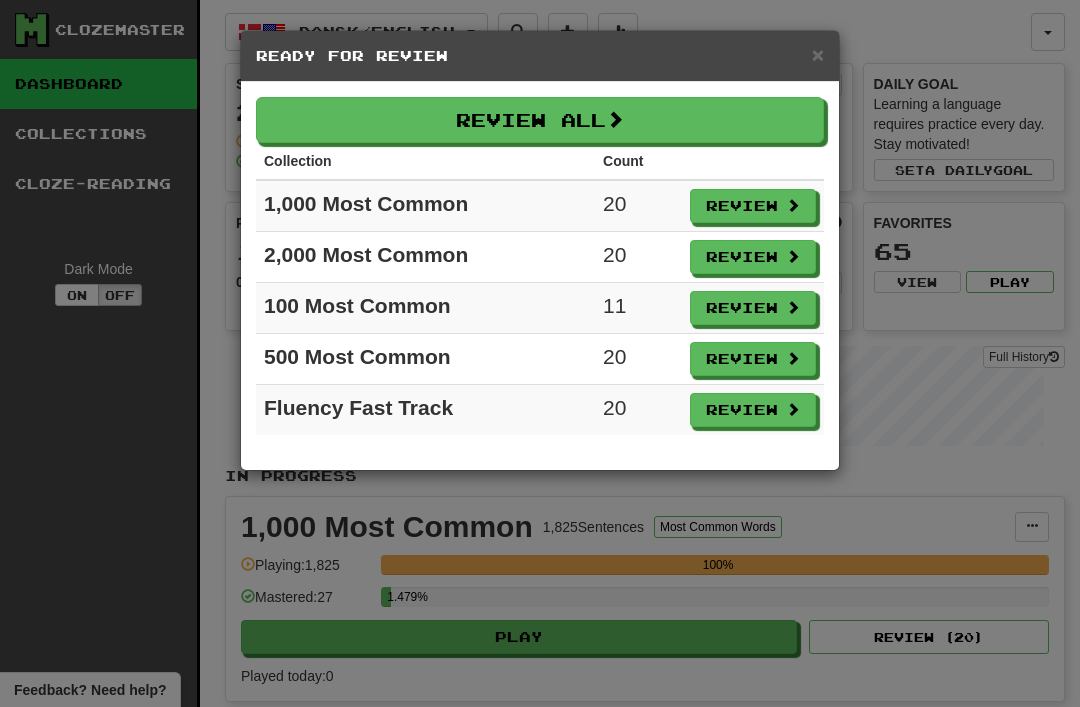click on "Review" at bounding box center (753, 308) 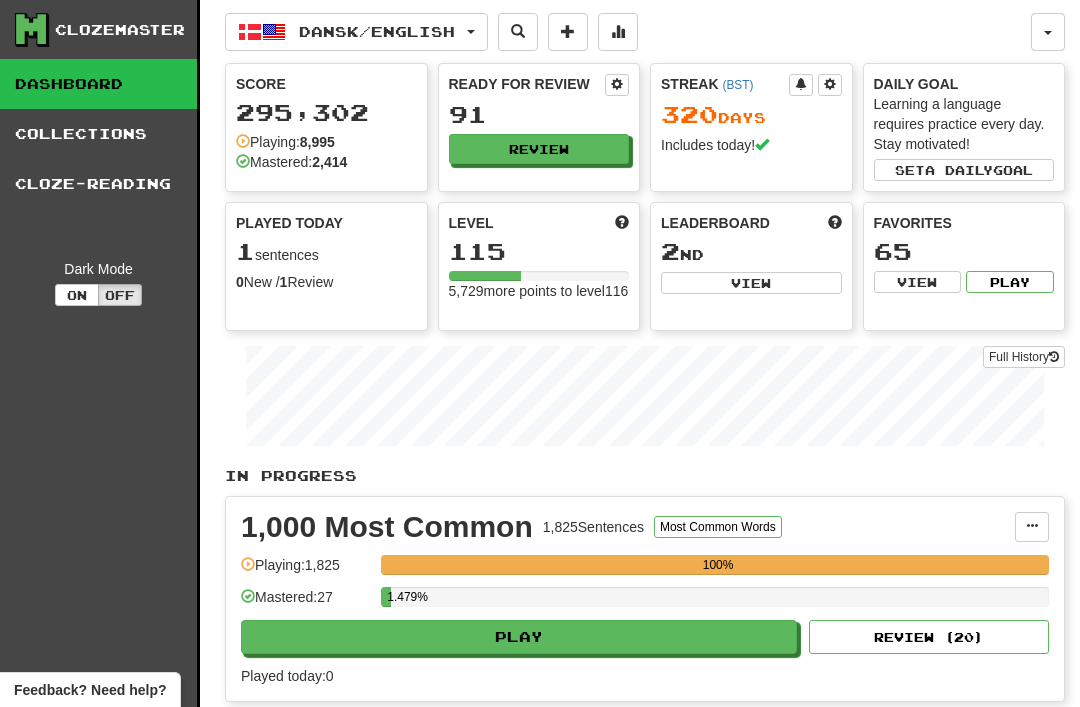 select on "**" 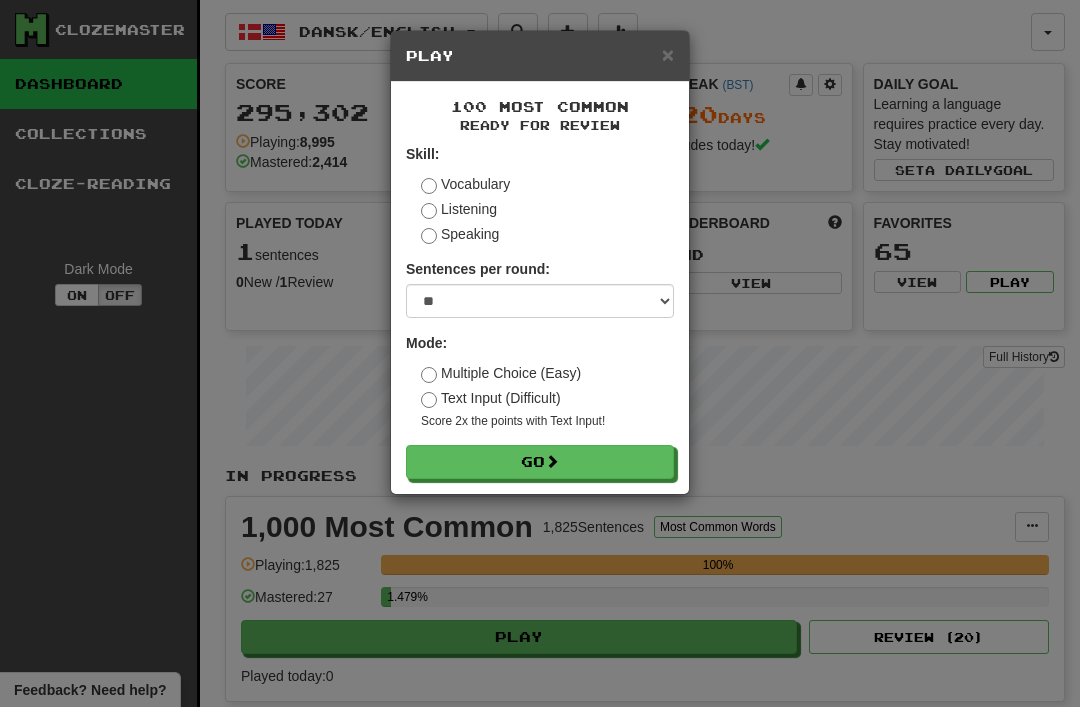 click at bounding box center (552, 461) 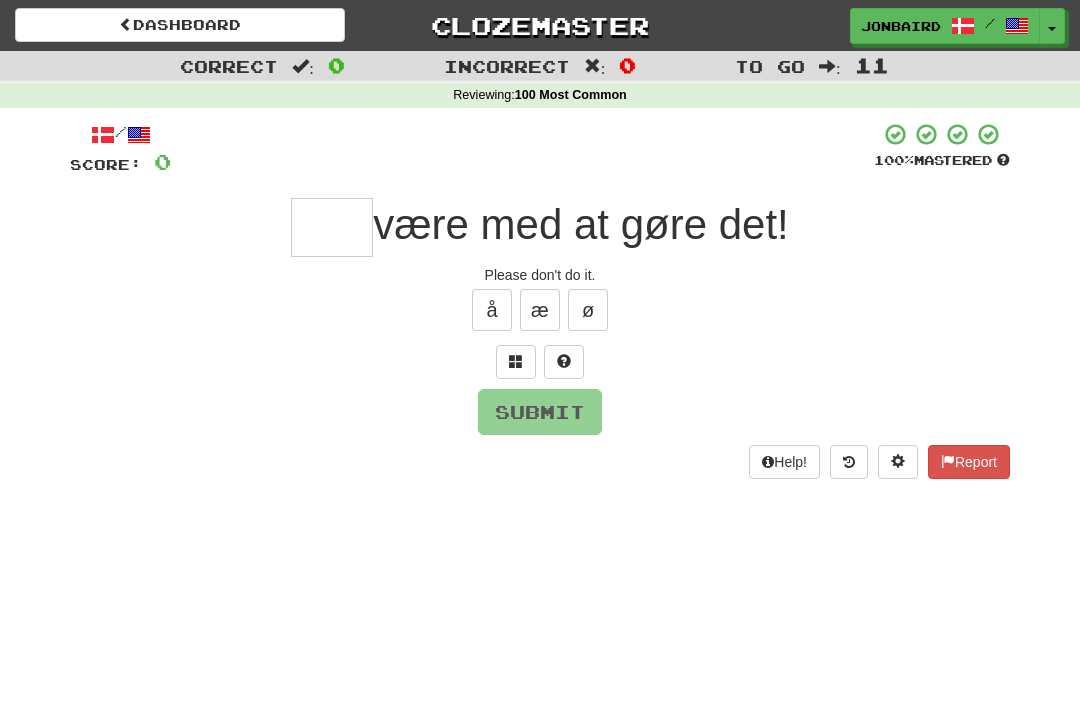 scroll, scrollTop: 0, scrollLeft: 0, axis: both 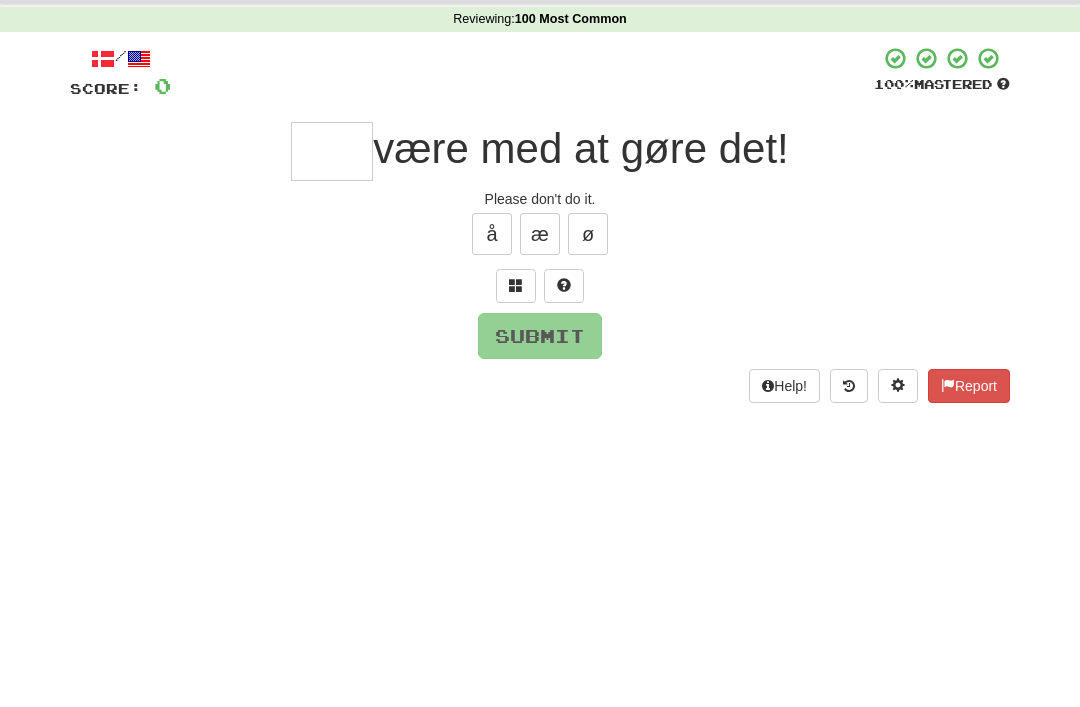 type on "*" 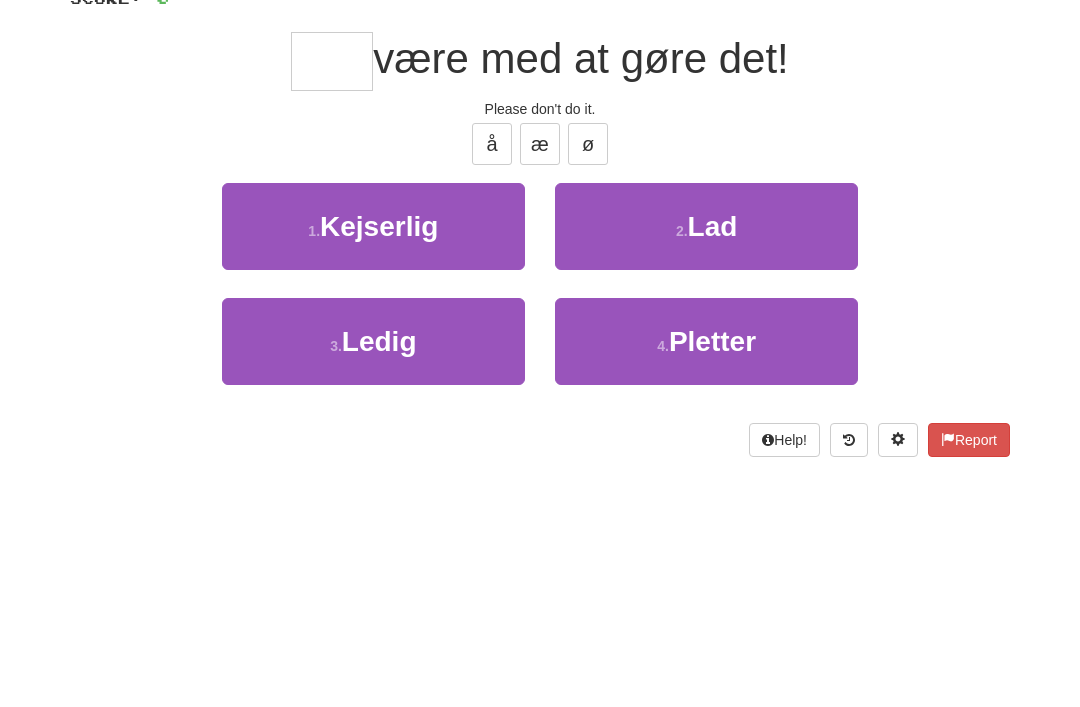 click on "2 . Lad" at bounding box center [706, 392] 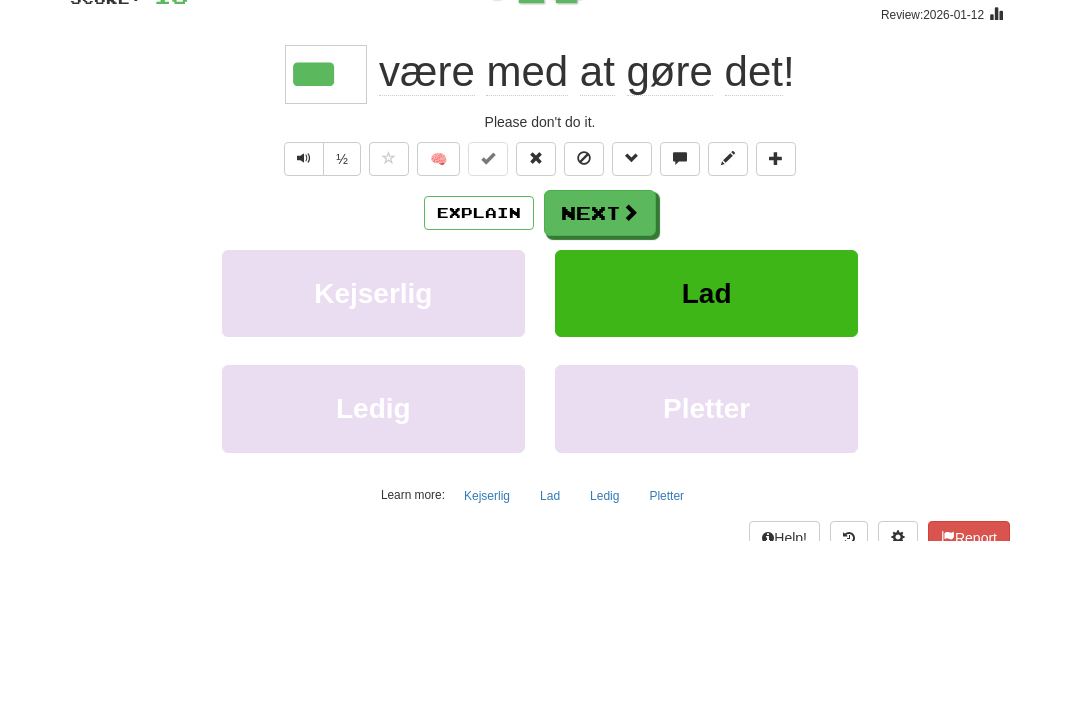 scroll, scrollTop: 166, scrollLeft: 0, axis: vertical 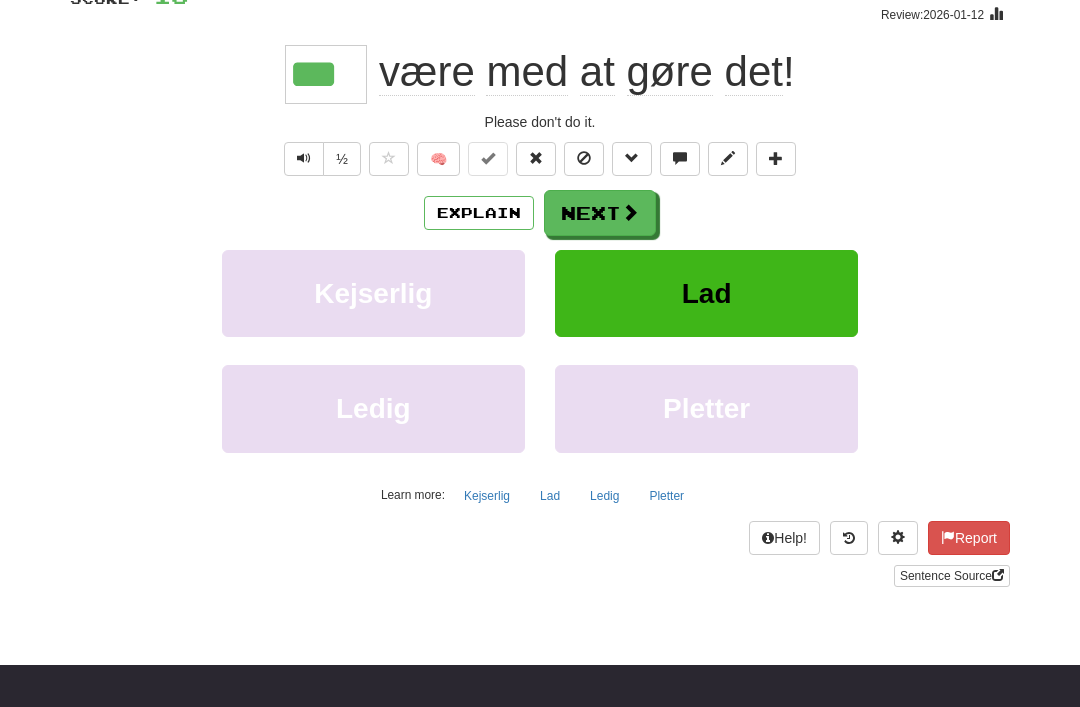 click at bounding box center [304, 158] 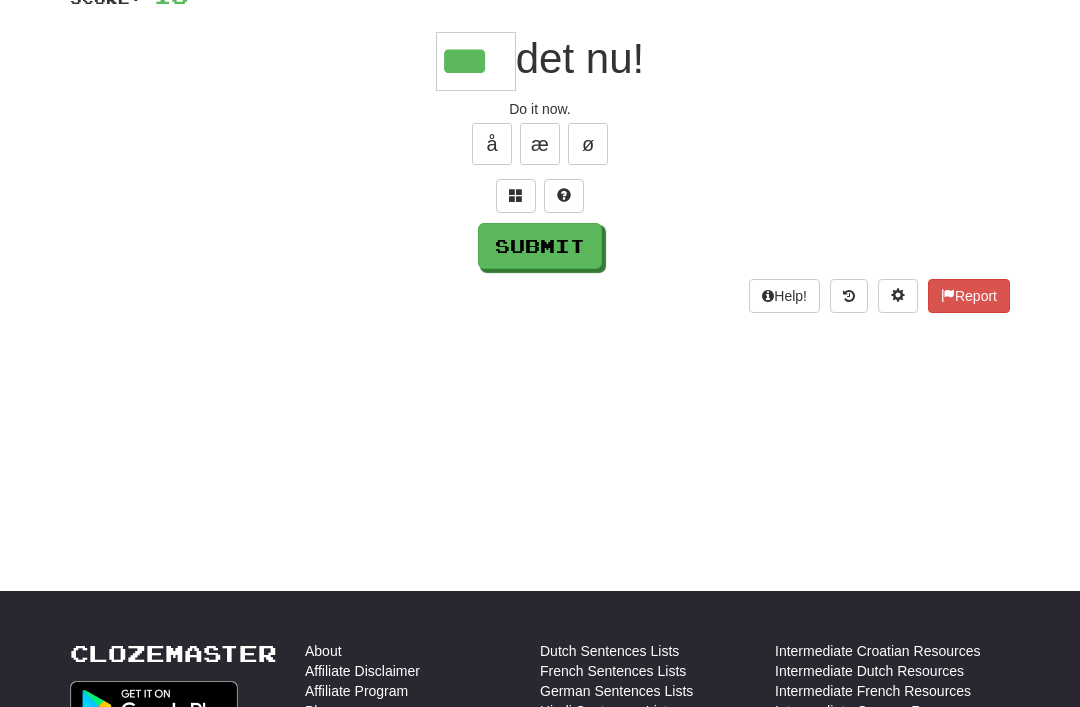 click on "Submit" at bounding box center (540, 246) 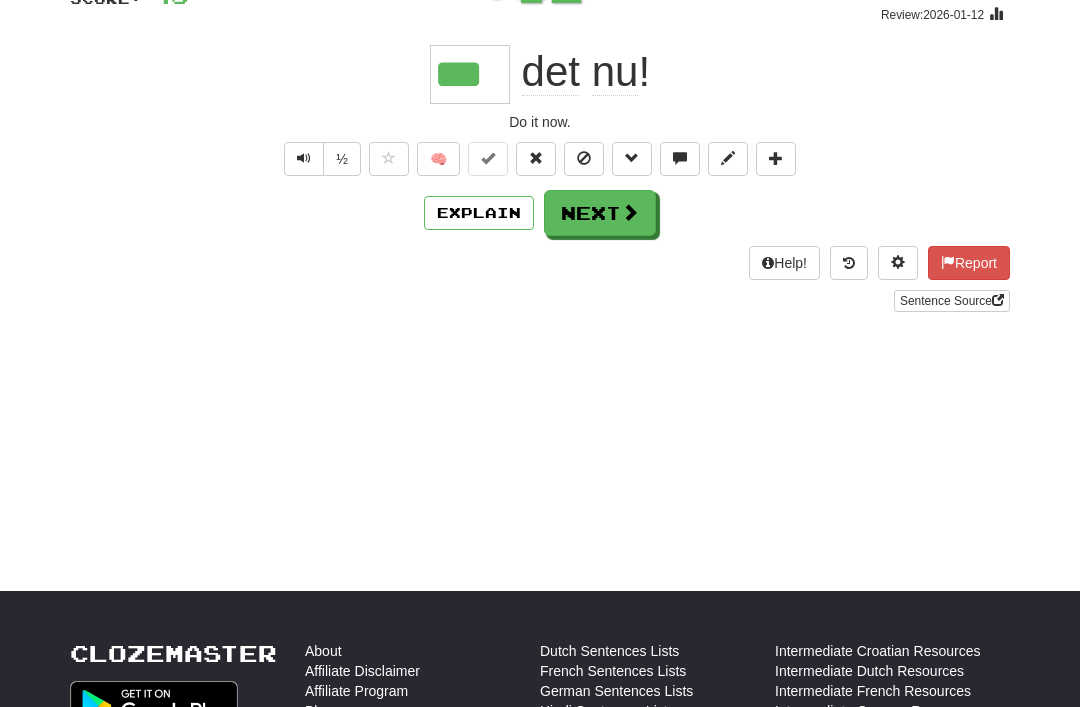 click on "Next" at bounding box center (600, 213) 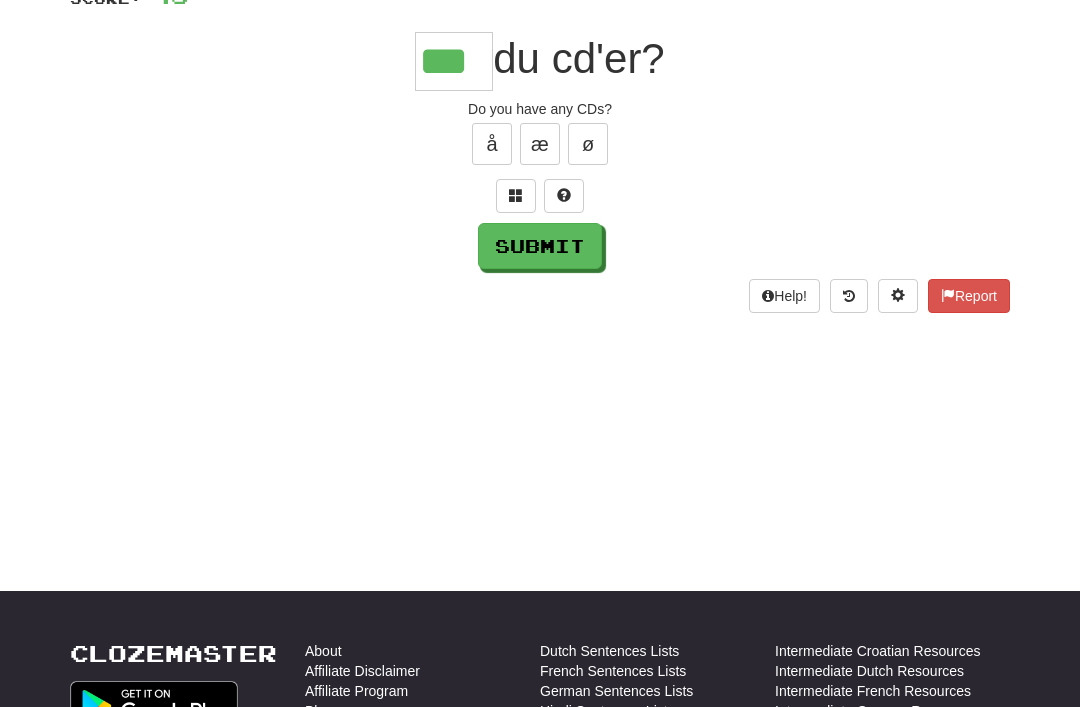 click on "Submit" at bounding box center (540, 246) 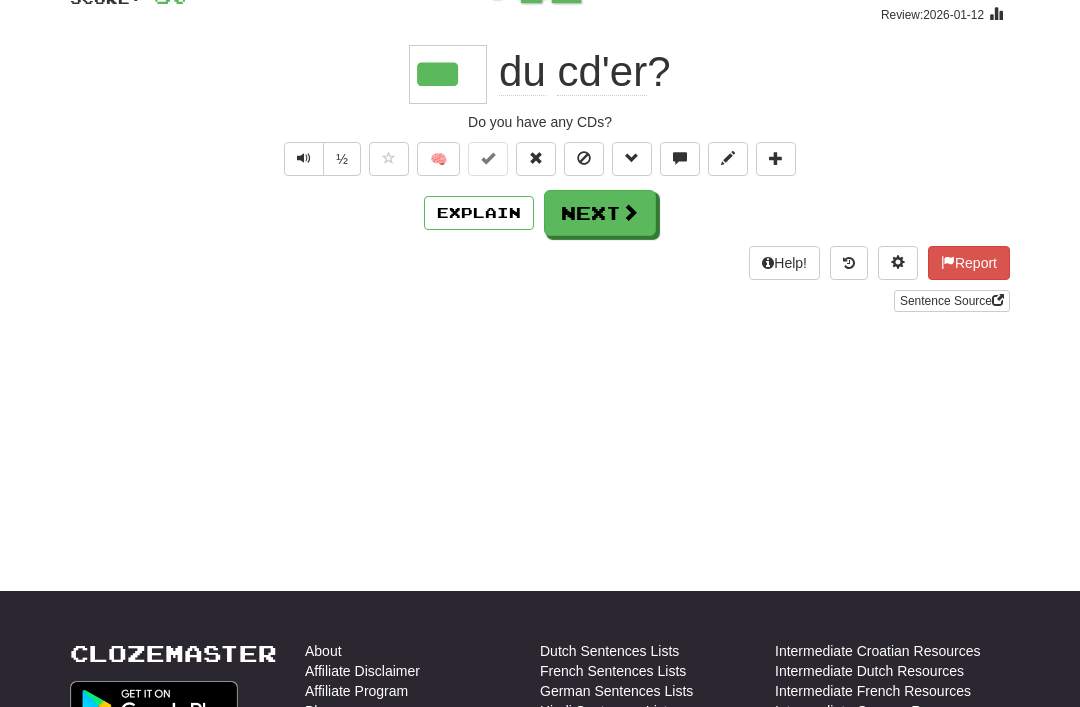 click on "Next" at bounding box center [600, 213] 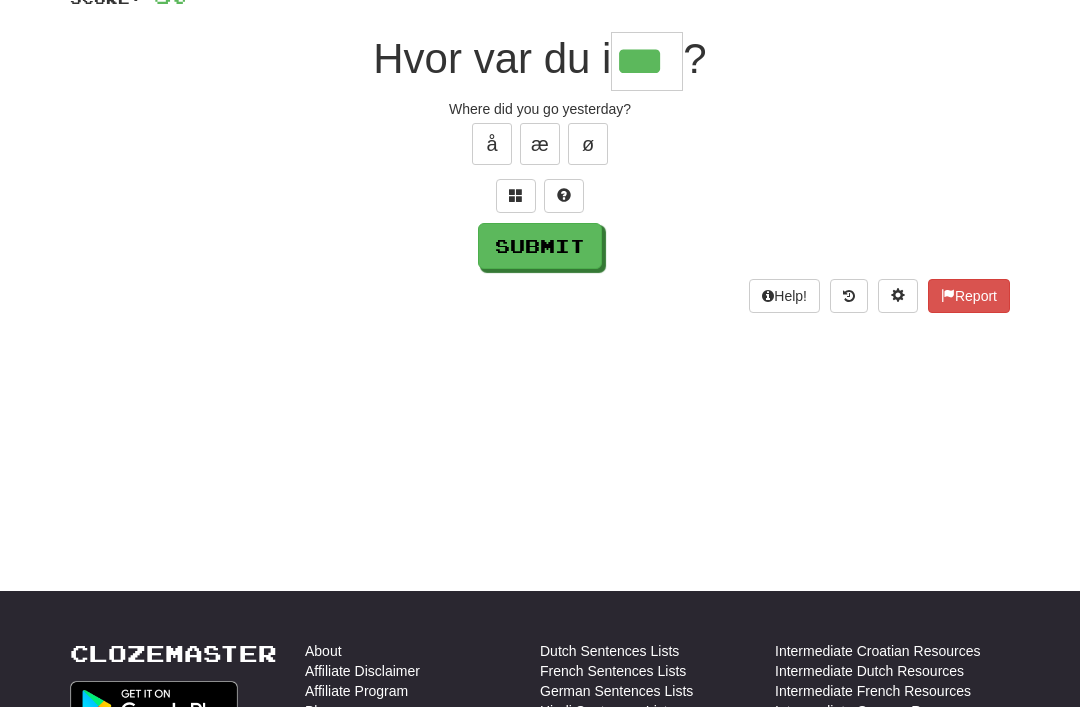 type on "***" 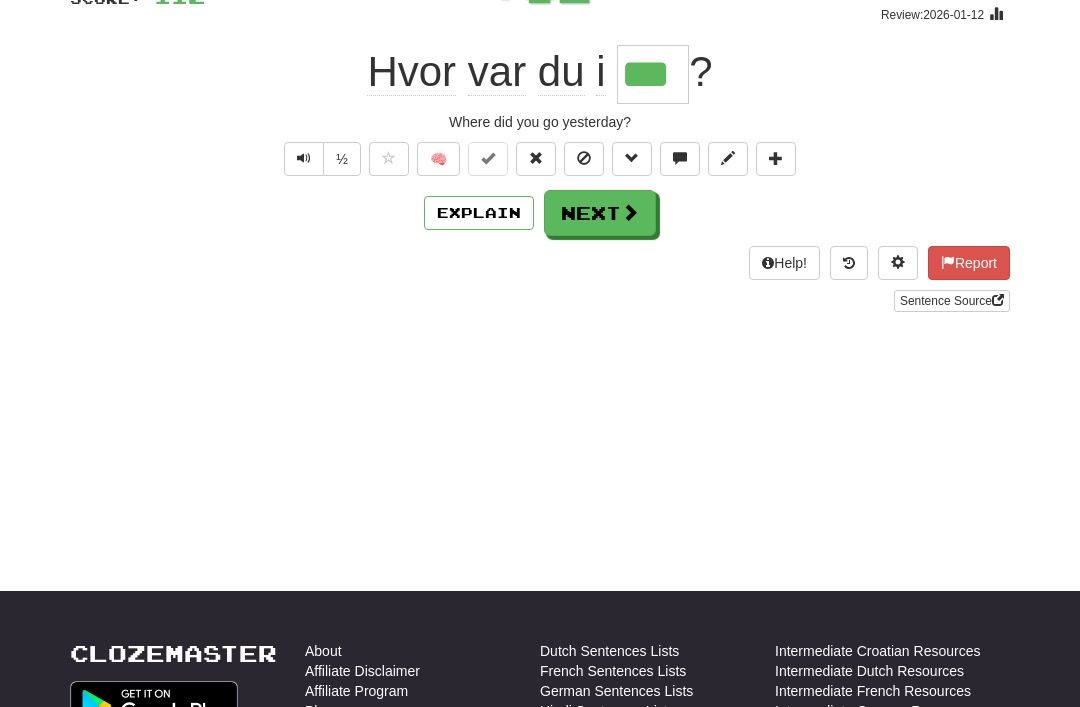 click at bounding box center (630, 212) 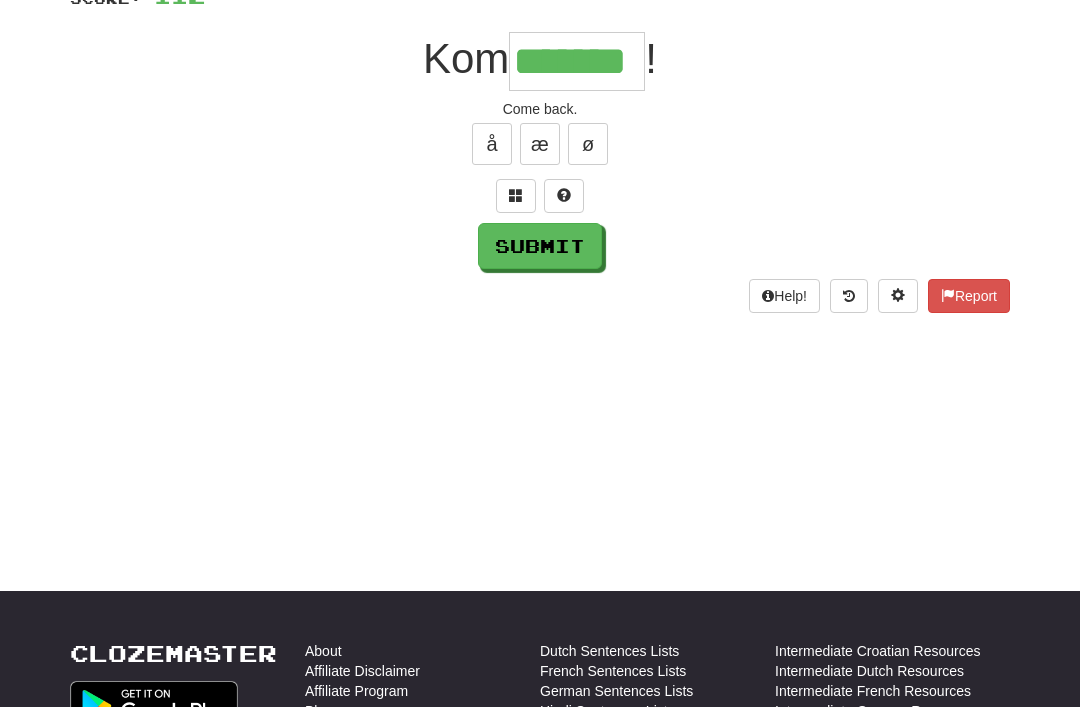 type on "*******" 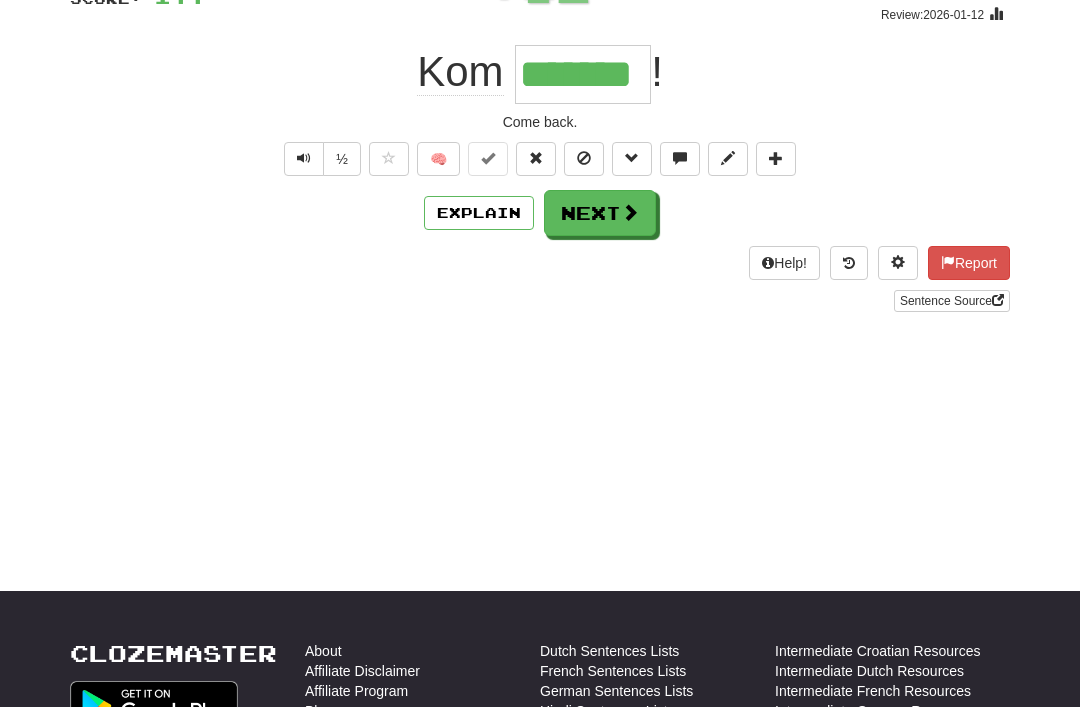 click at bounding box center (630, 212) 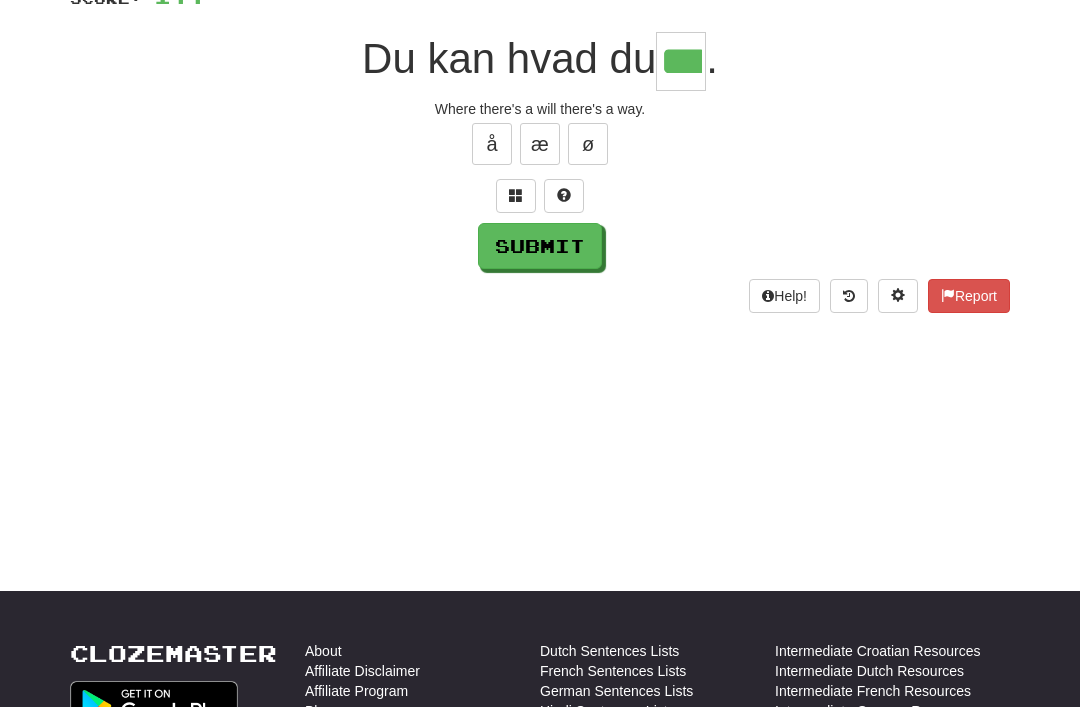 type on "***" 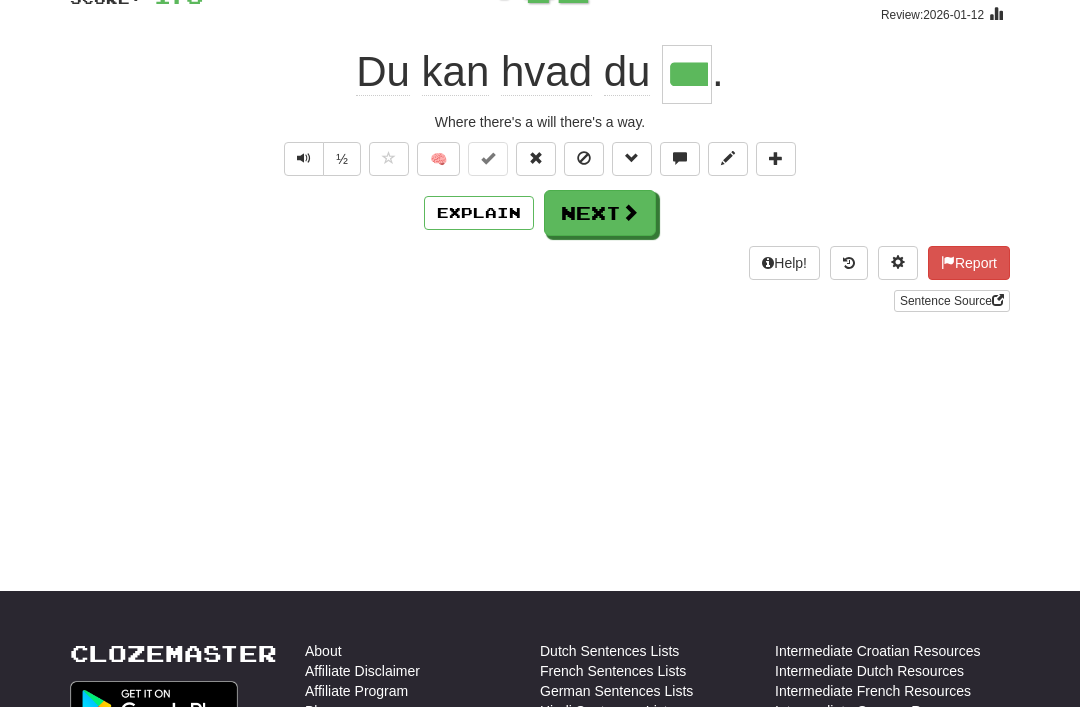 click on "Next" at bounding box center (600, 213) 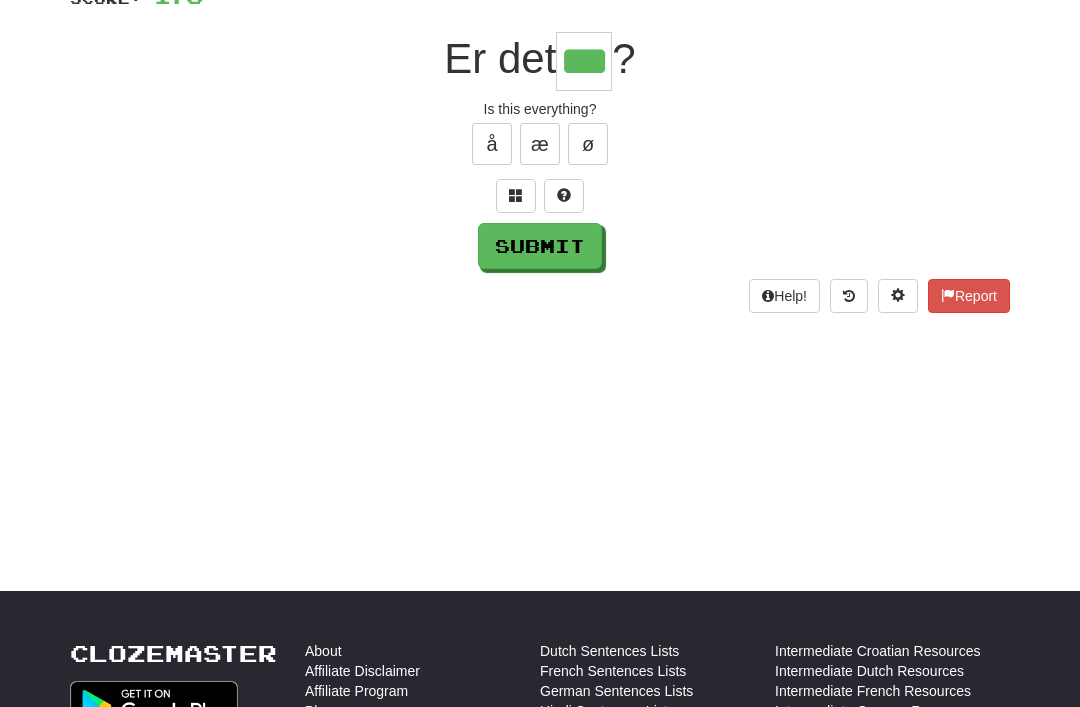 type on "***" 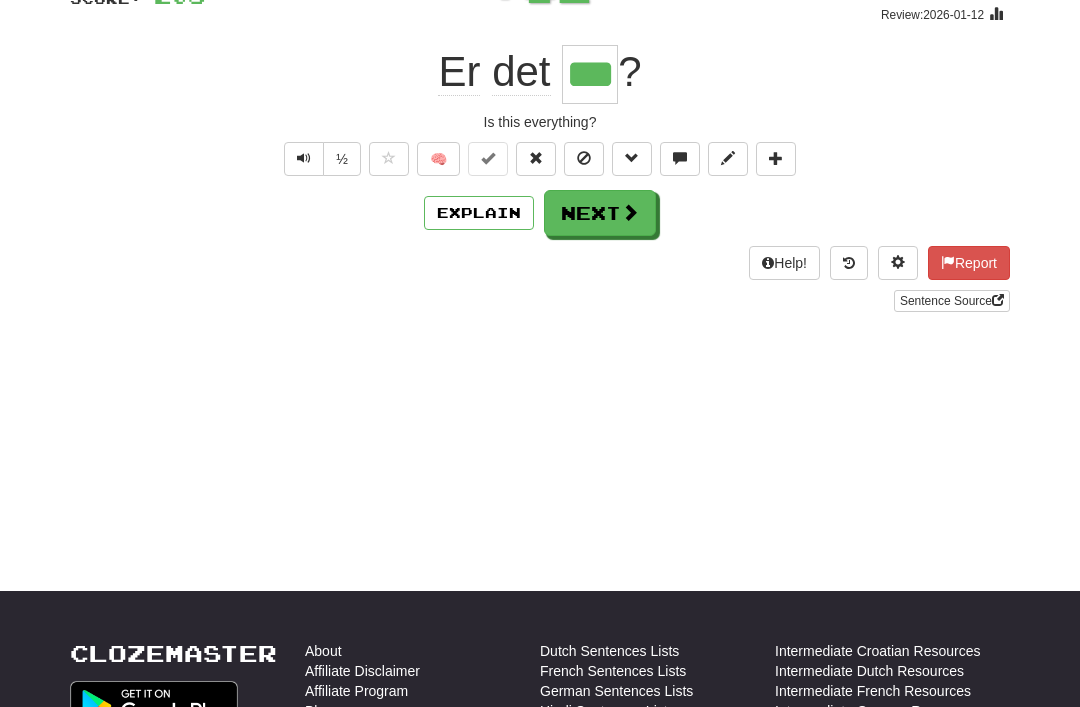 click on "Next" at bounding box center [600, 213] 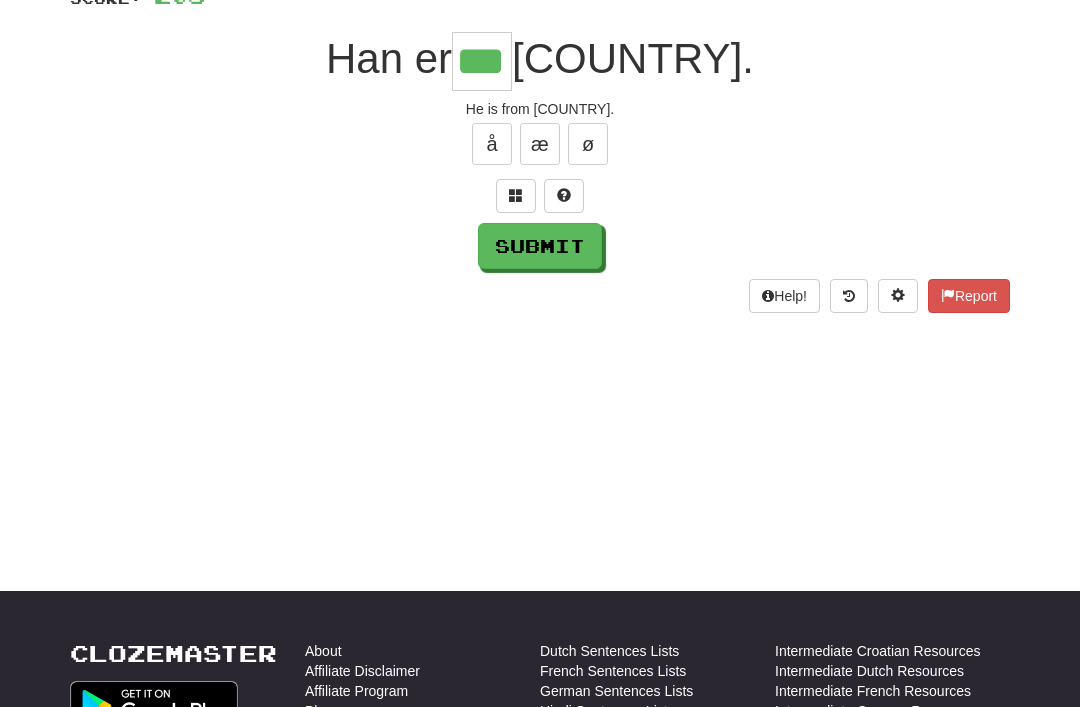 type on "***" 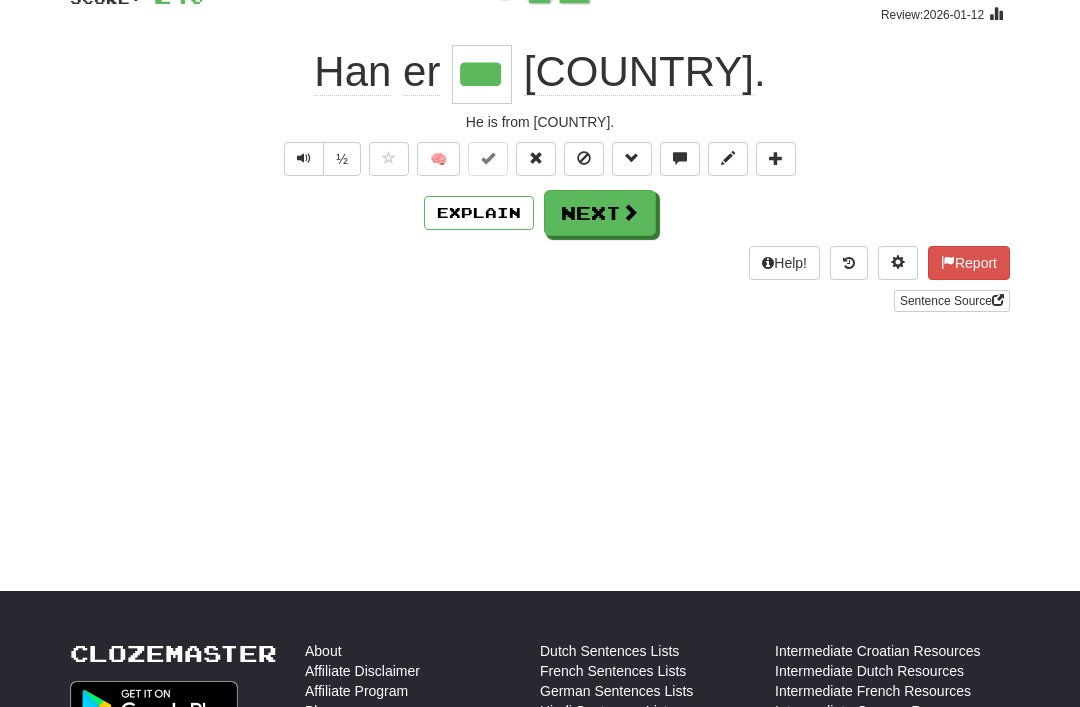 click on "Next" at bounding box center (600, 213) 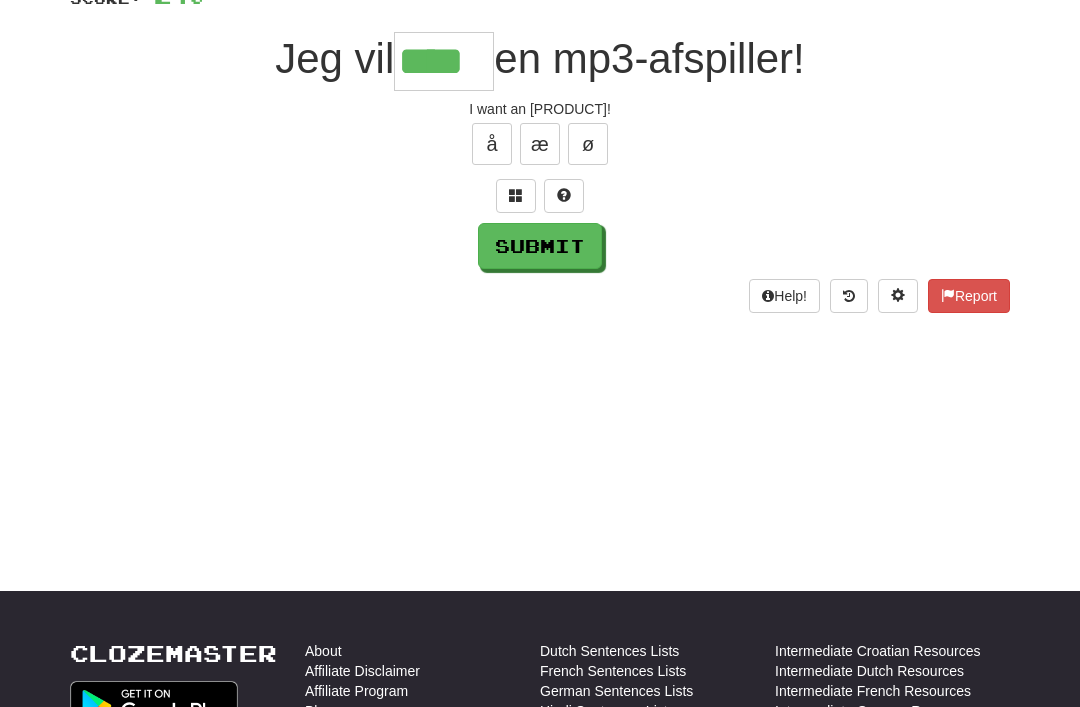 type on "****" 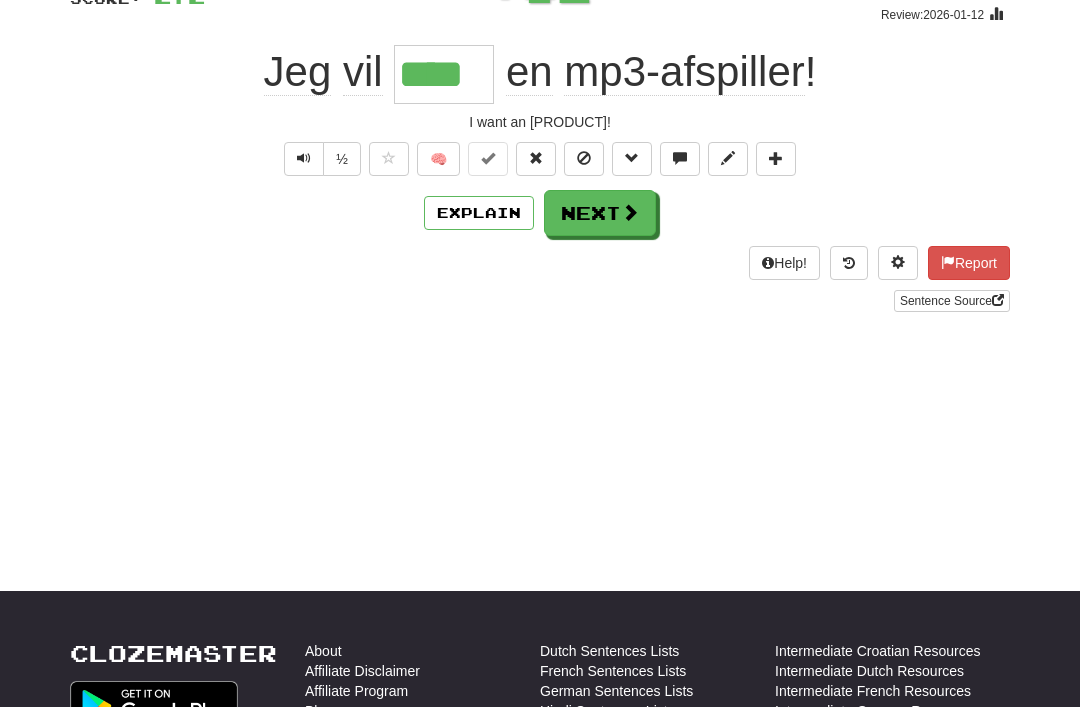 click on "Next" at bounding box center (600, 213) 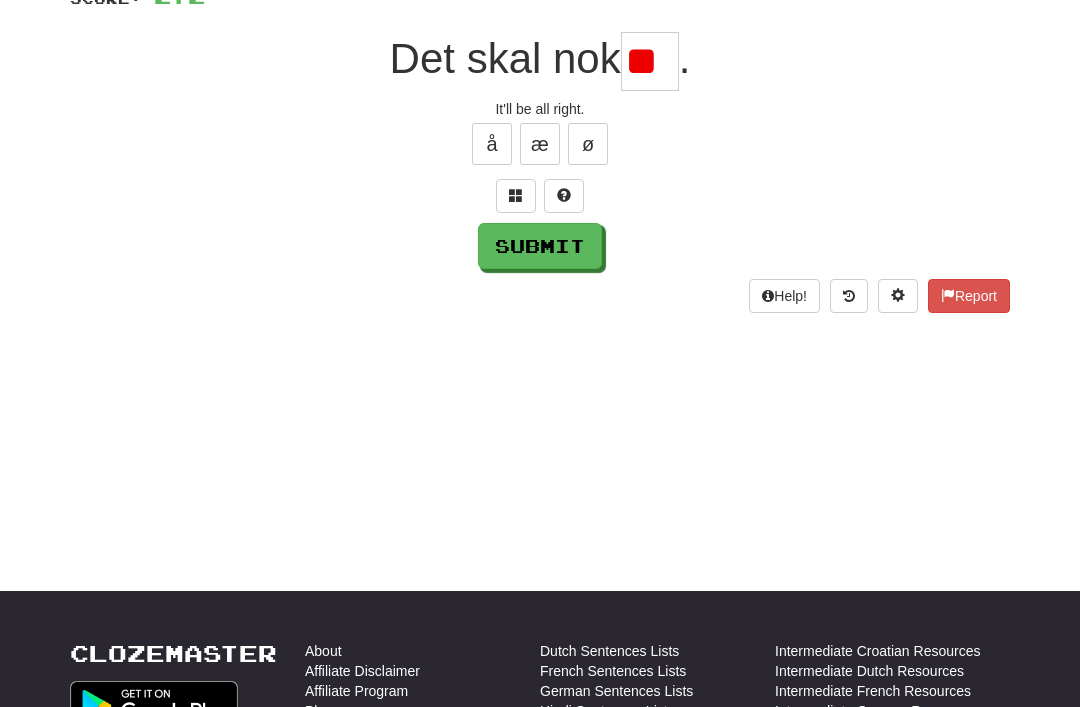 type on "*" 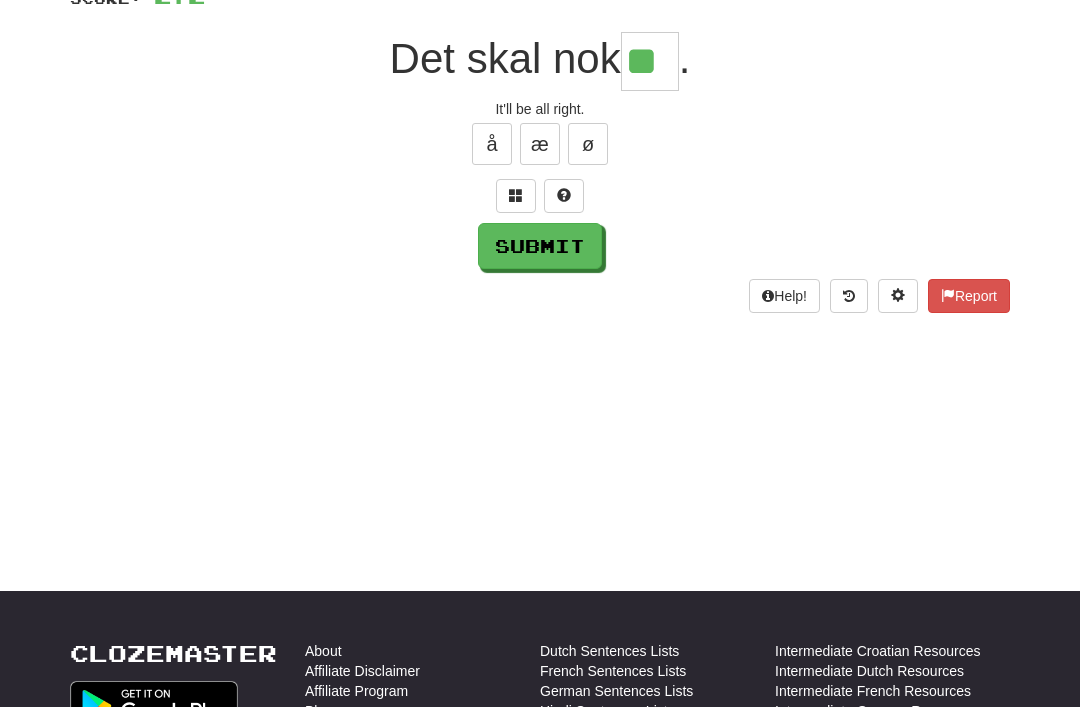 type on "**" 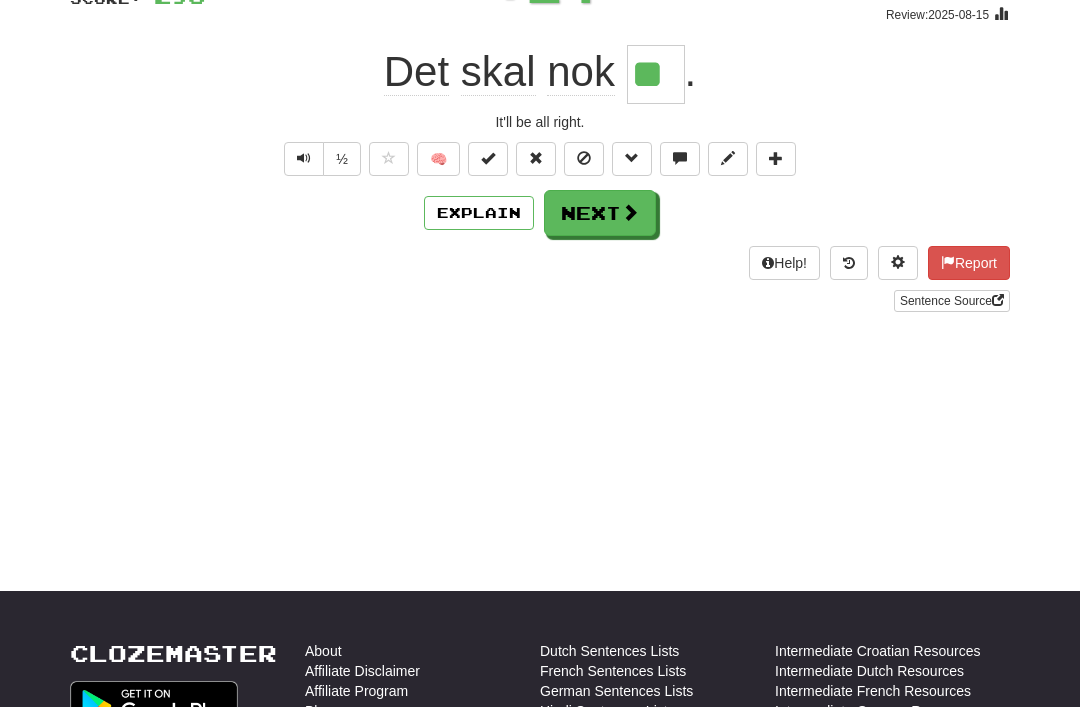 click on "Next" at bounding box center [600, 213] 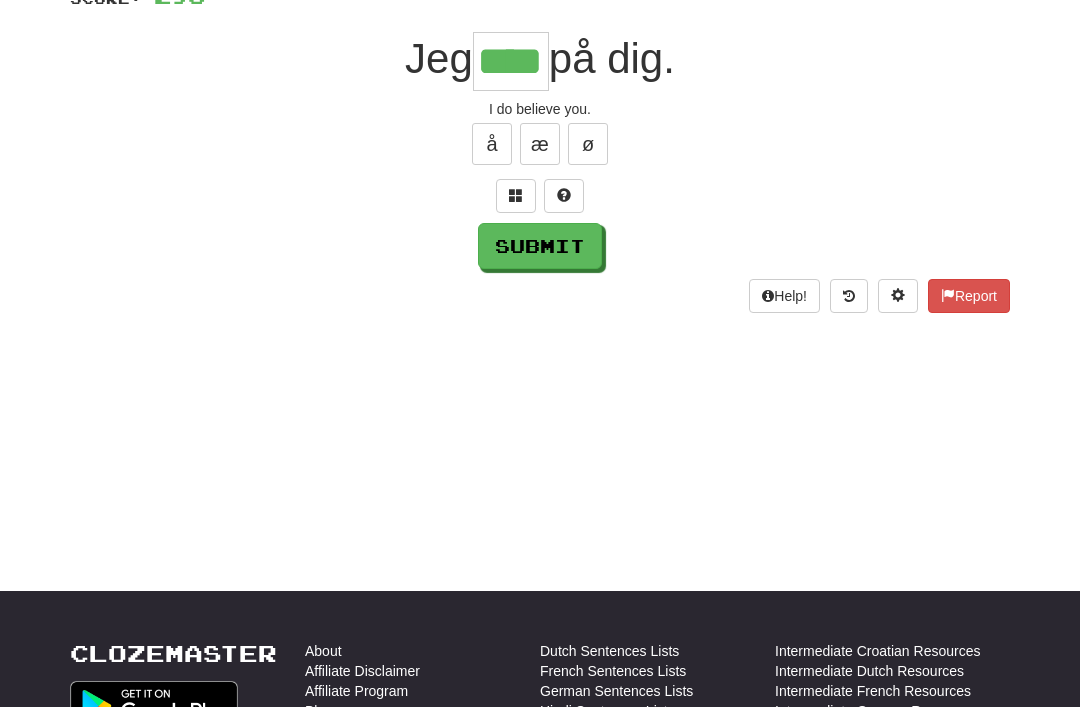 type on "****" 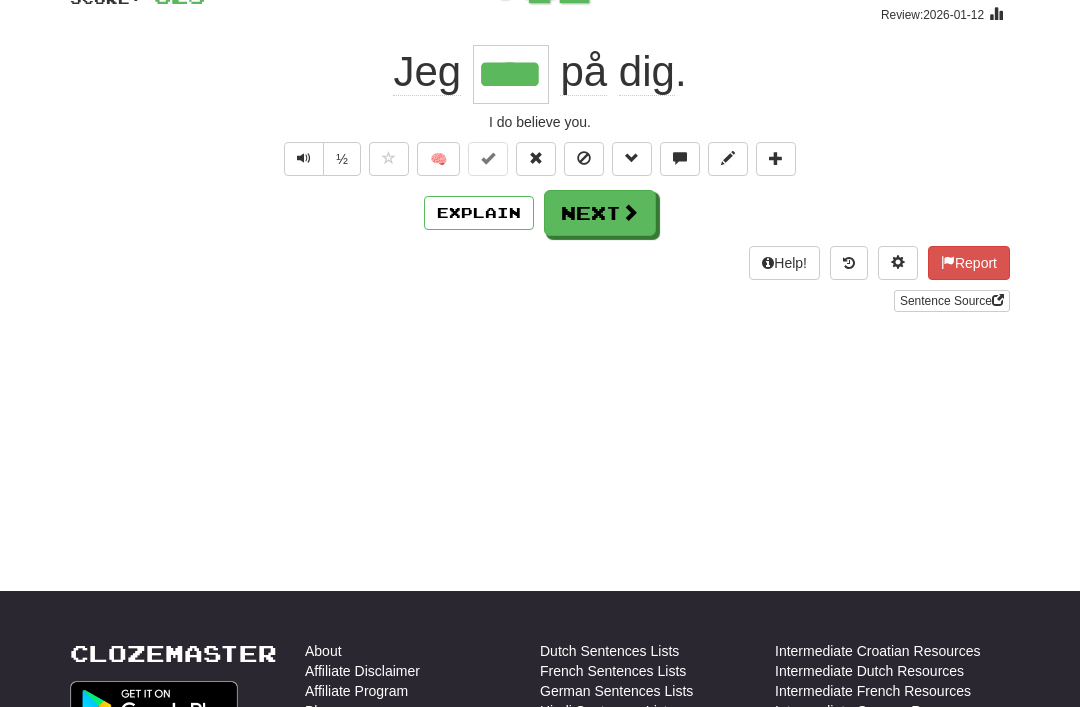click on "Next" at bounding box center [600, 213] 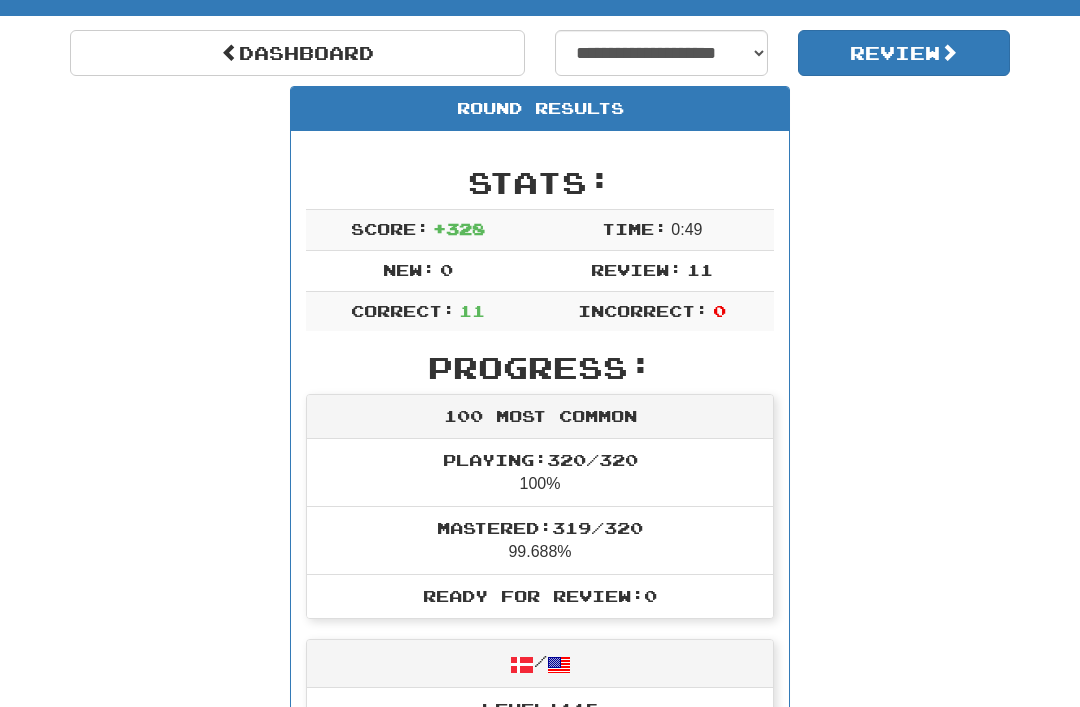 click on "Dashboard" at bounding box center [297, 53] 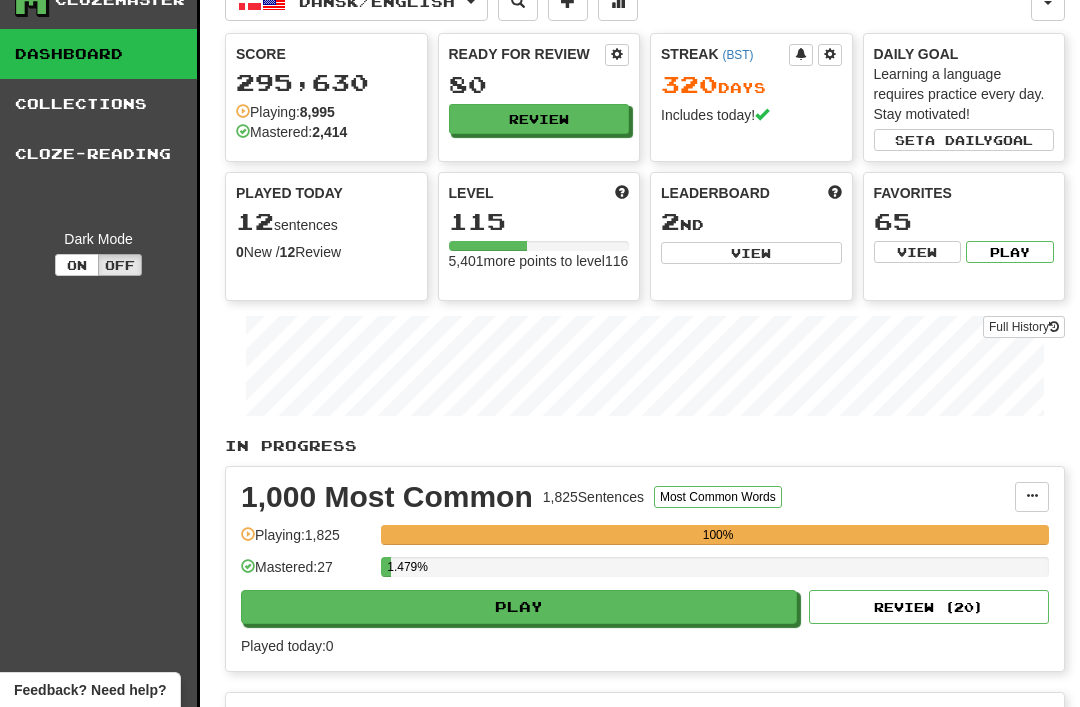 scroll, scrollTop: 31, scrollLeft: 0, axis: vertical 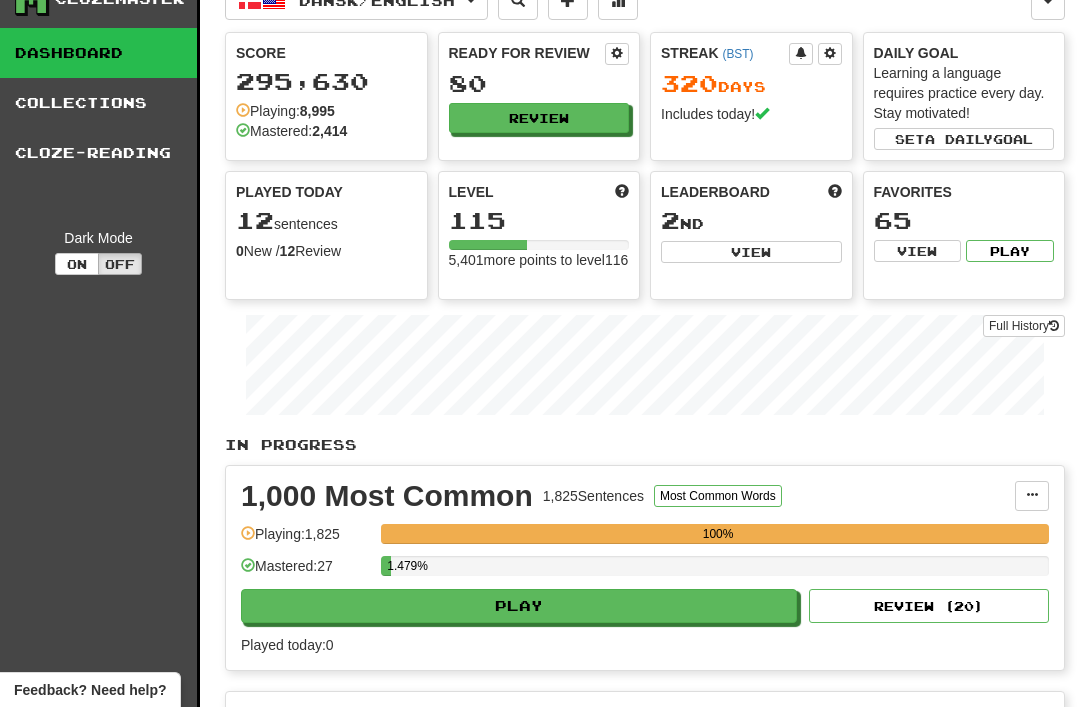 click on "Review ( 20 )" at bounding box center (929, 606) 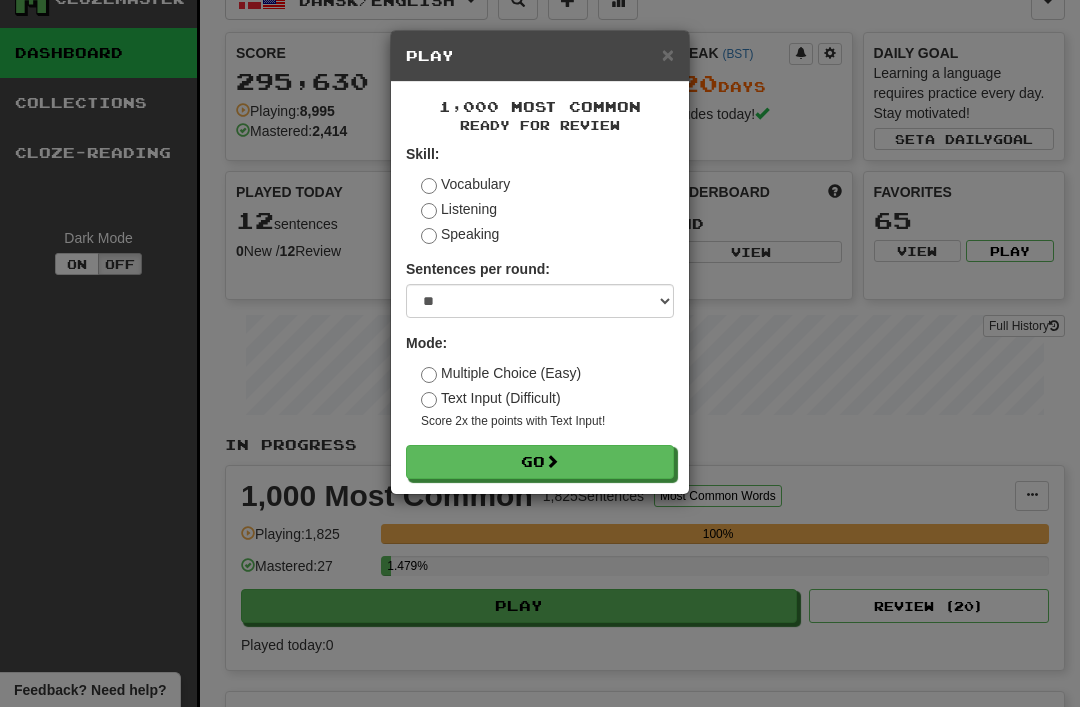 click at bounding box center (552, 461) 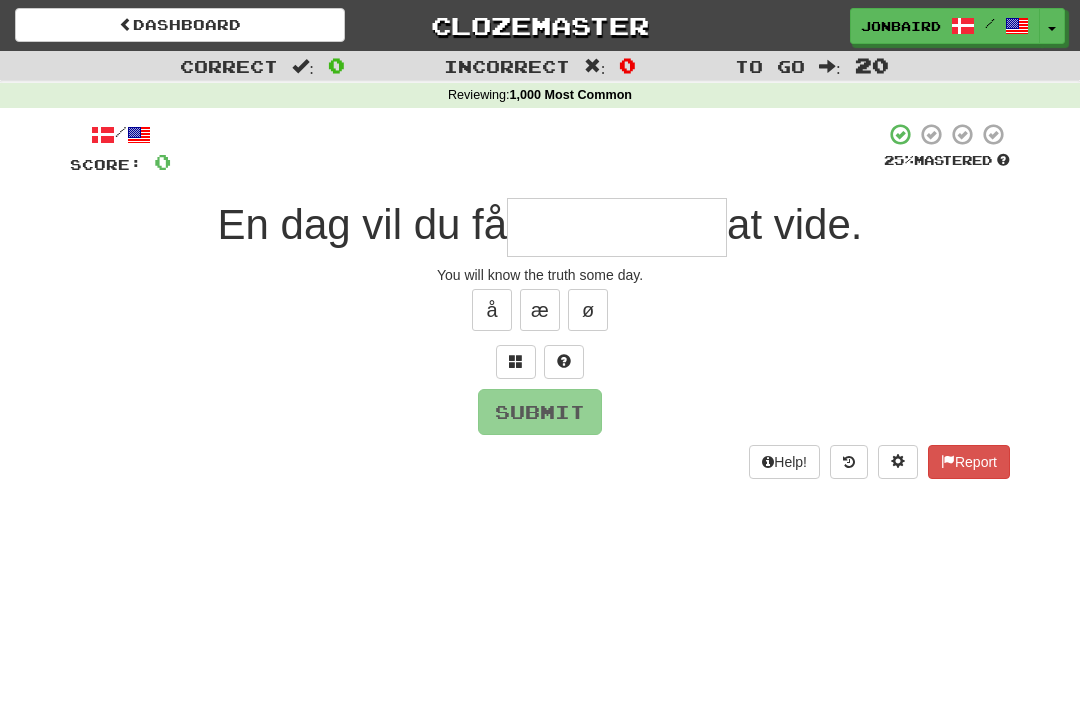 scroll, scrollTop: 0, scrollLeft: 0, axis: both 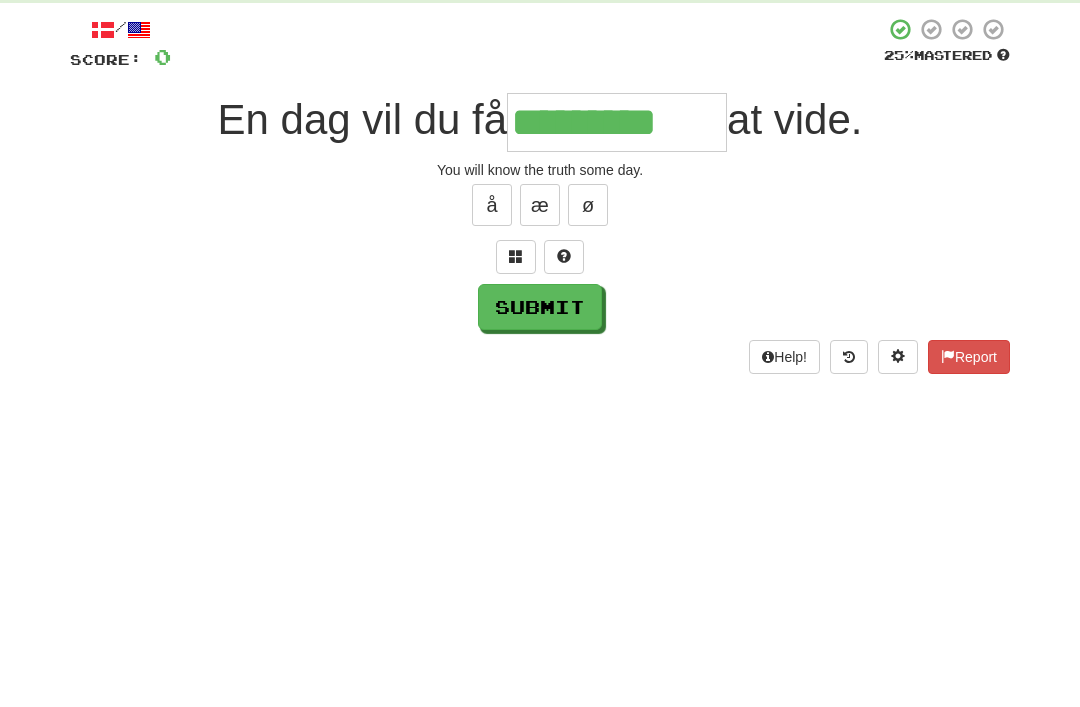 type on "*********" 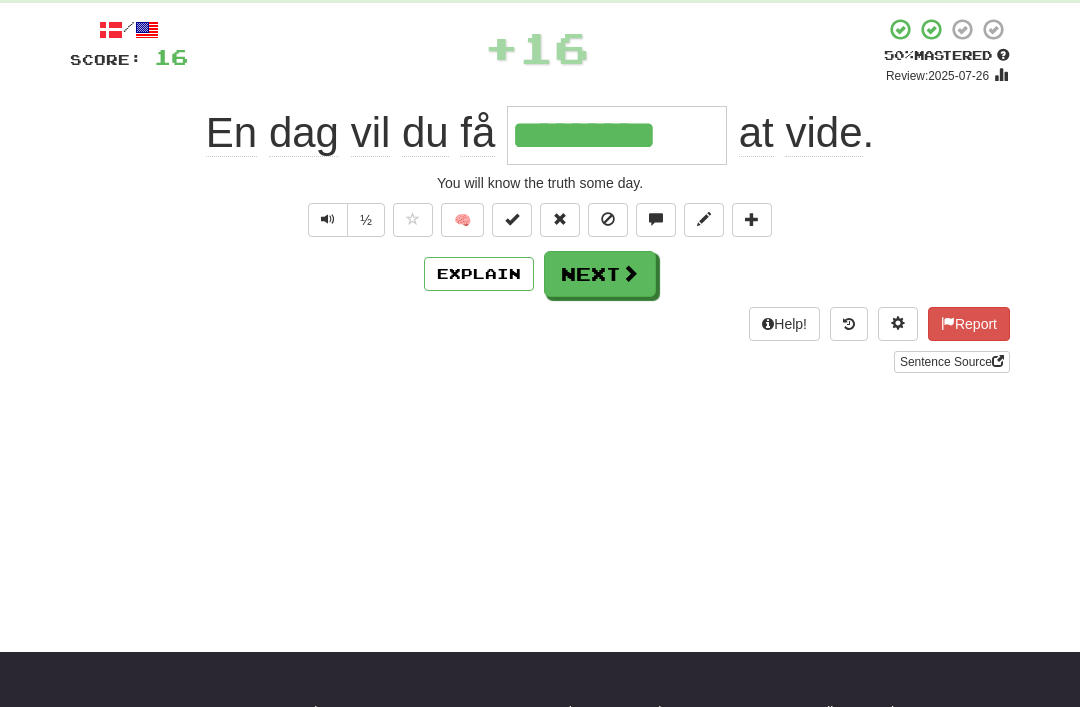 click on "Next" at bounding box center [600, 274] 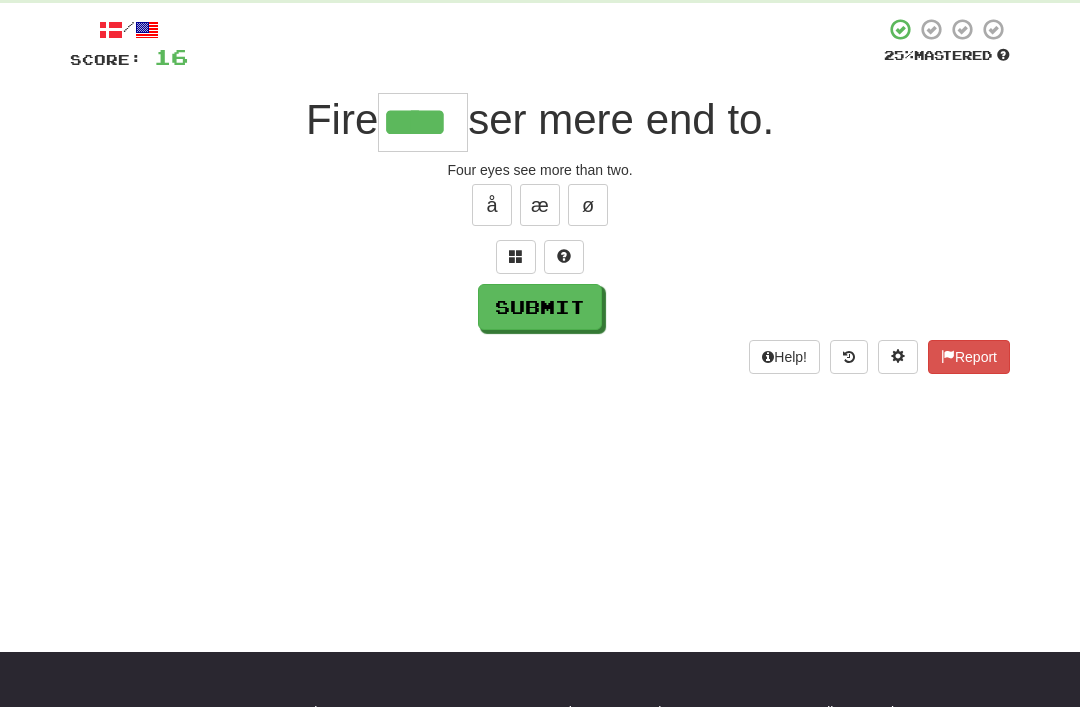 type on "****" 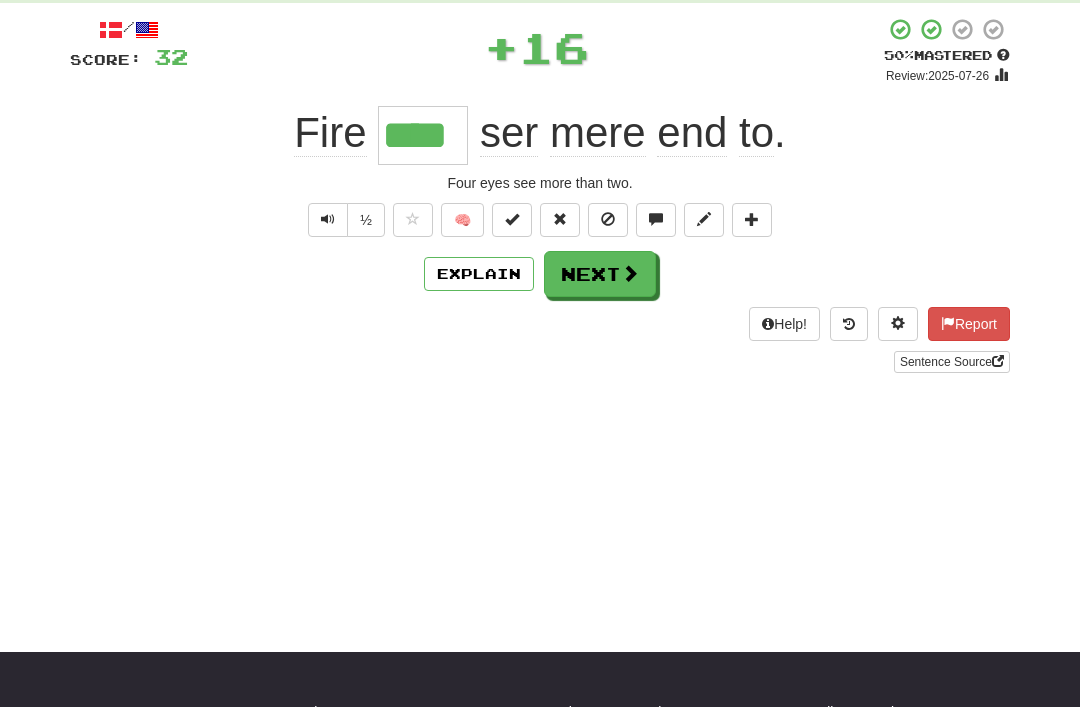 click on "Next" at bounding box center [600, 274] 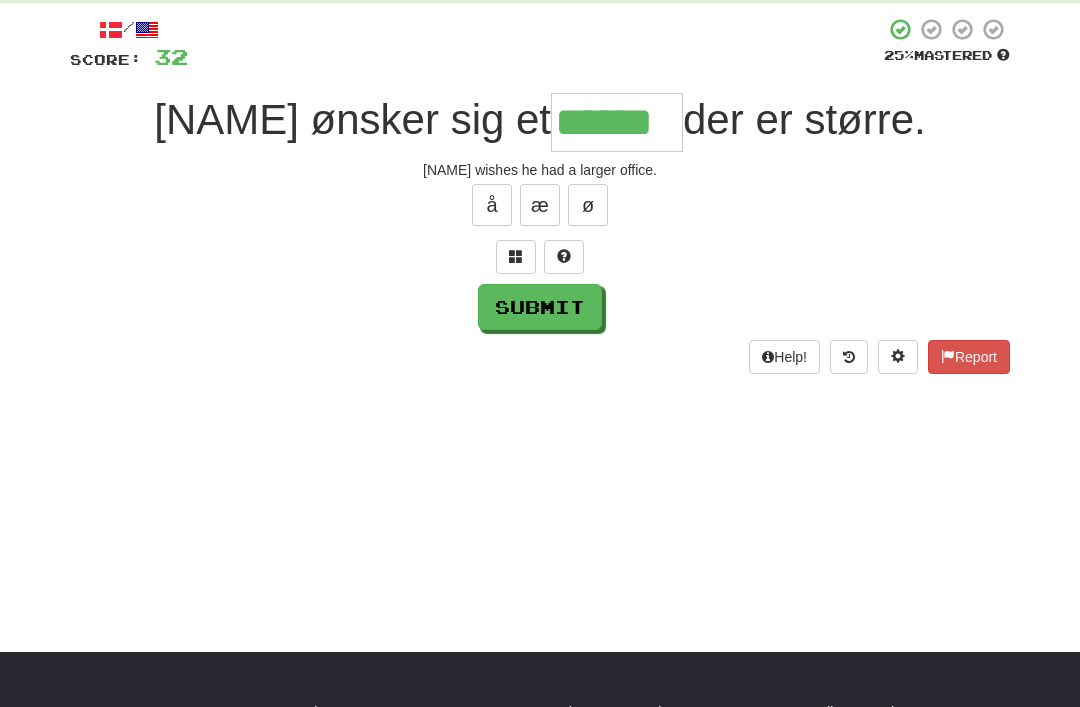 type on "******" 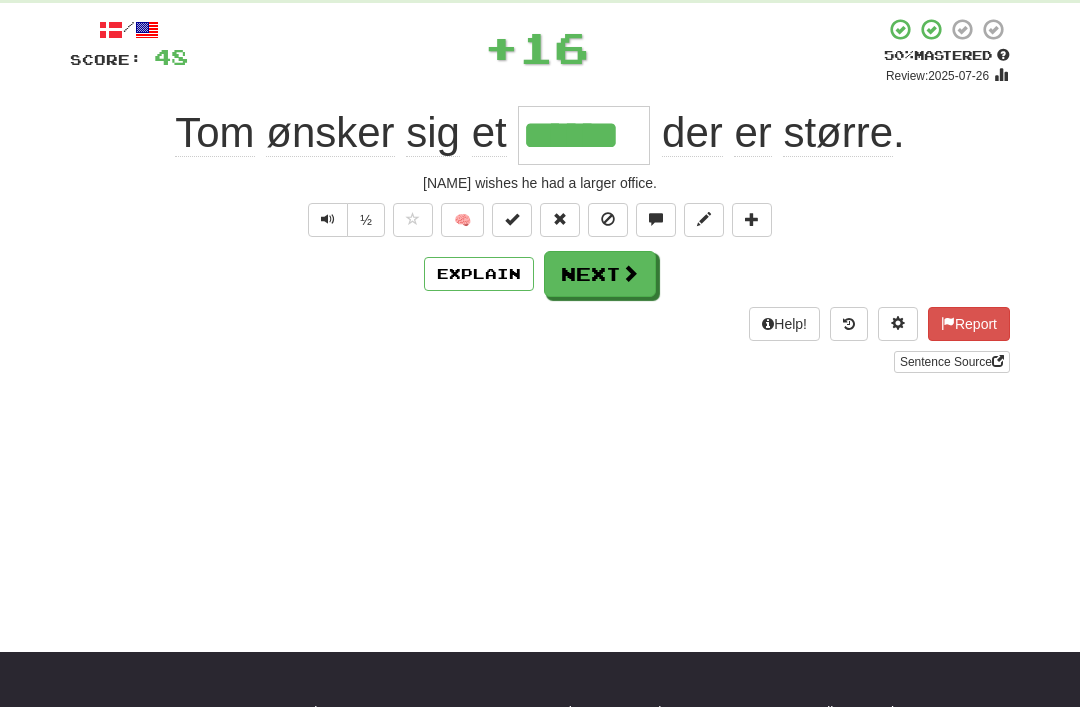 click on "Next" at bounding box center [600, 274] 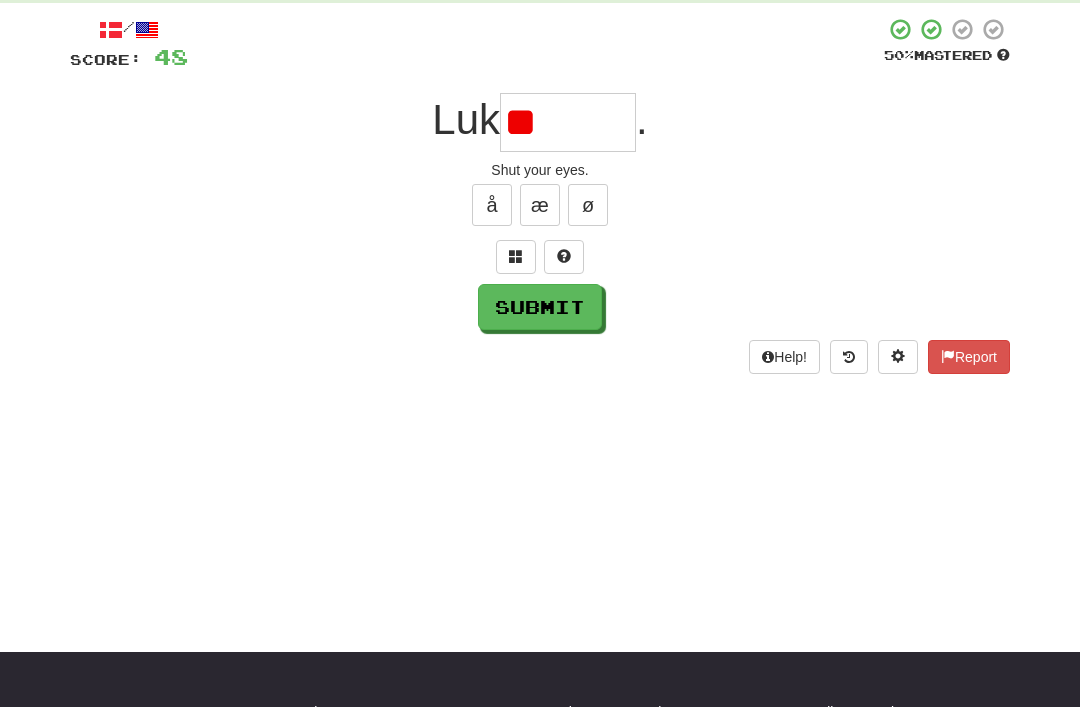 type on "*" 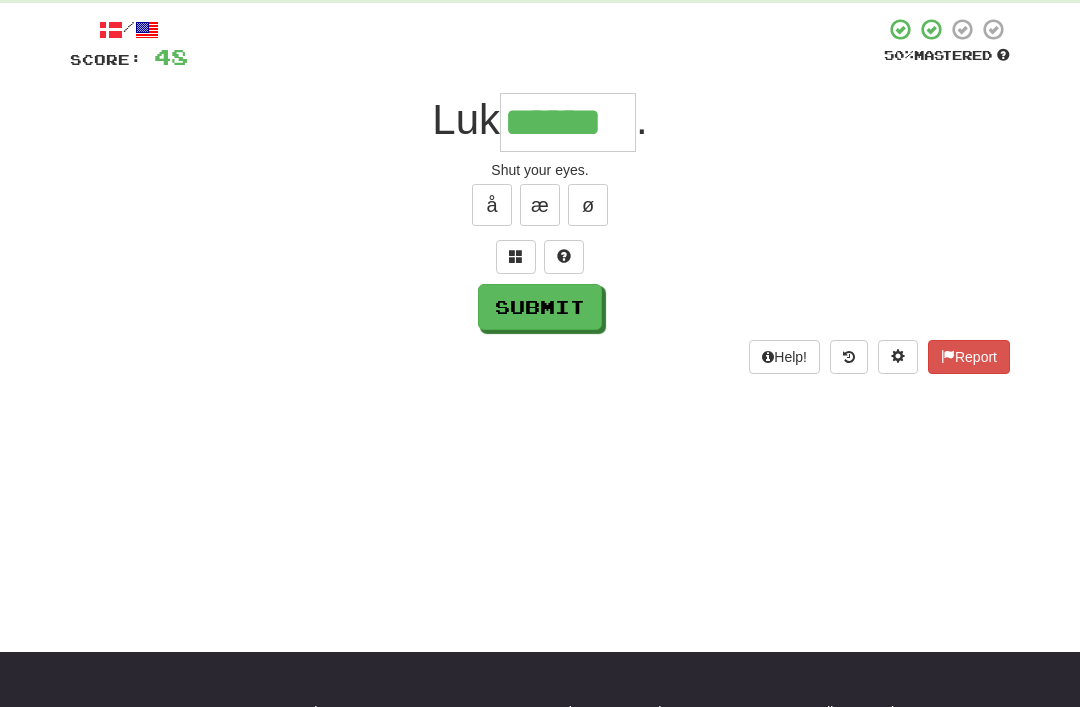 type on "******" 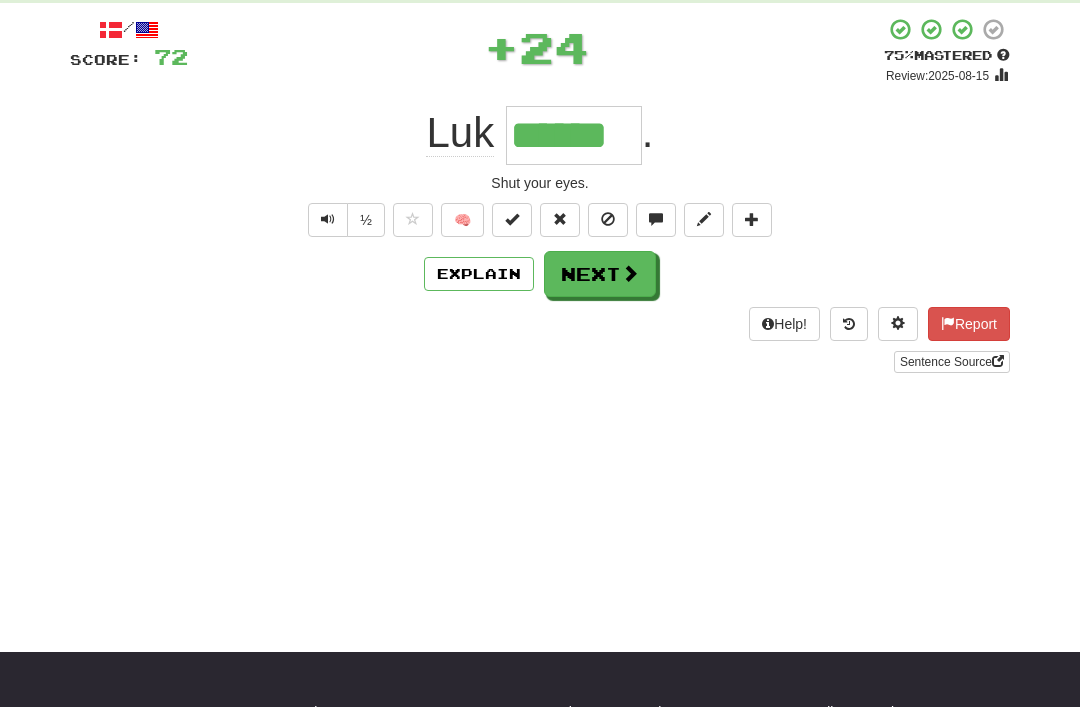 click on "Next" at bounding box center (600, 274) 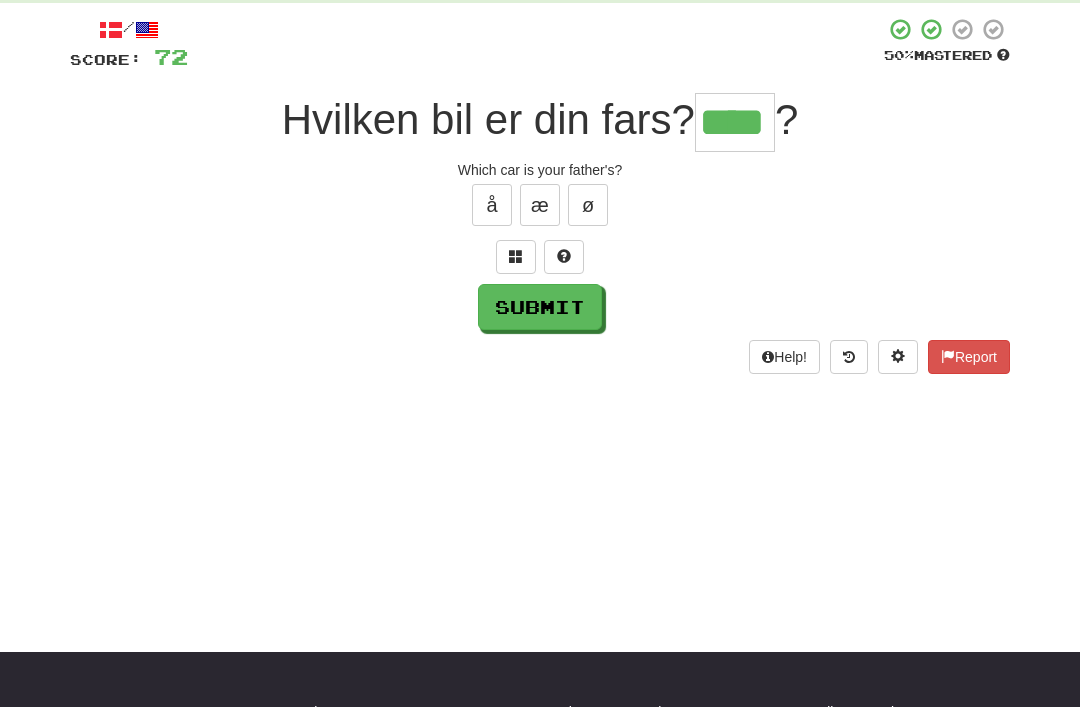 type on "****" 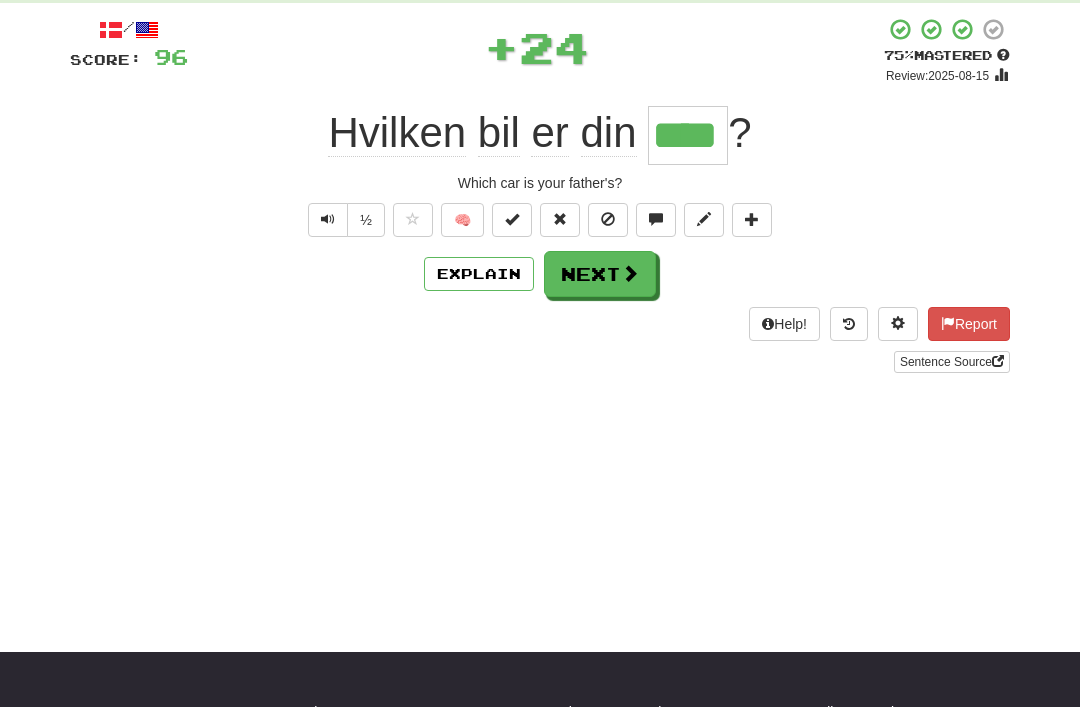 click at bounding box center [512, 220] 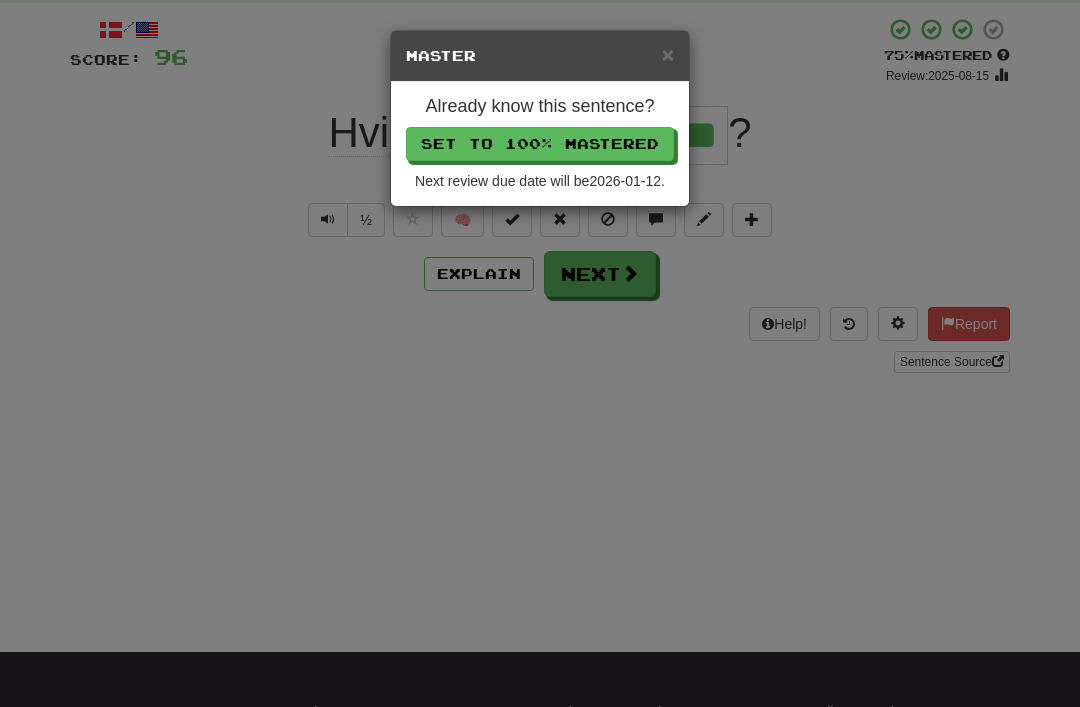 click on "Set to 100% Mastered" at bounding box center (540, 144) 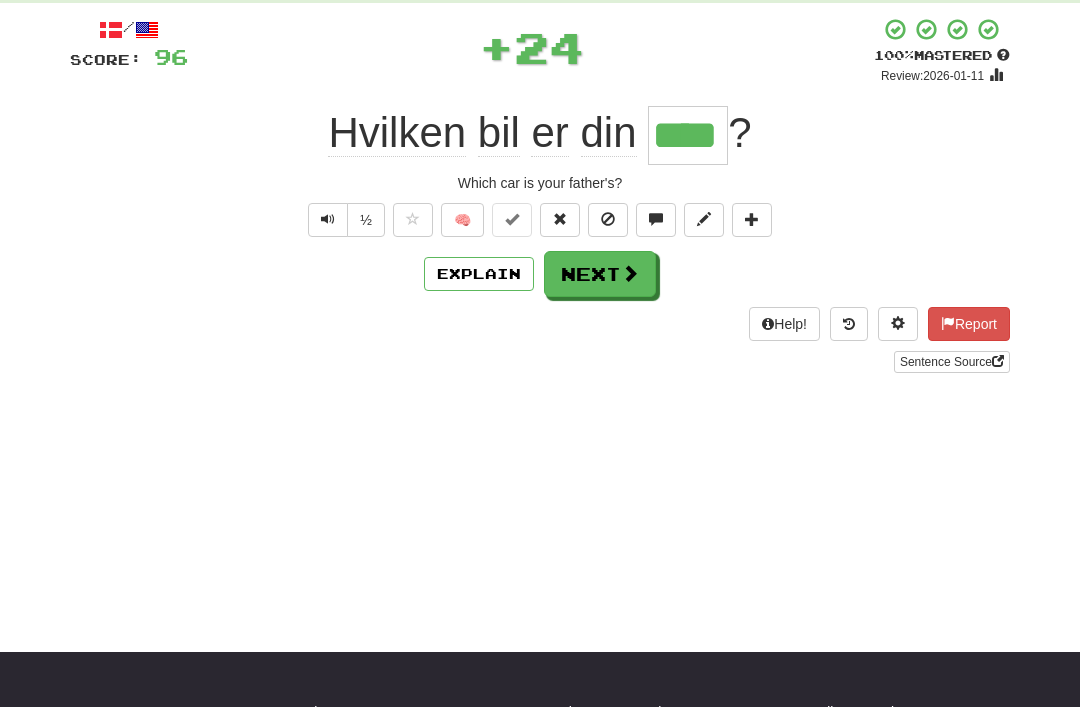 click on "Next" at bounding box center (600, 274) 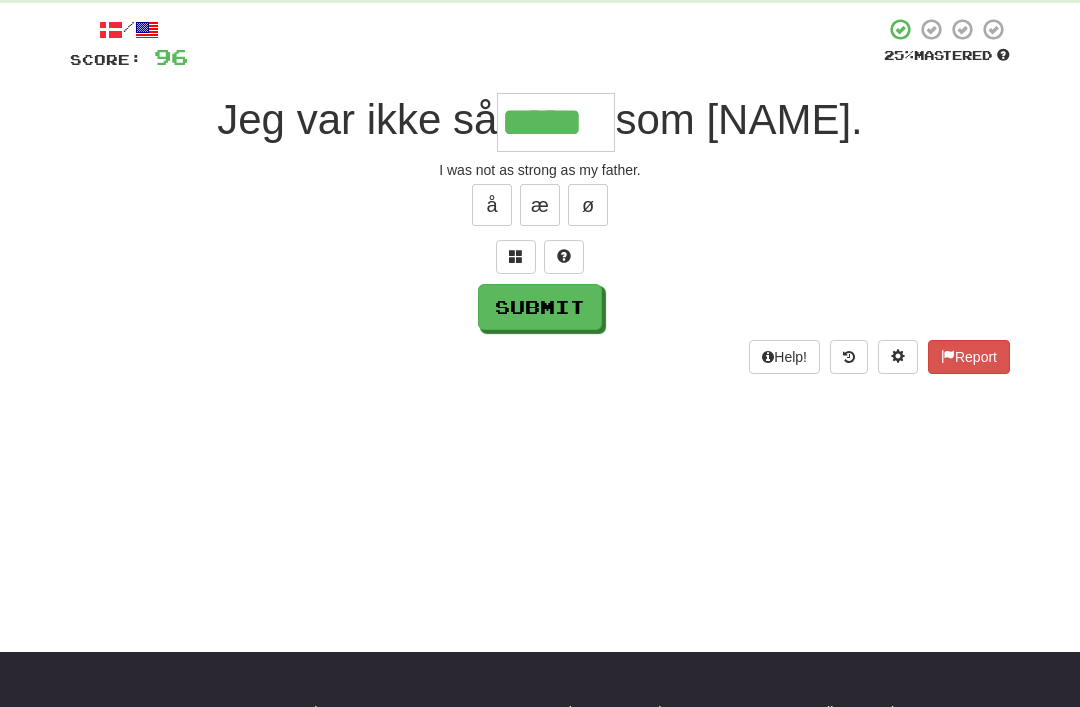 type on "*****" 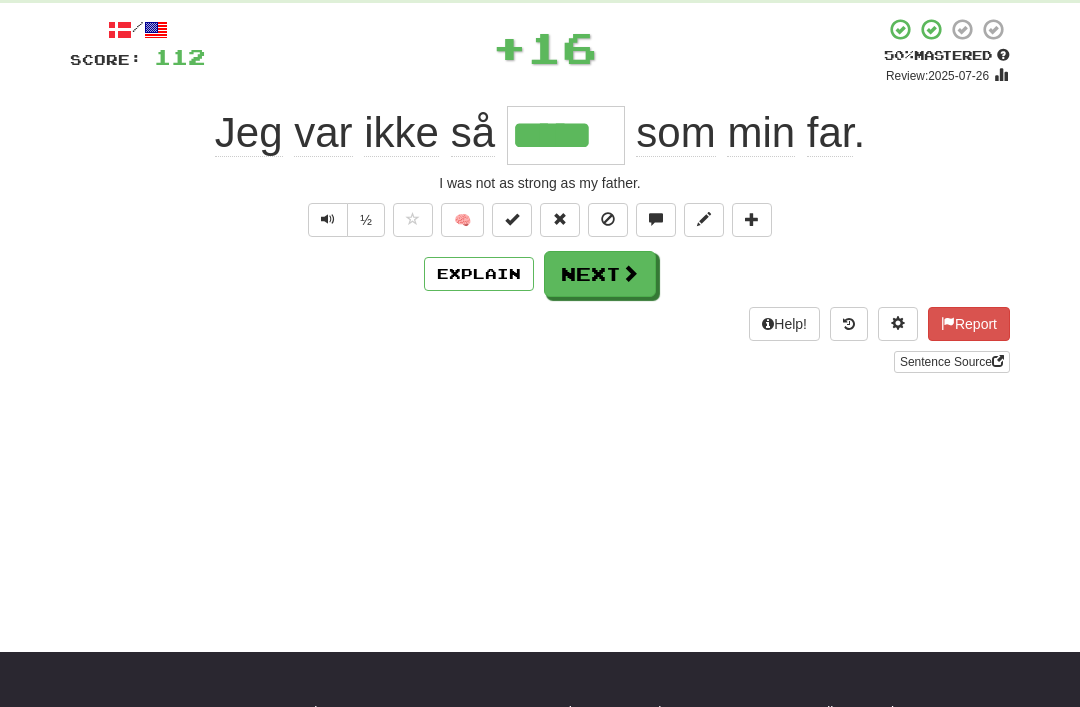 click at bounding box center [512, 220] 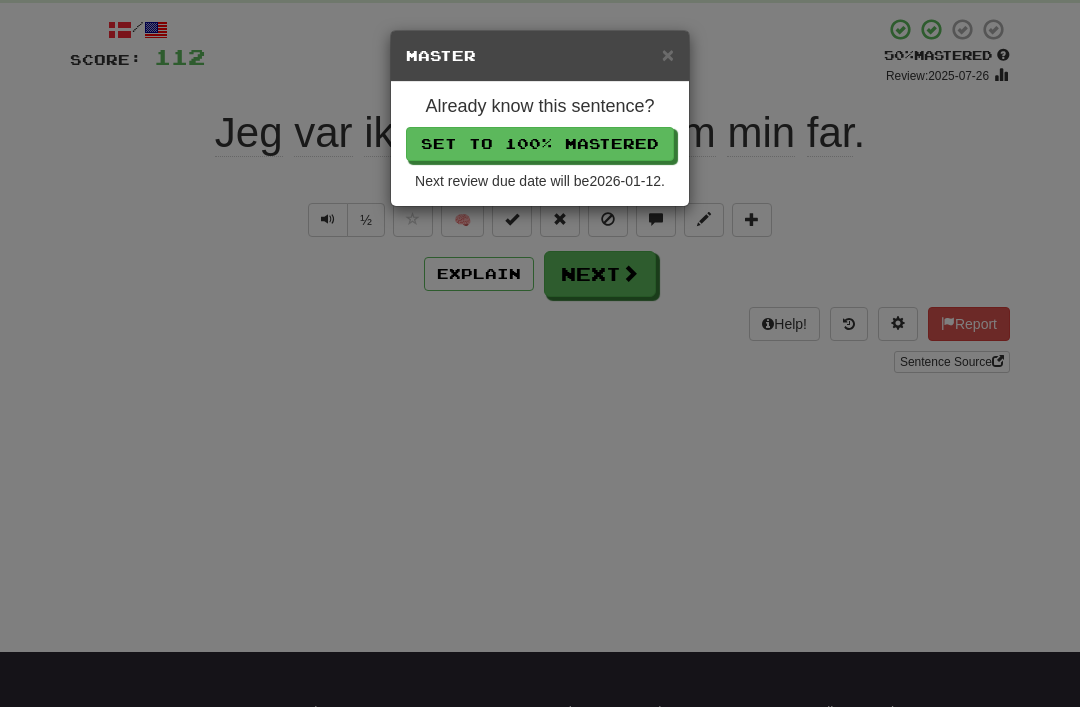 click on "Set to 100% Mastered" at bounding box center [540, 144] 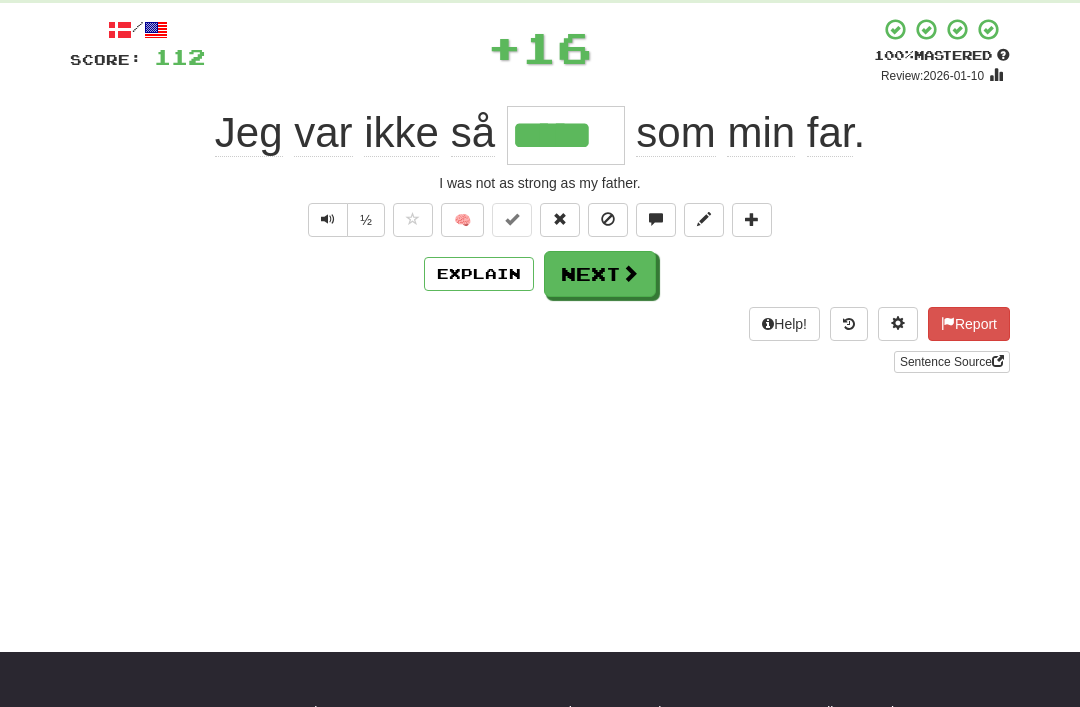 click on "Next" at bounding box center (600, 274) 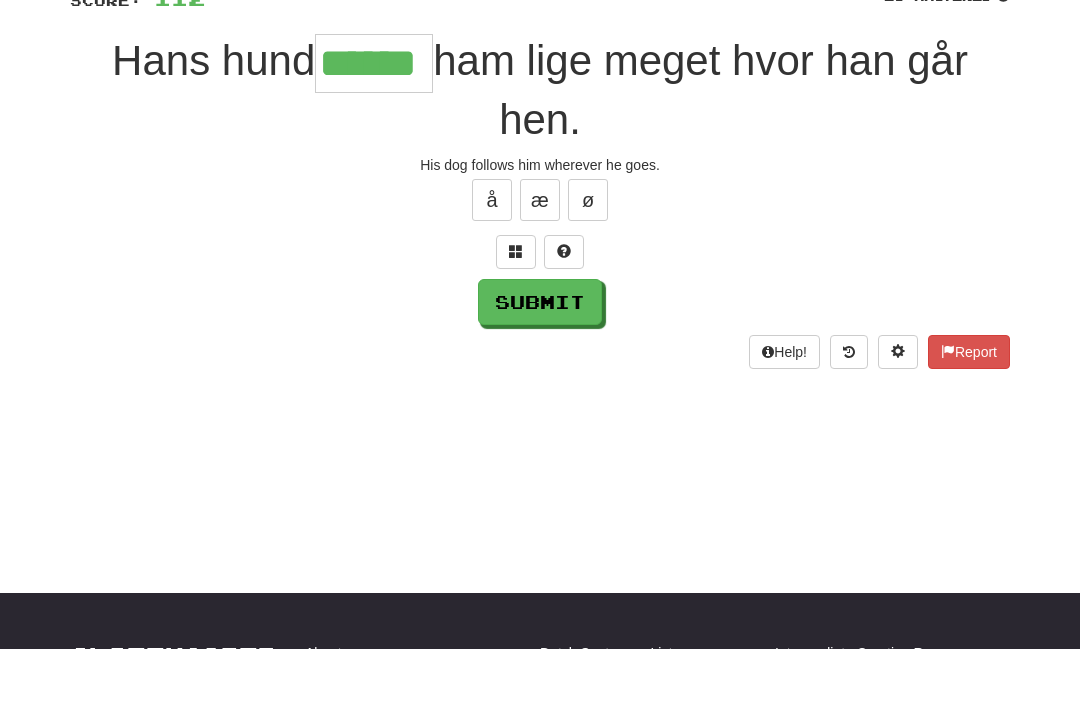 type on "******" 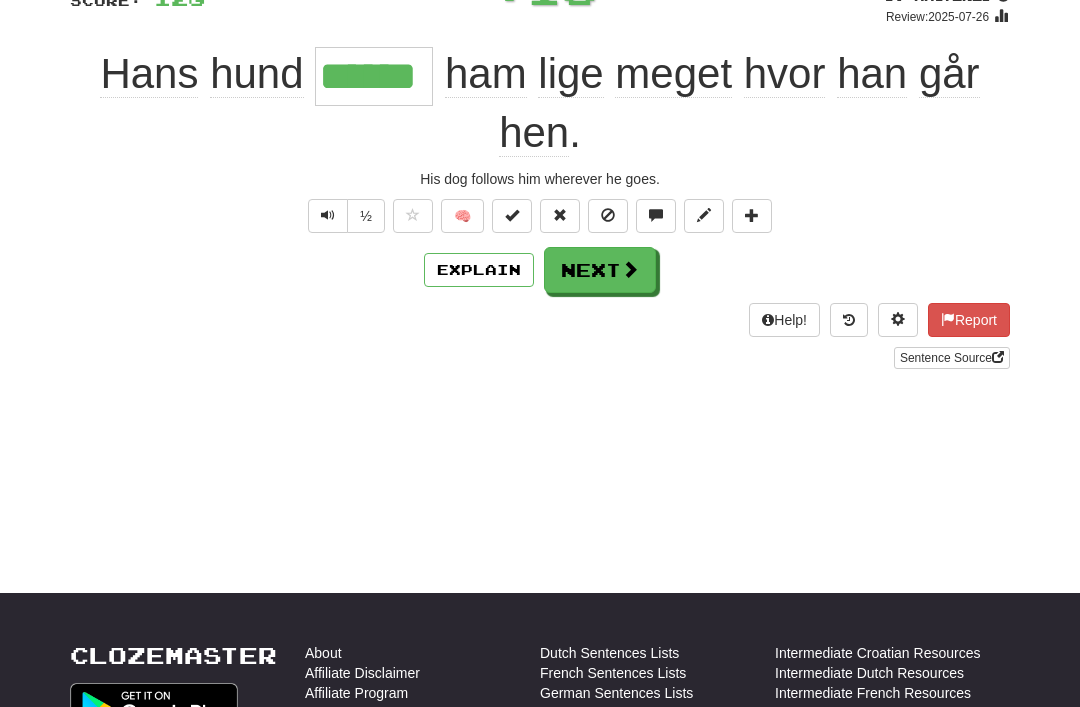 click on "Explain" at bounding box center [479, 270] 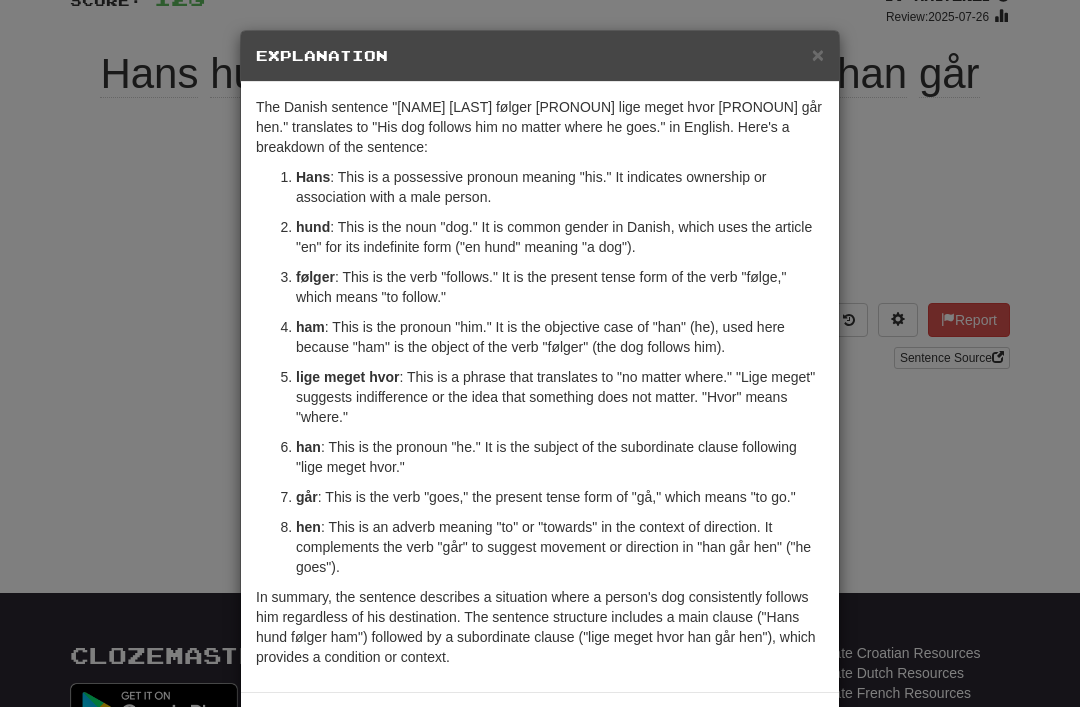 click on "×" at bounding box center [818, 54] 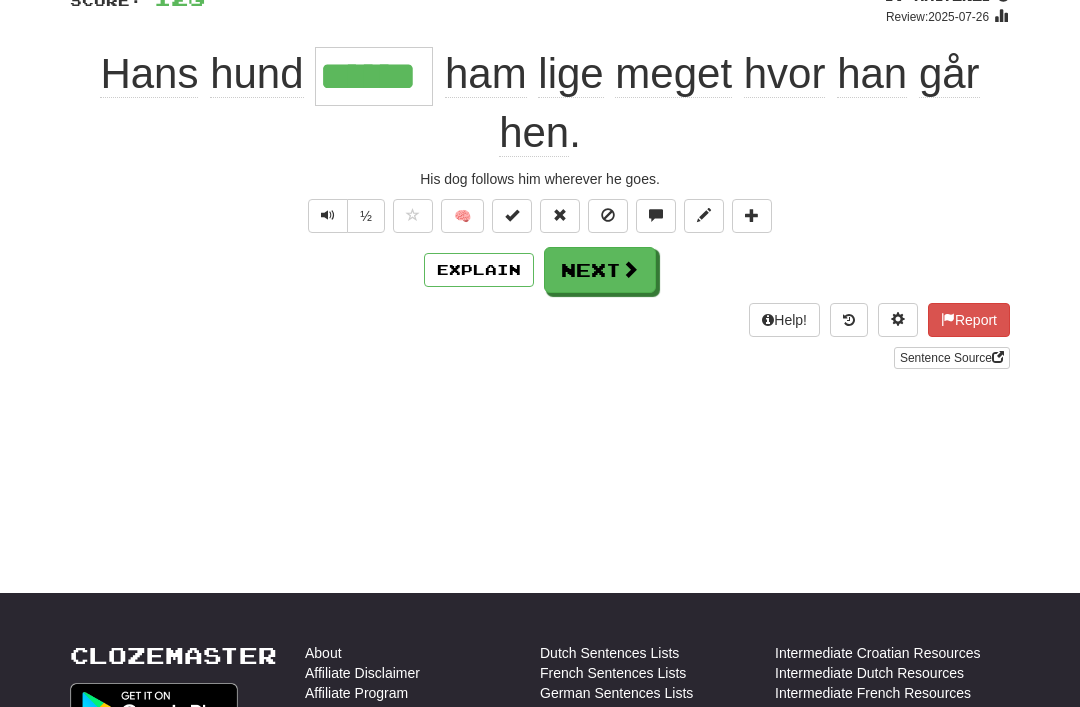 click at bounding box center (328, 216) 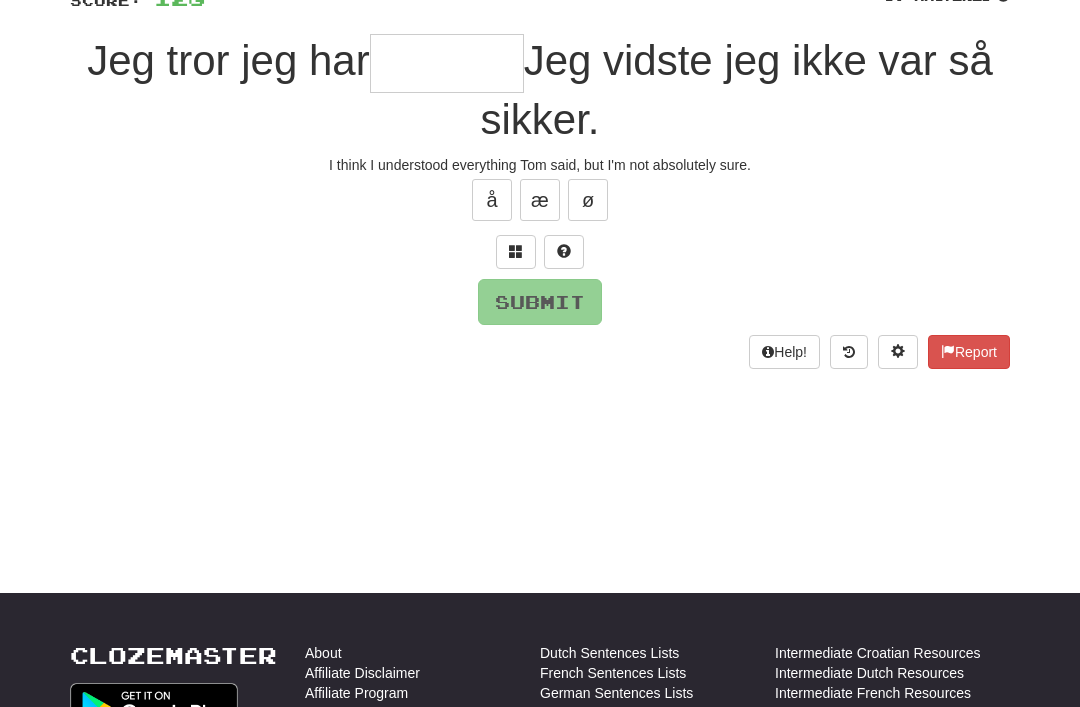 scroll, scrollTop: 163, scrollLeft: 0, axis: vertical 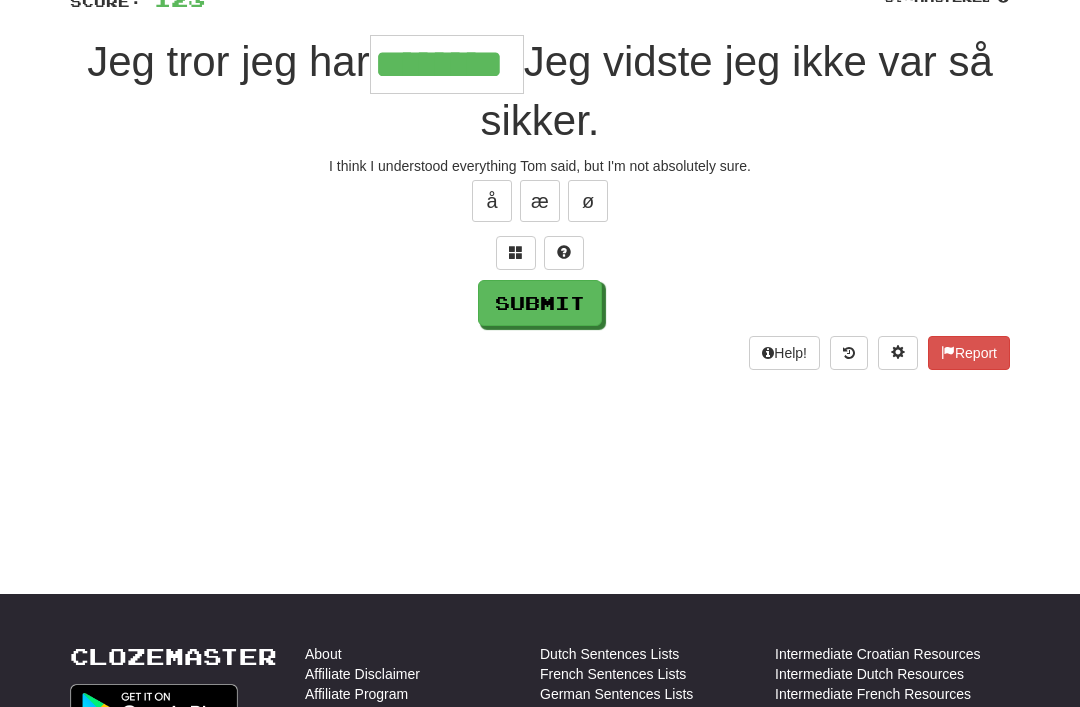 type on "********" 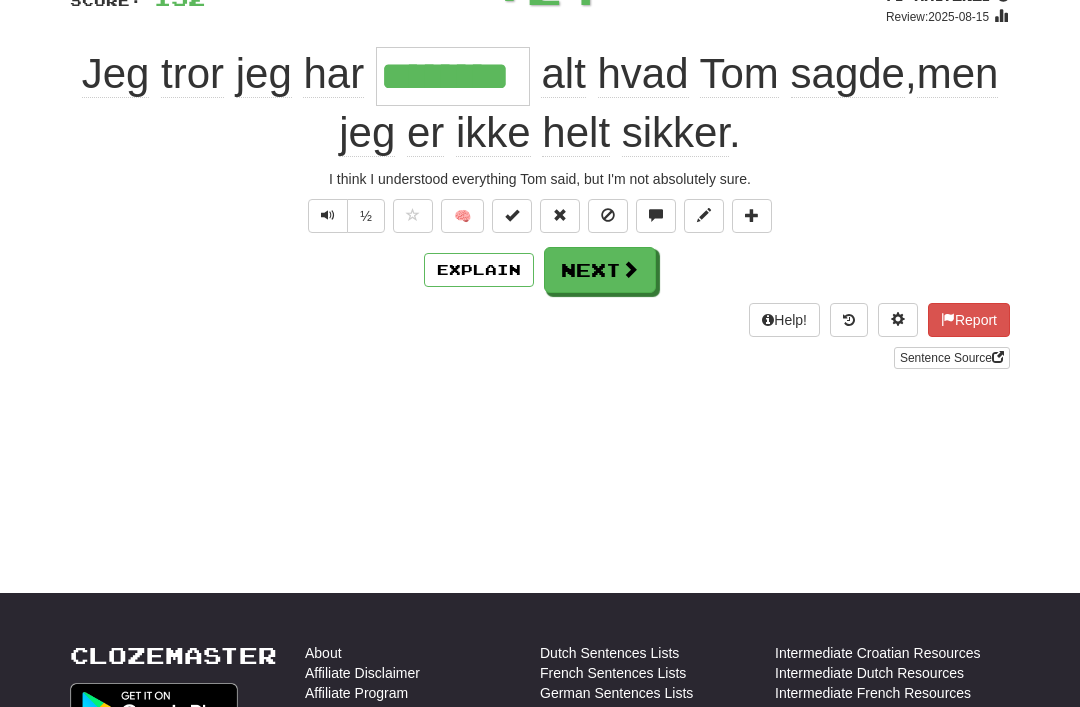 click on "Next" at bounding box center [600, 270] 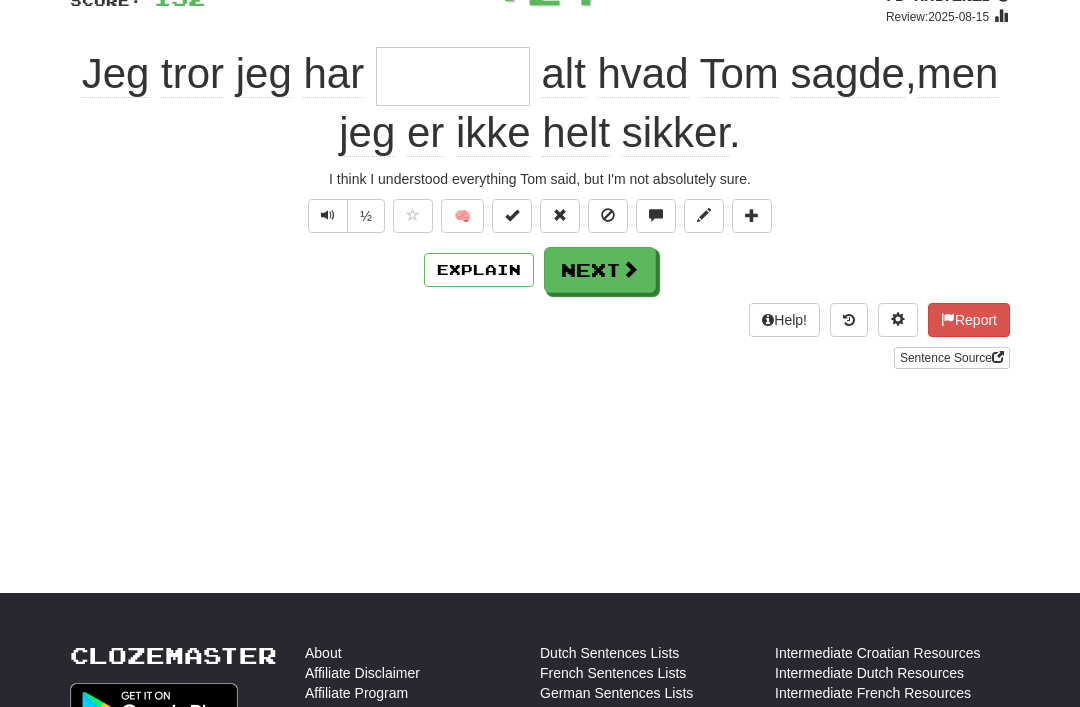 scroll, scrollTop: 163, scrollLeft: 0, axis: vertical 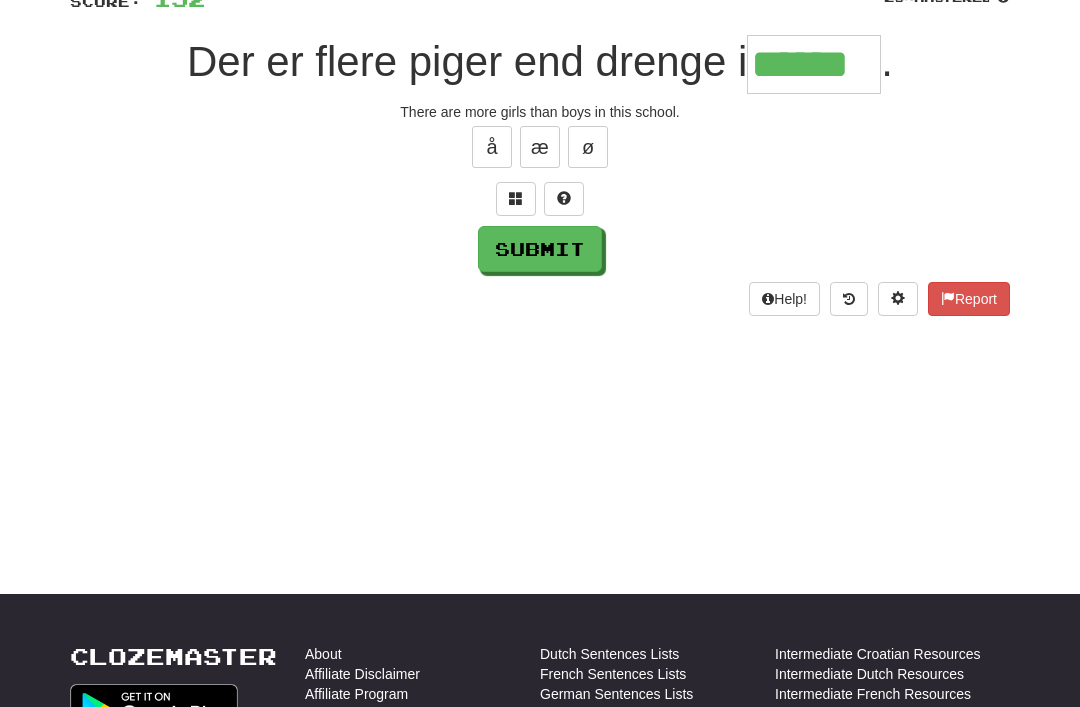 type on "******" 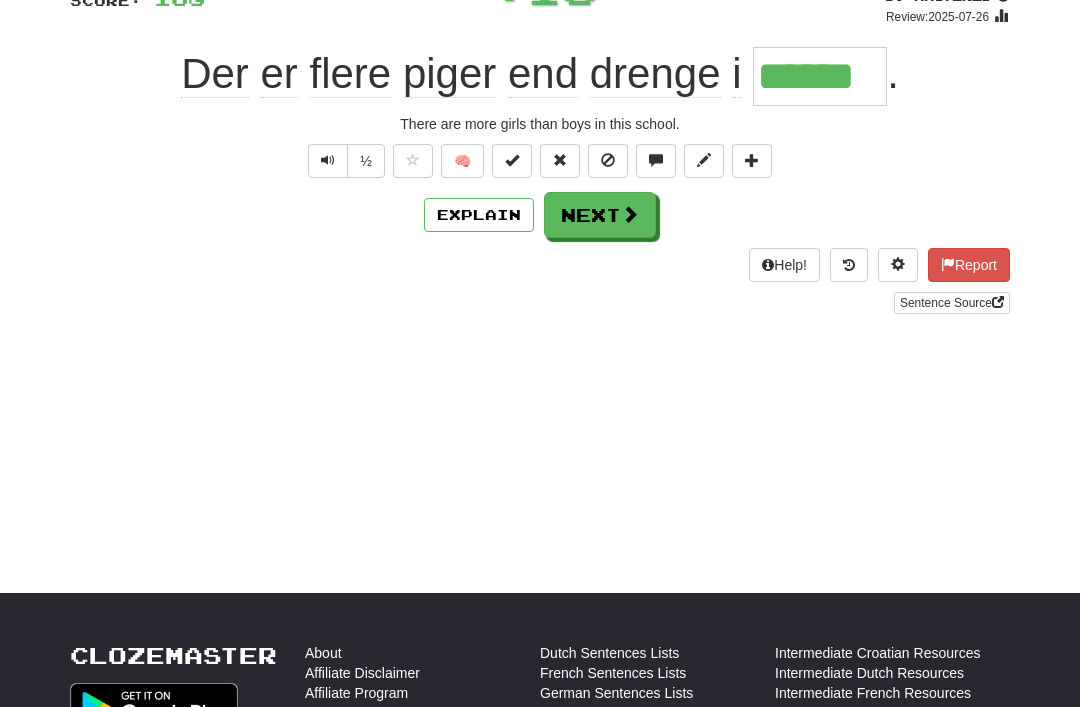 click at bounding box center (512, 160) 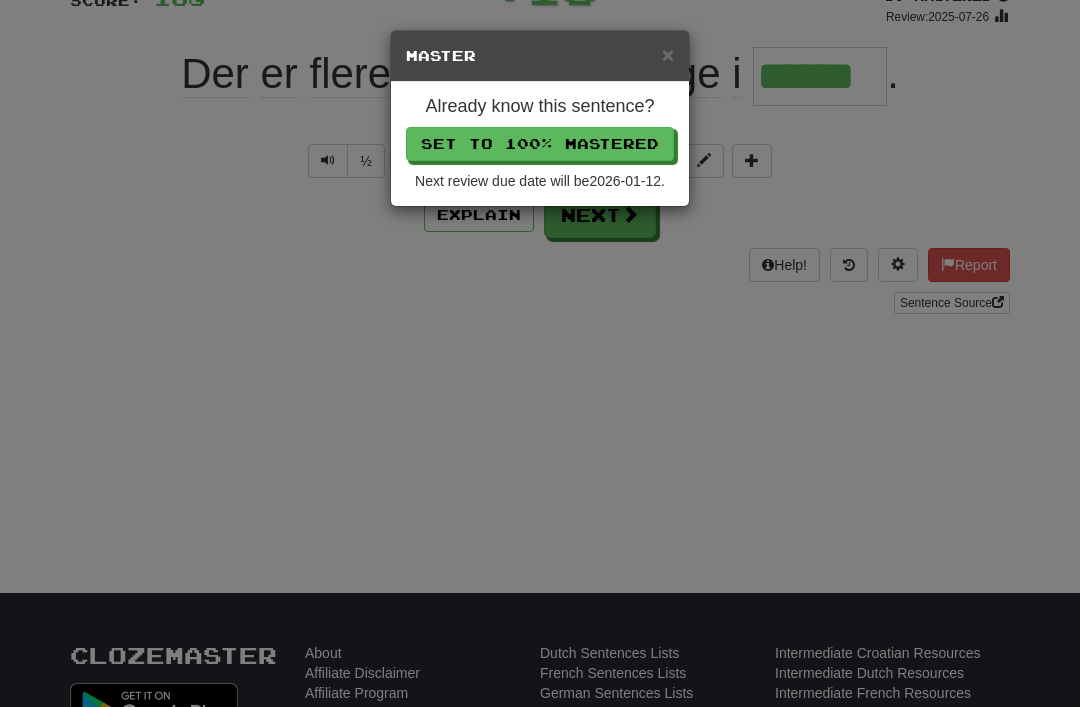 click on "Set to 100% Mastered" at bounding box center [540, 144] 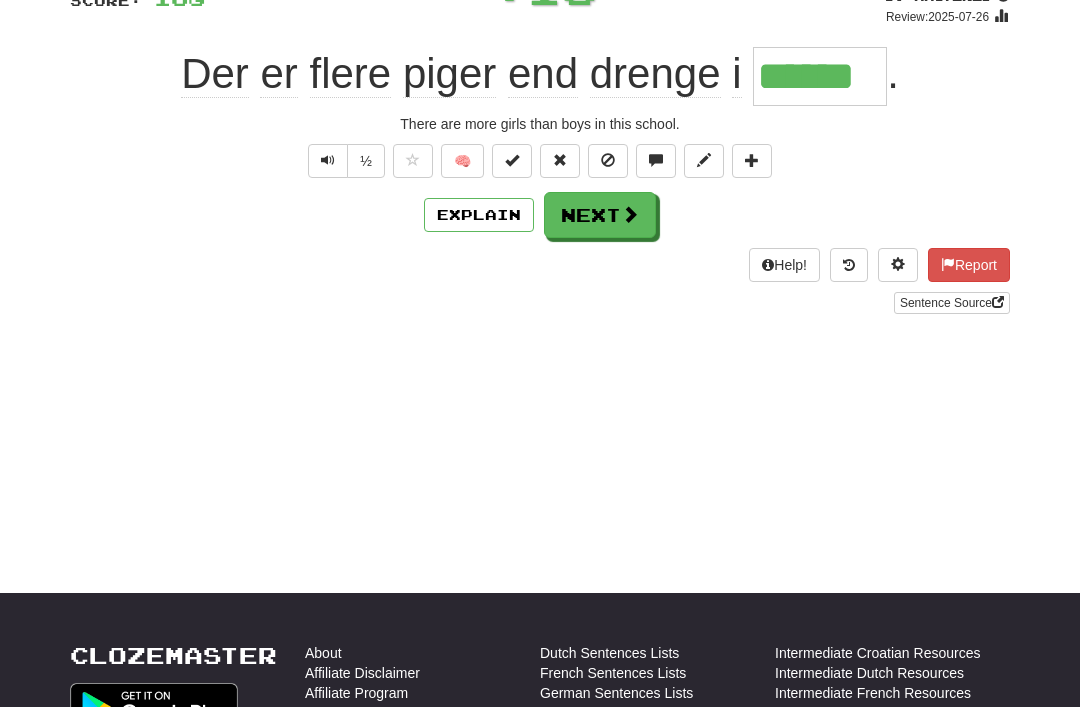 click on "Next" at bounding box center (600, 215) 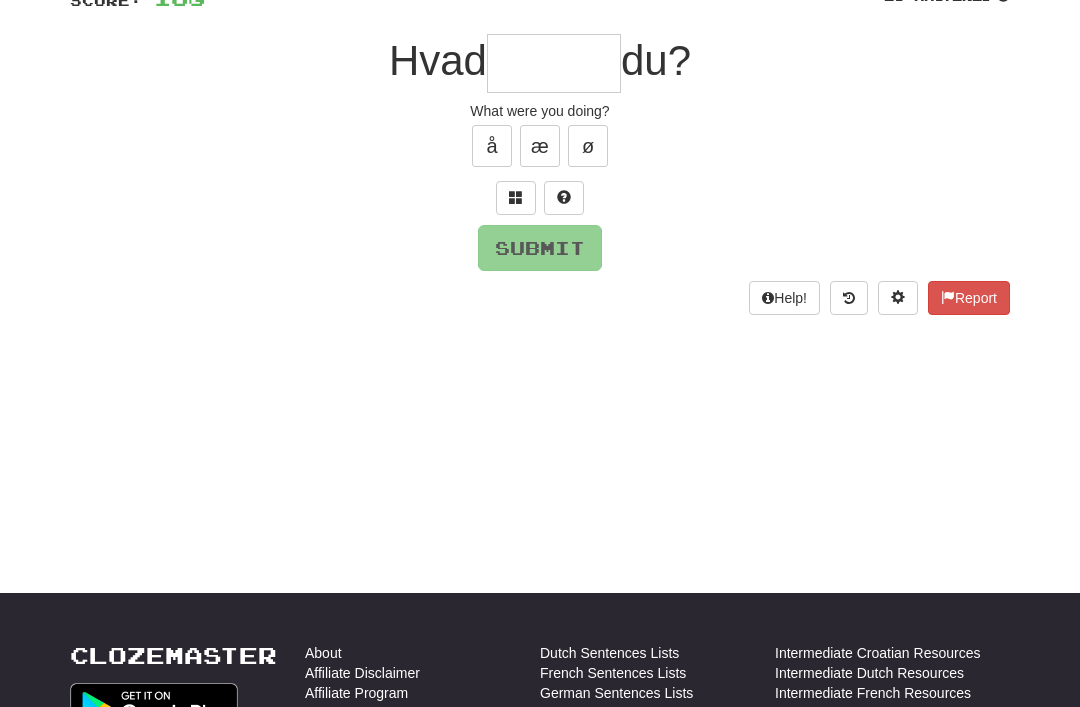 scroll, scrollTop: 163, scrollLeft: 0, axis: vertical 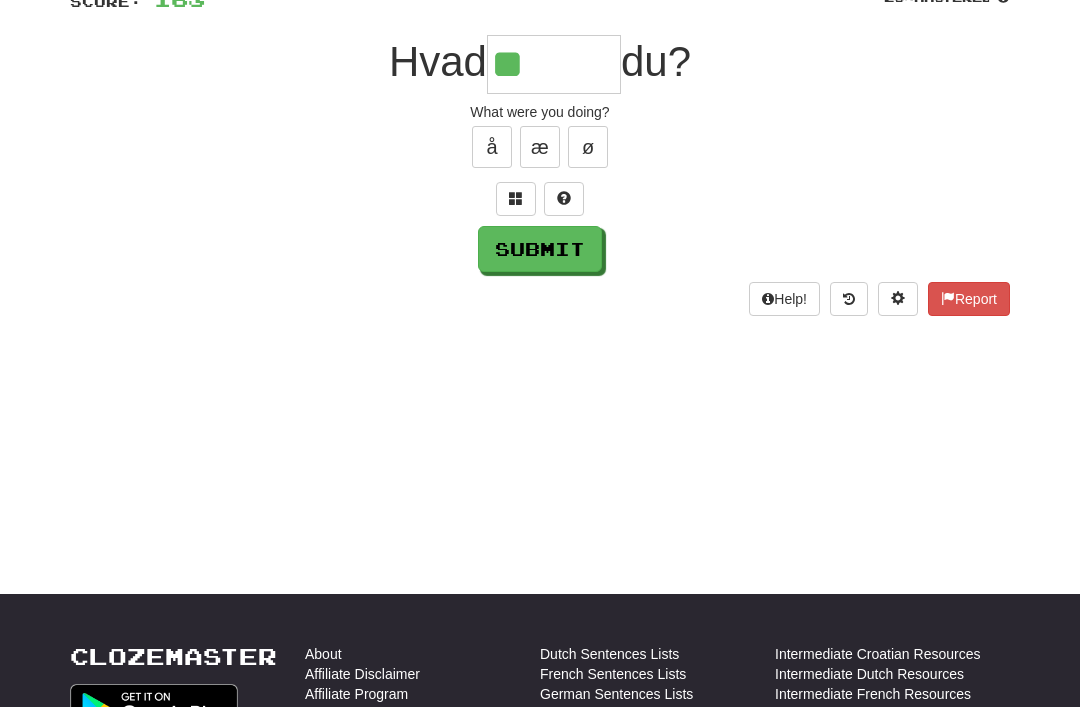 type on "*" 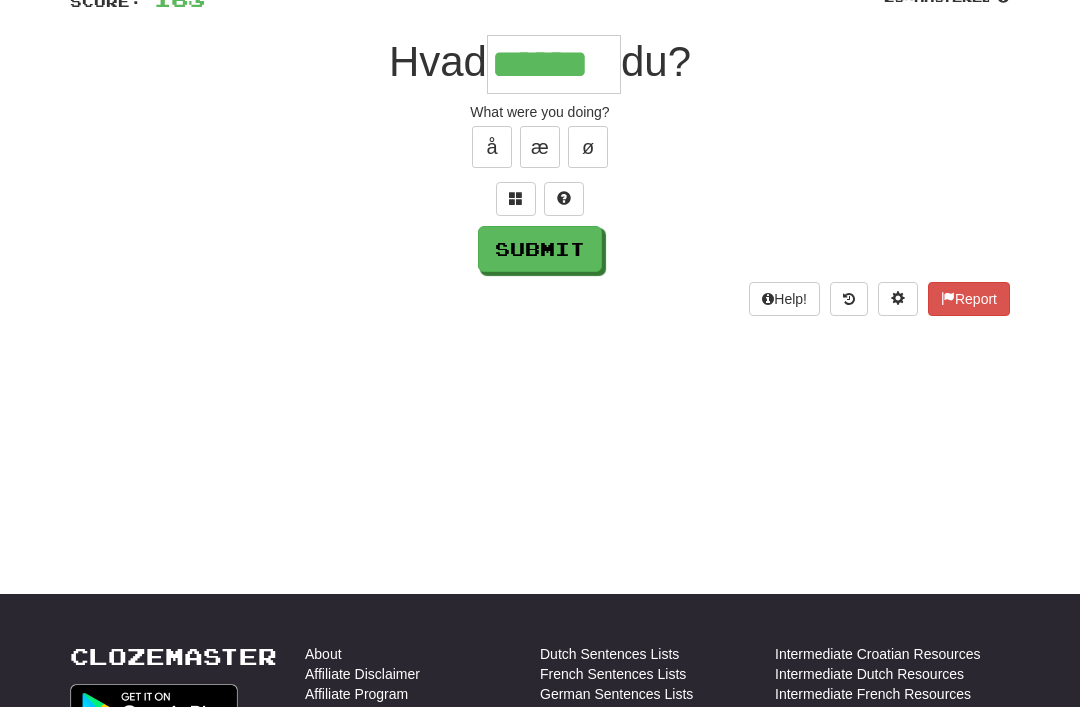 type on "******" 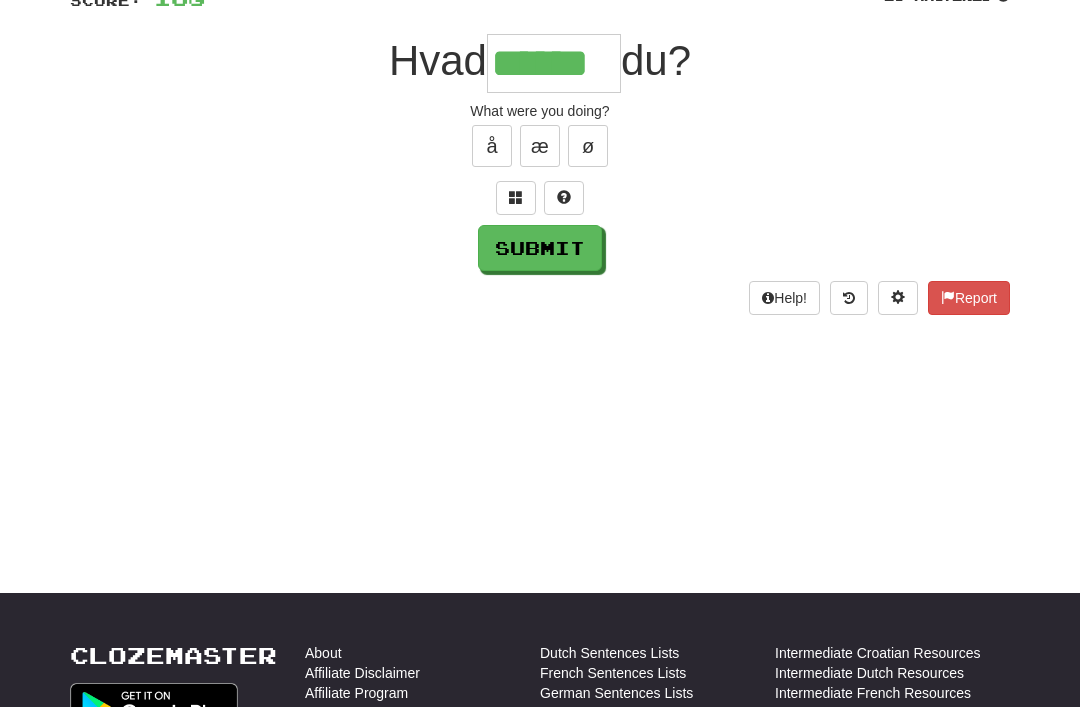 click on "Submit" at bounding box center (540, 248) 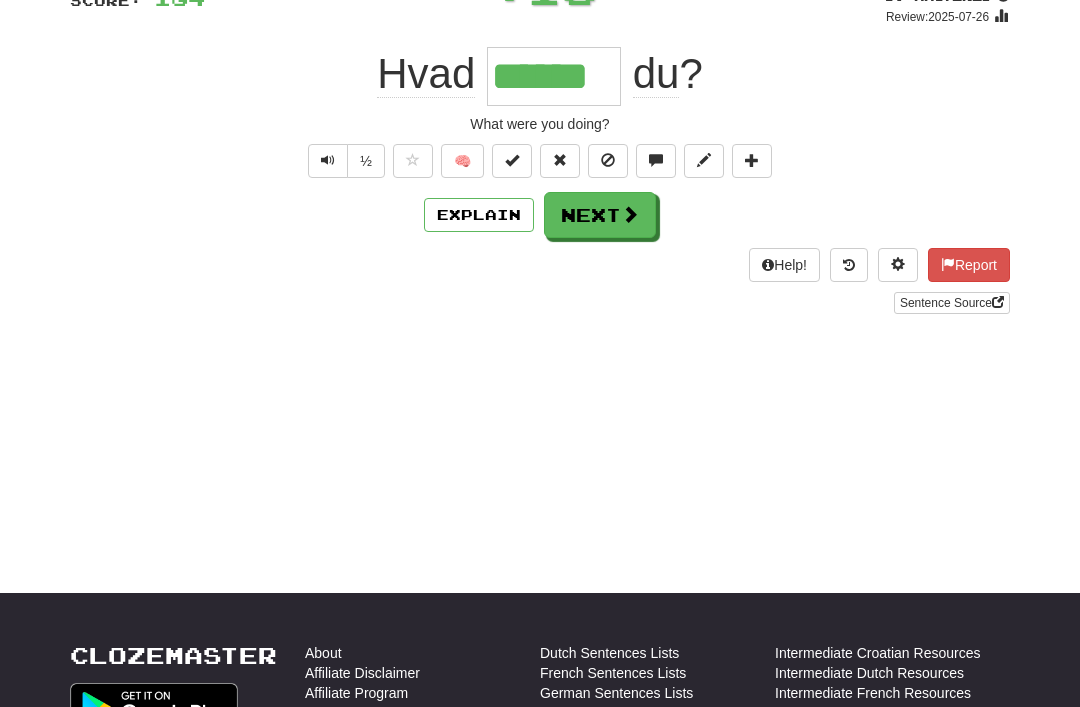 click at bounding box center [512, 161] 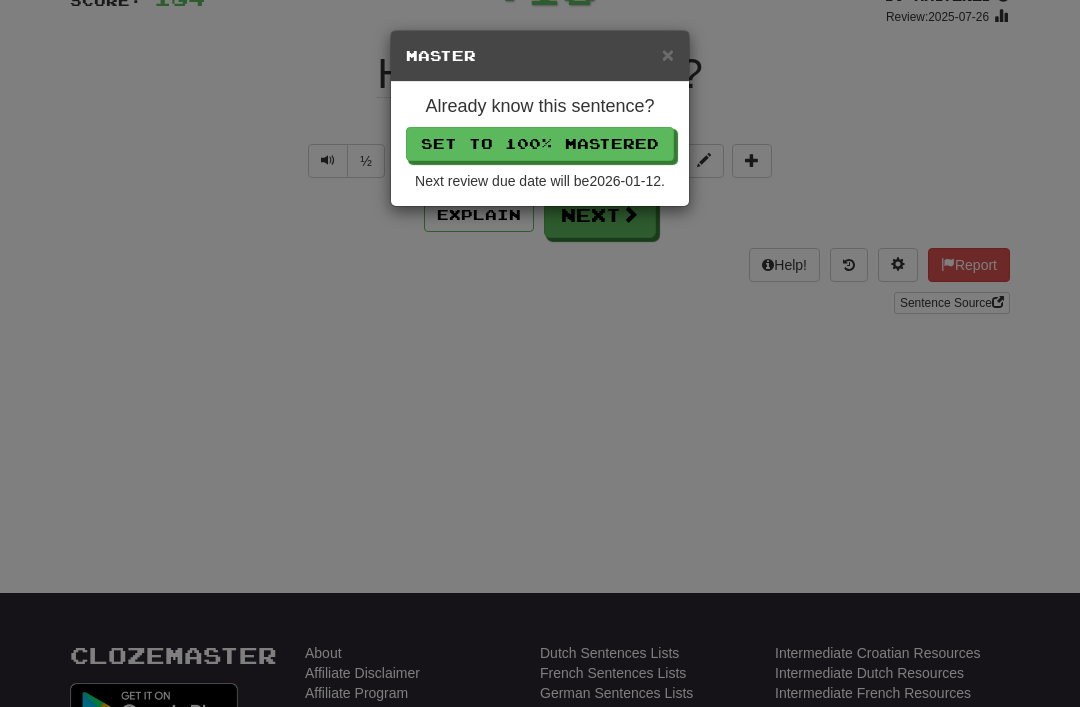 click on "Set to 100% Mastered" at bounding box center [540, 144] 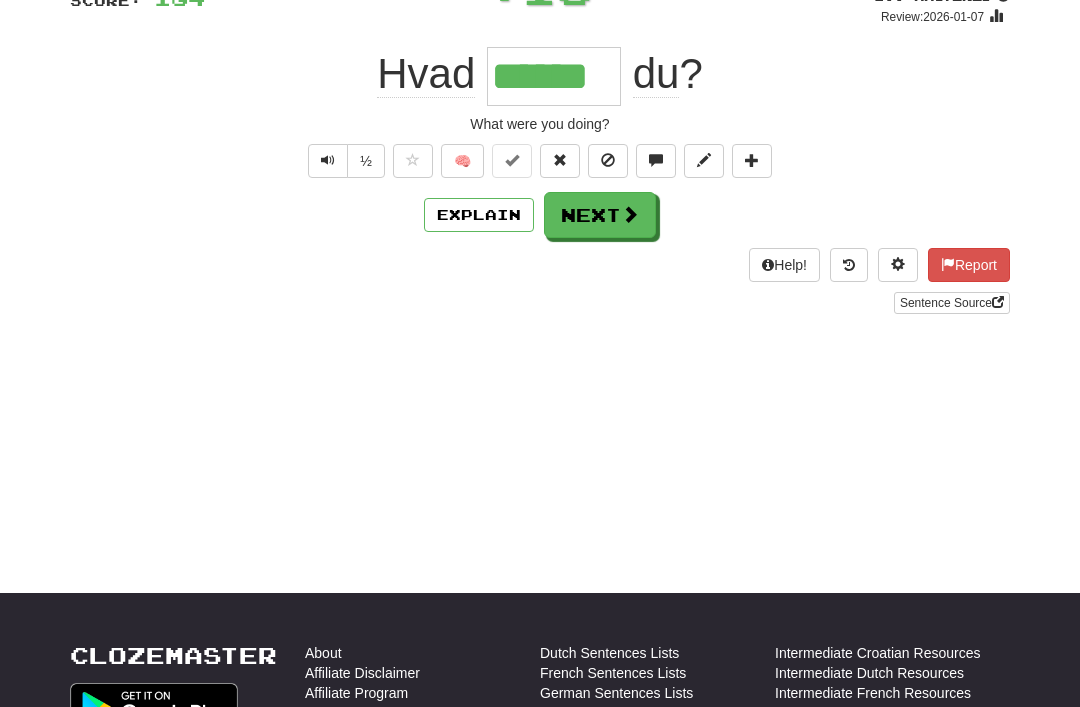 click on "Next" at bounding box center (600, 215) 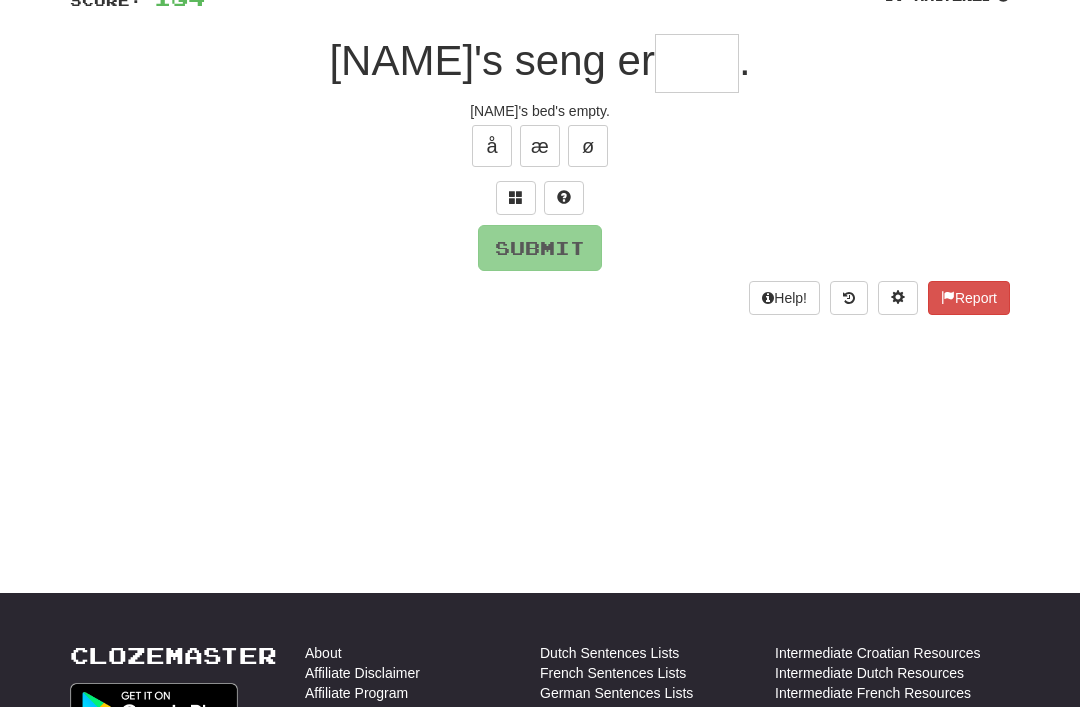 scroll, scrollTop: 163, scrollLeft: 0, axis: vertical 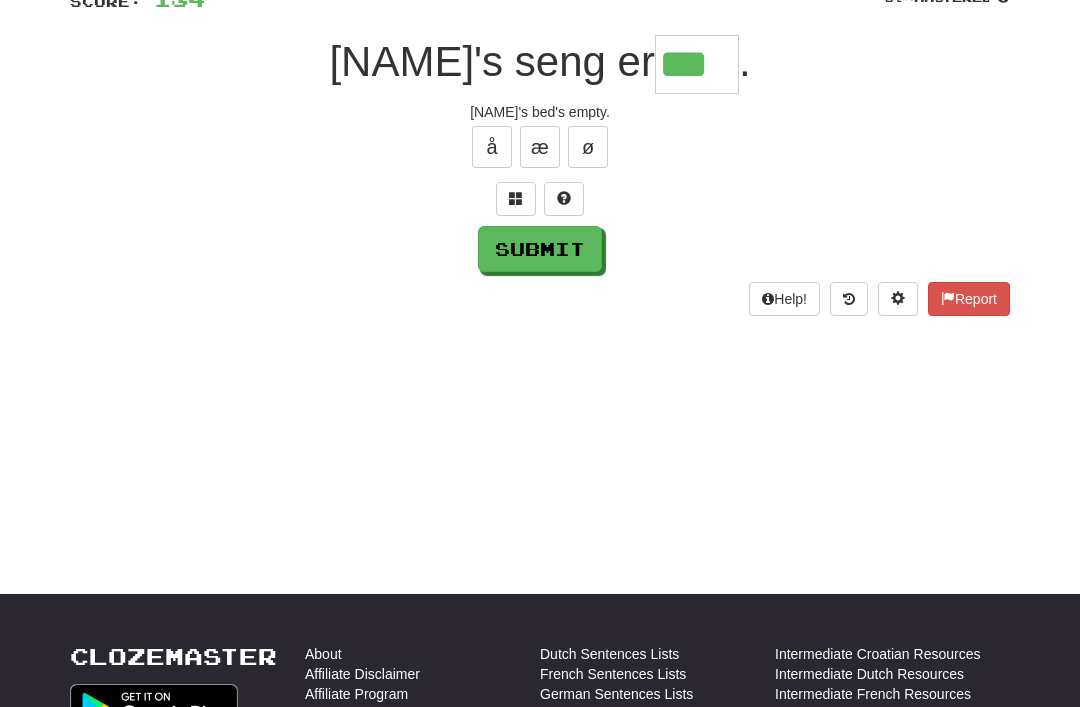type on "***" 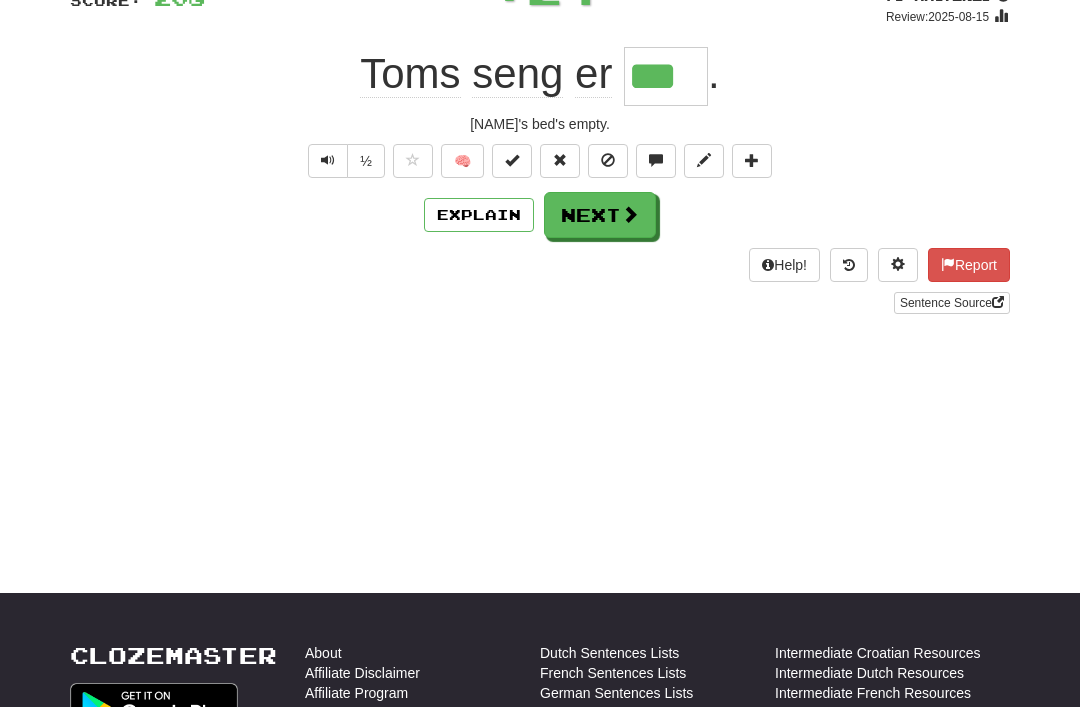 click at bounding box center [512, 161] 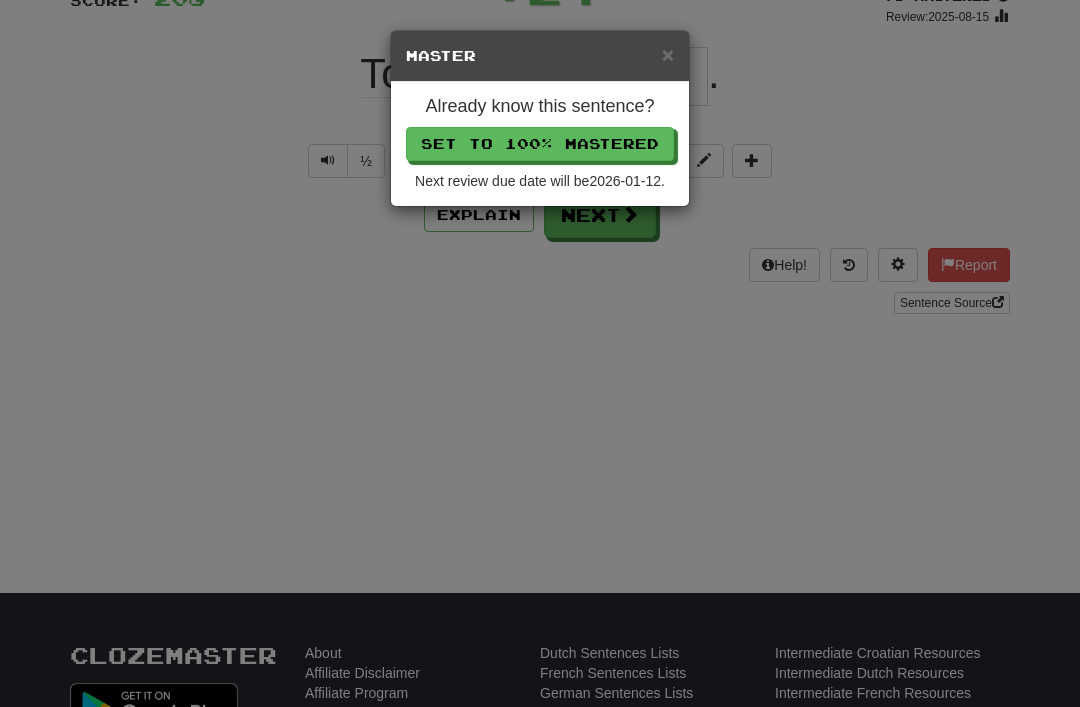 click on "Set to 100% Mastered" at bounding box center [540, 144] 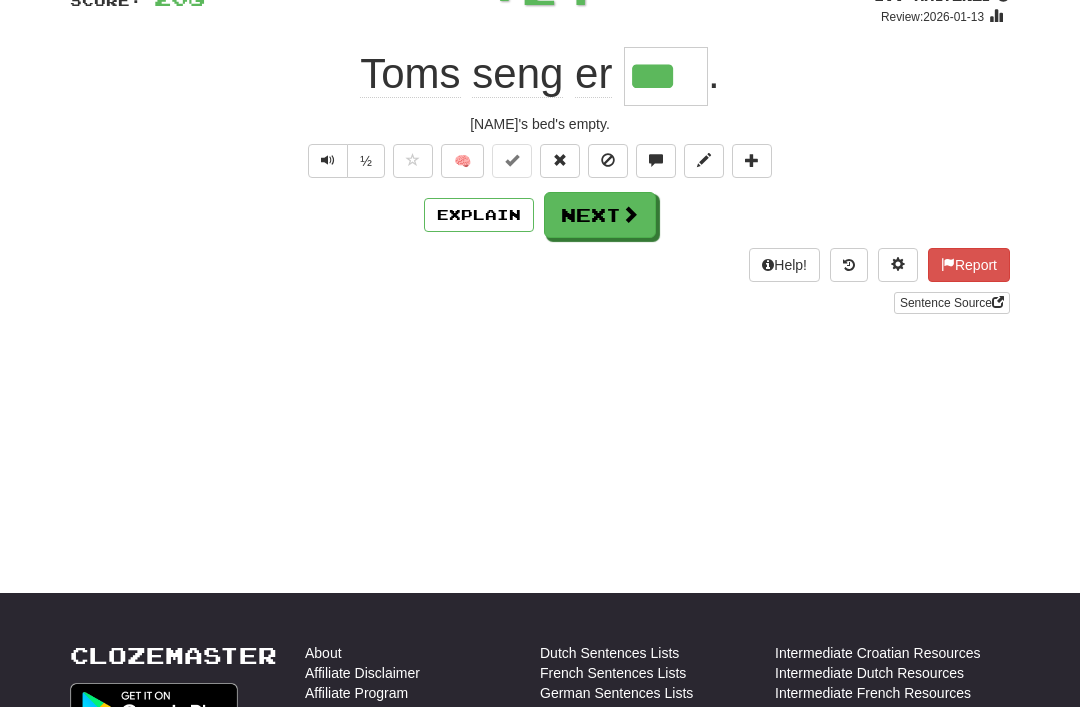 click on "Next" at bounding box center (600, 215) 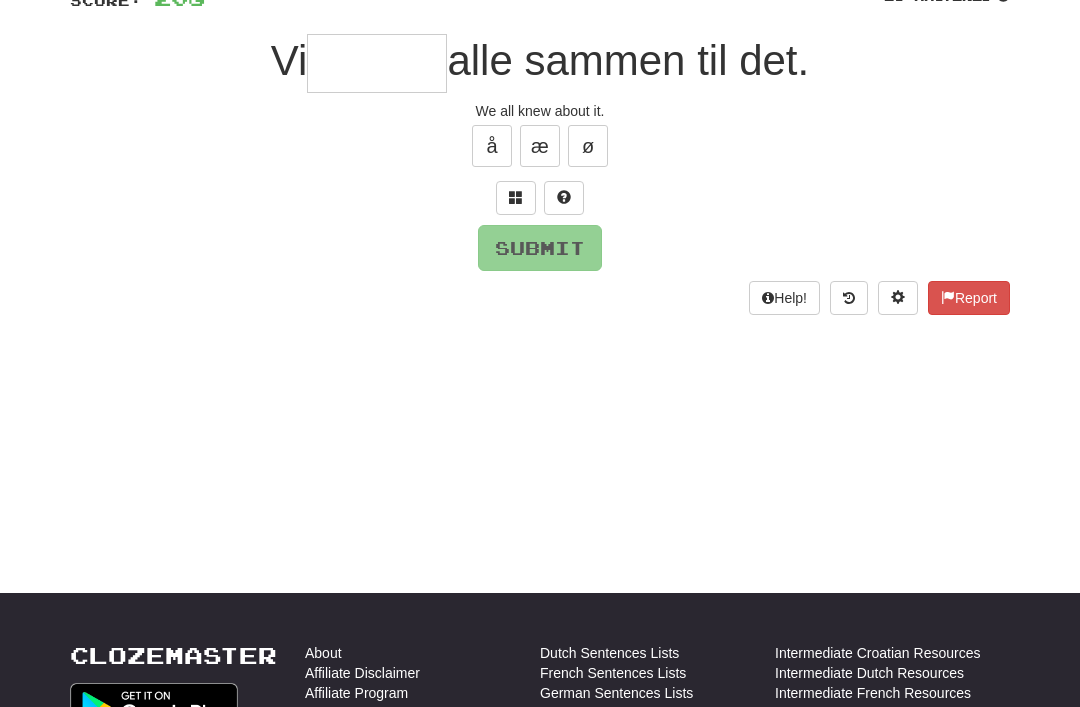 scroll, scrollTop: 163, scrollLeft: 0, axis: vertical 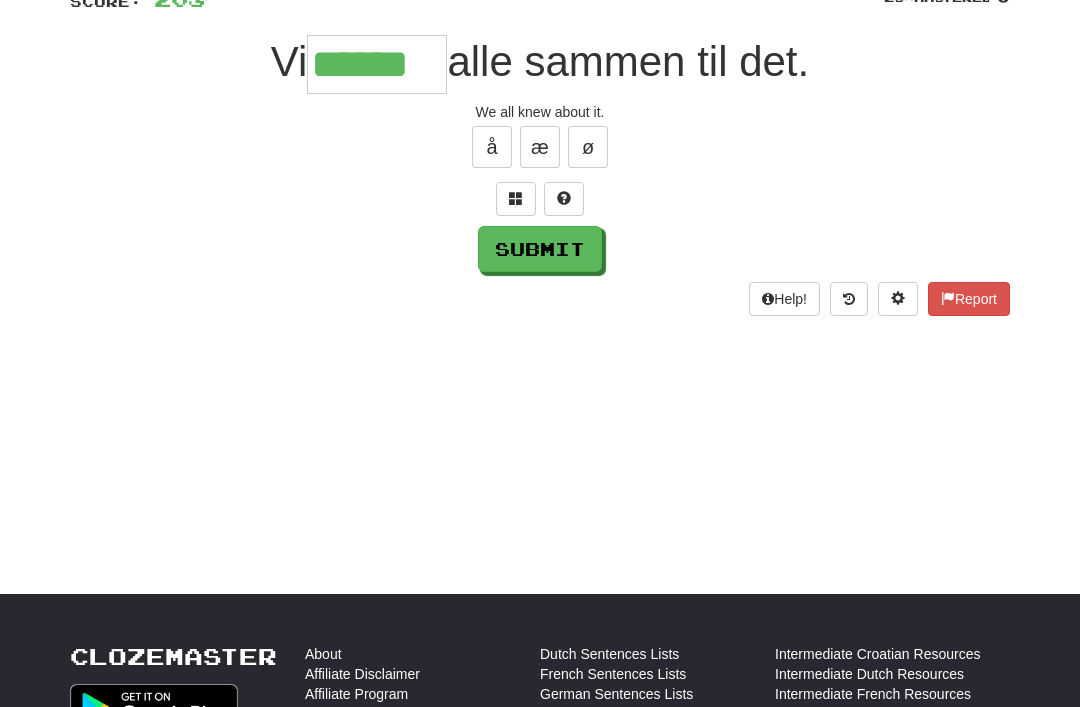 type on "******" 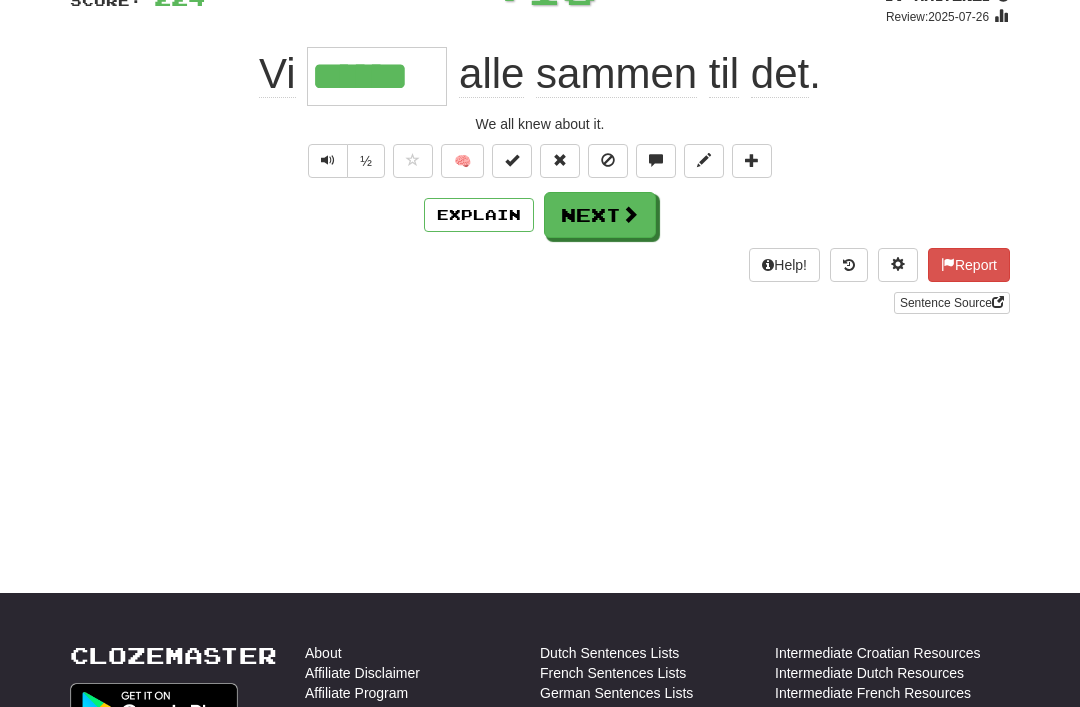 click on "Next" at bounding box center (600, 215) 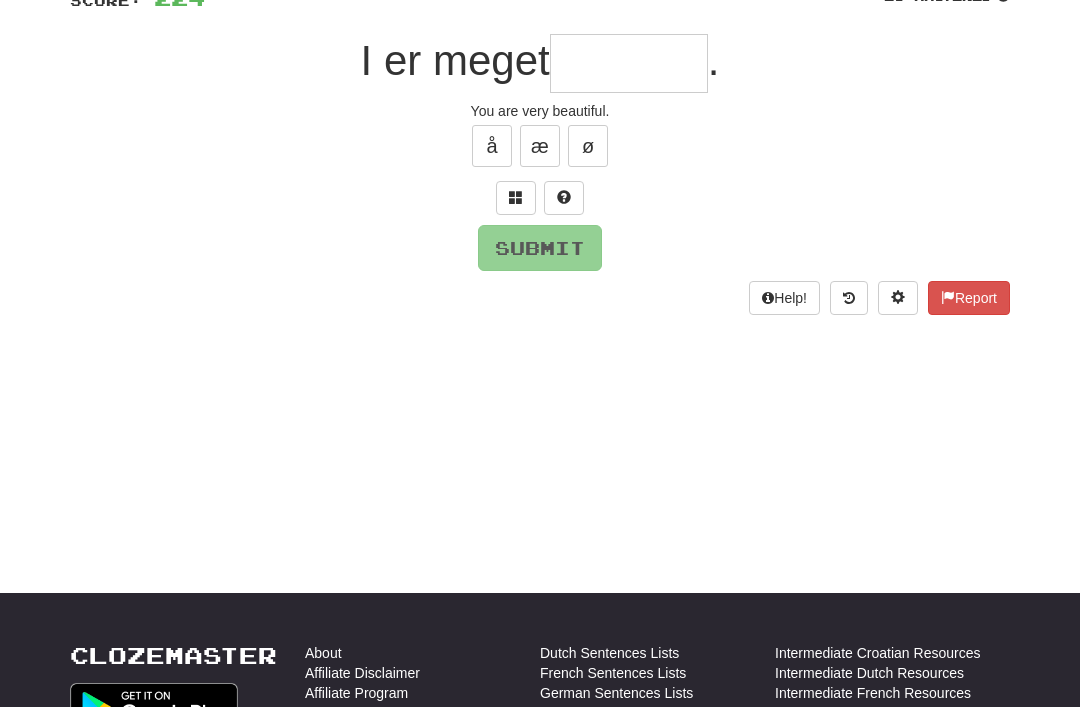 scroll, scrollTop: 163, scrollLeft: 0, axis: vertical 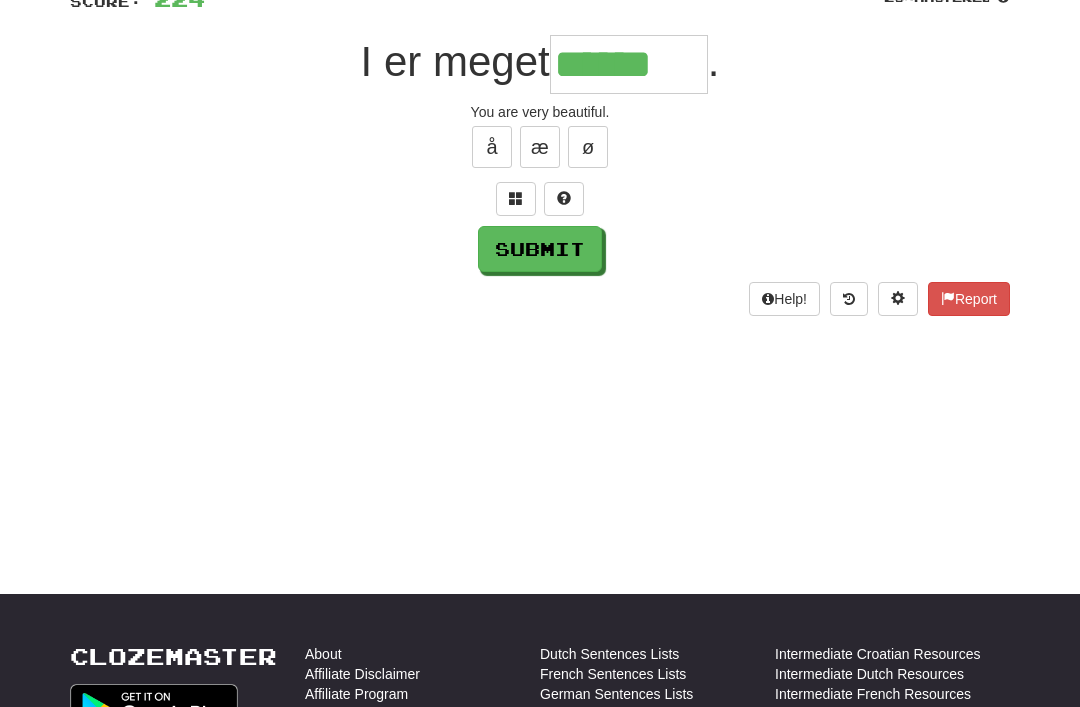 type on "******" 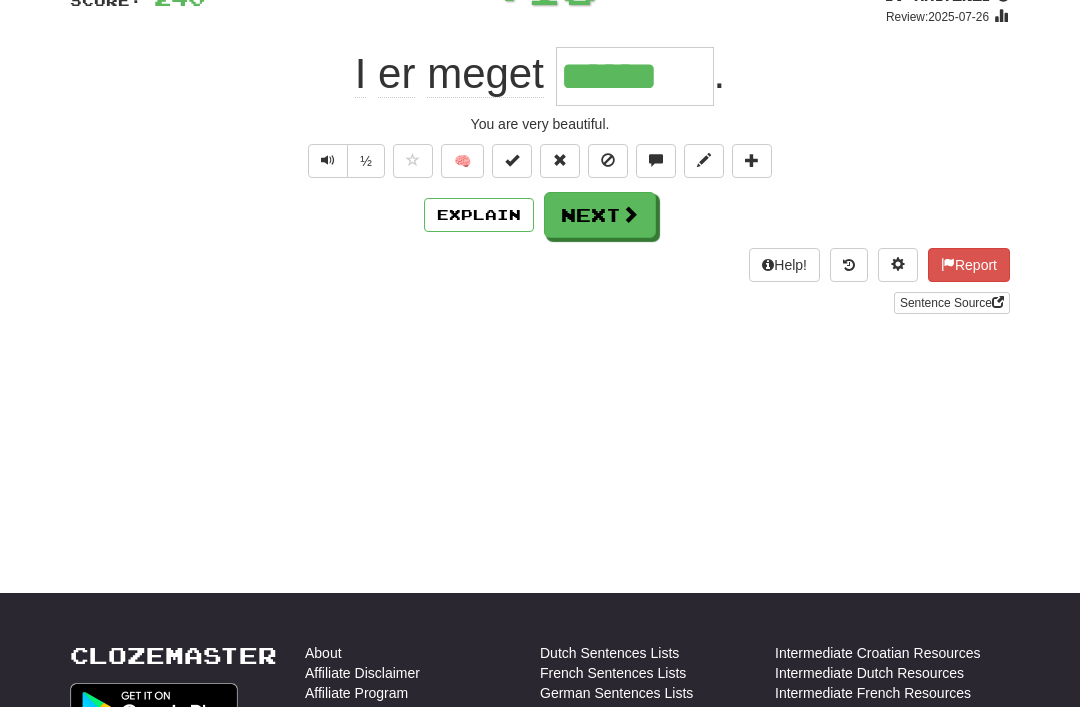click at bounding box center (630, 214) 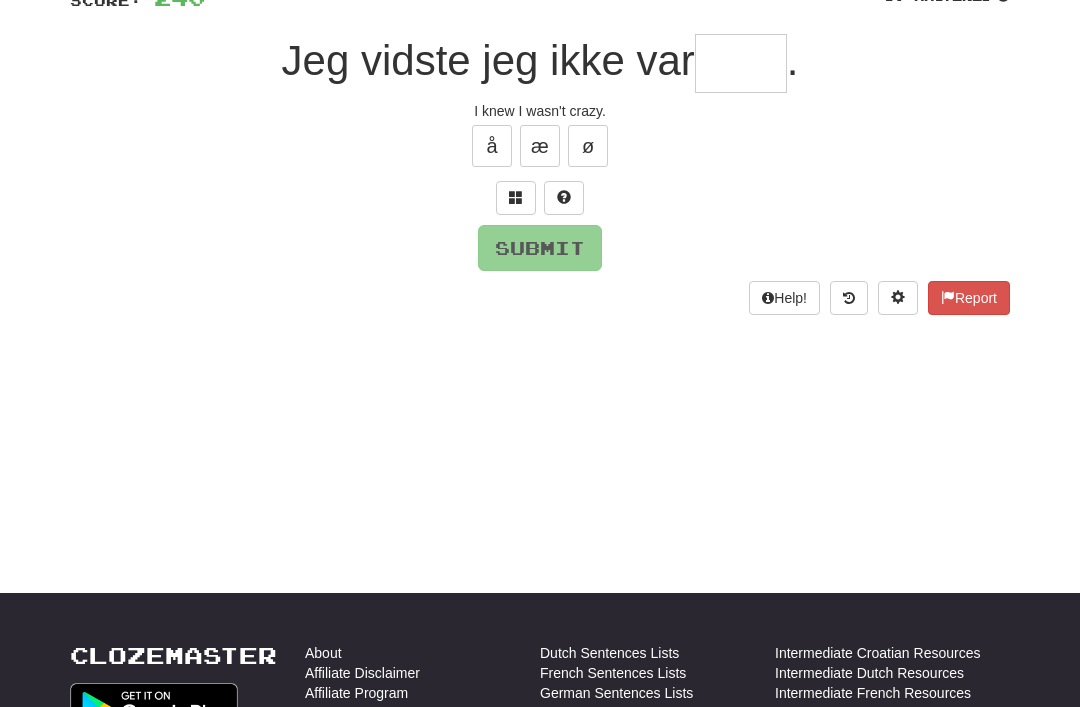 scroll, scrollTop: 163, scrollLeft: 0, axis: vertical 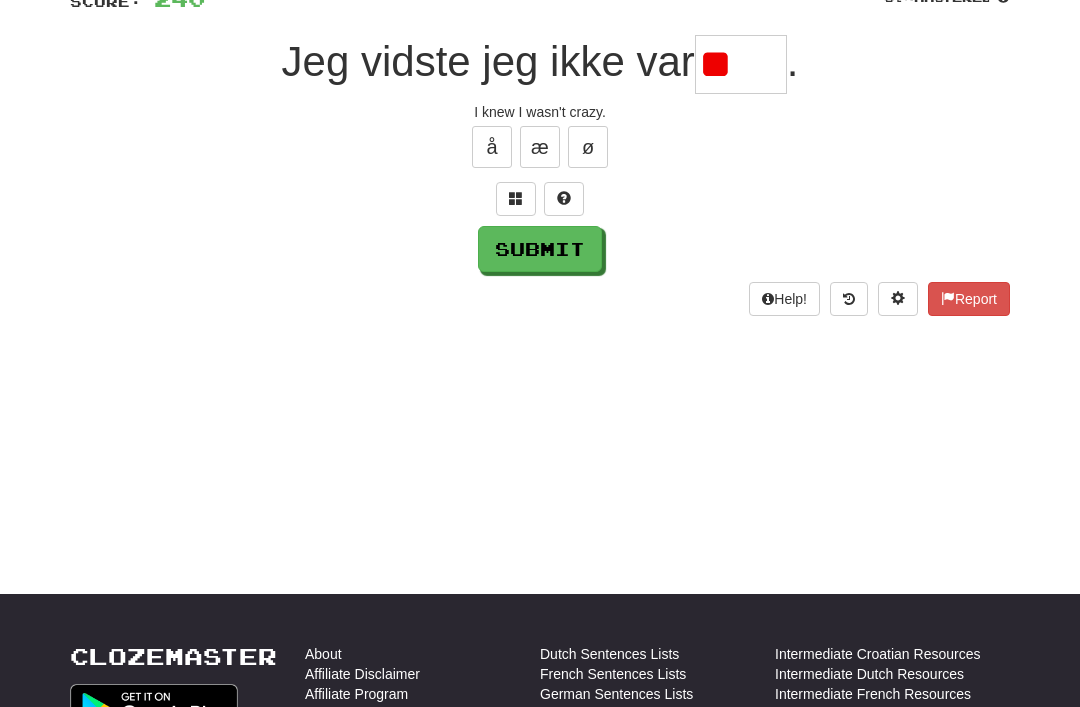 type on "*" 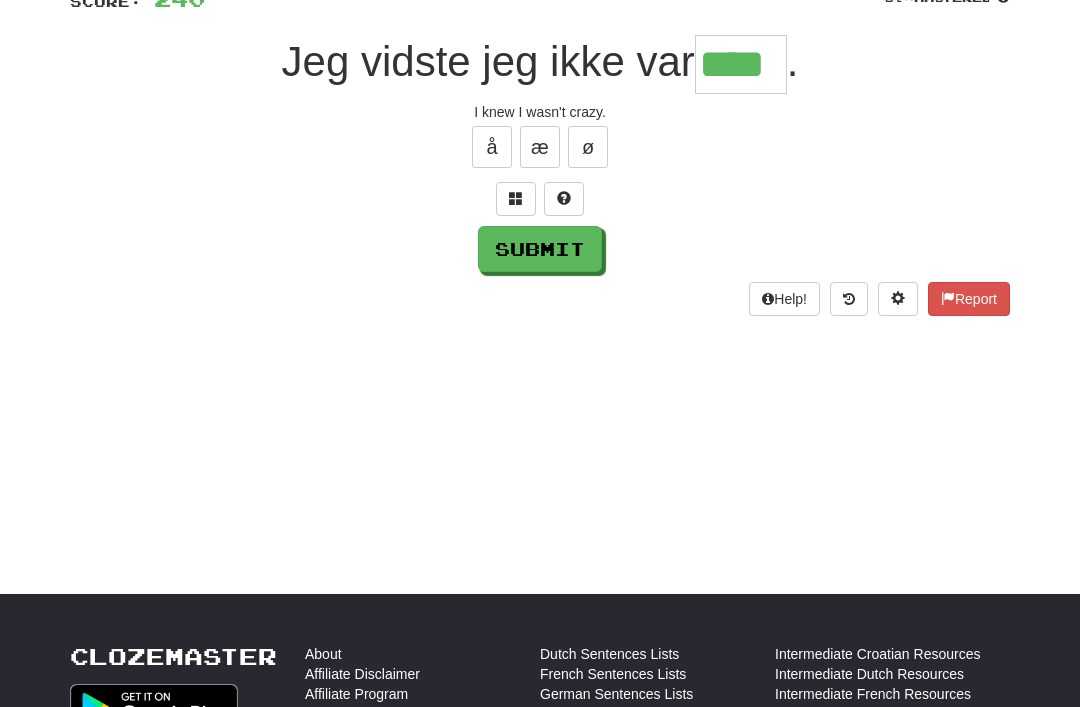 type on "****" 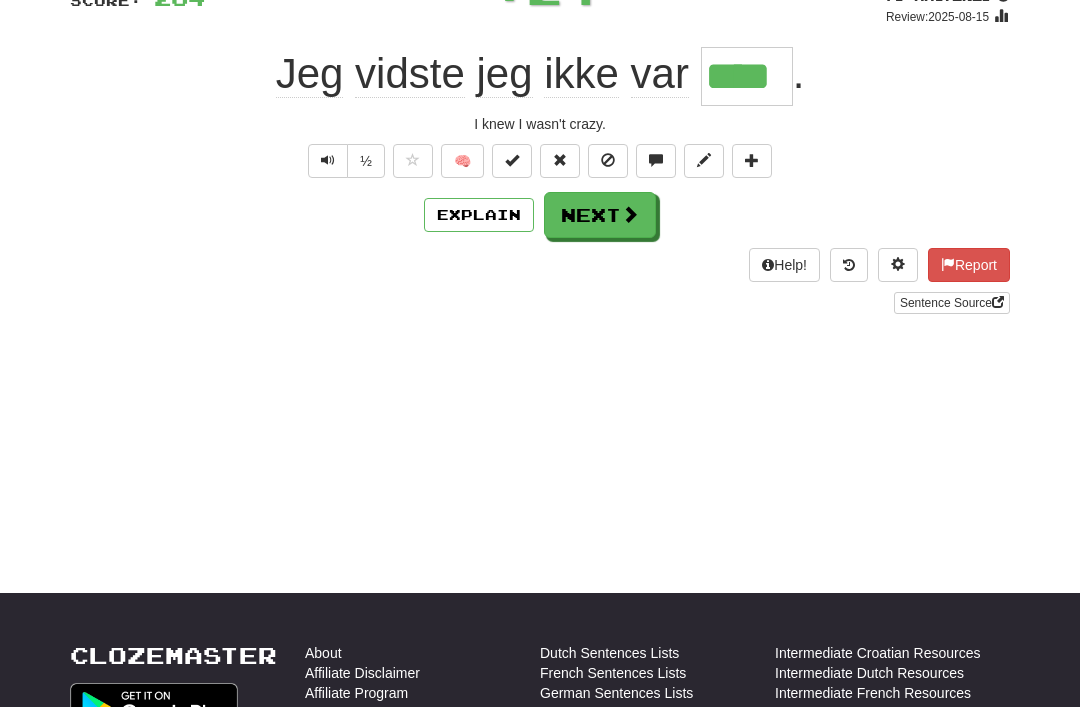 click on "Next" at bounding box center (600, 215) 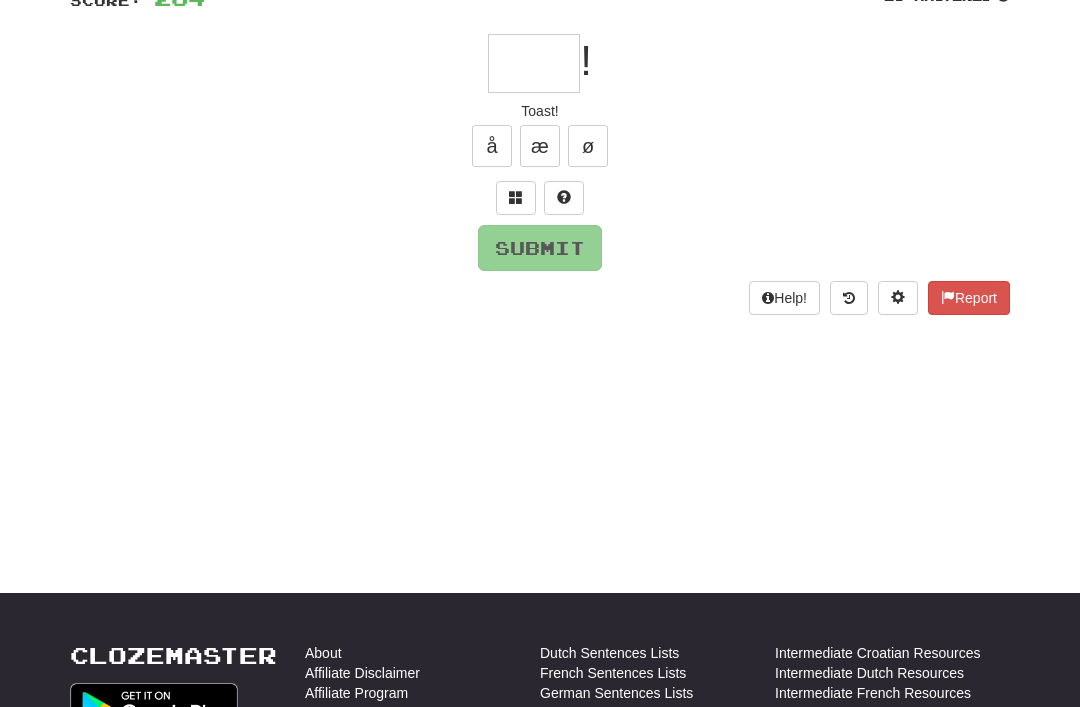 scroll, scrollTop: 163, scrollLeft: 0, axis: vertical 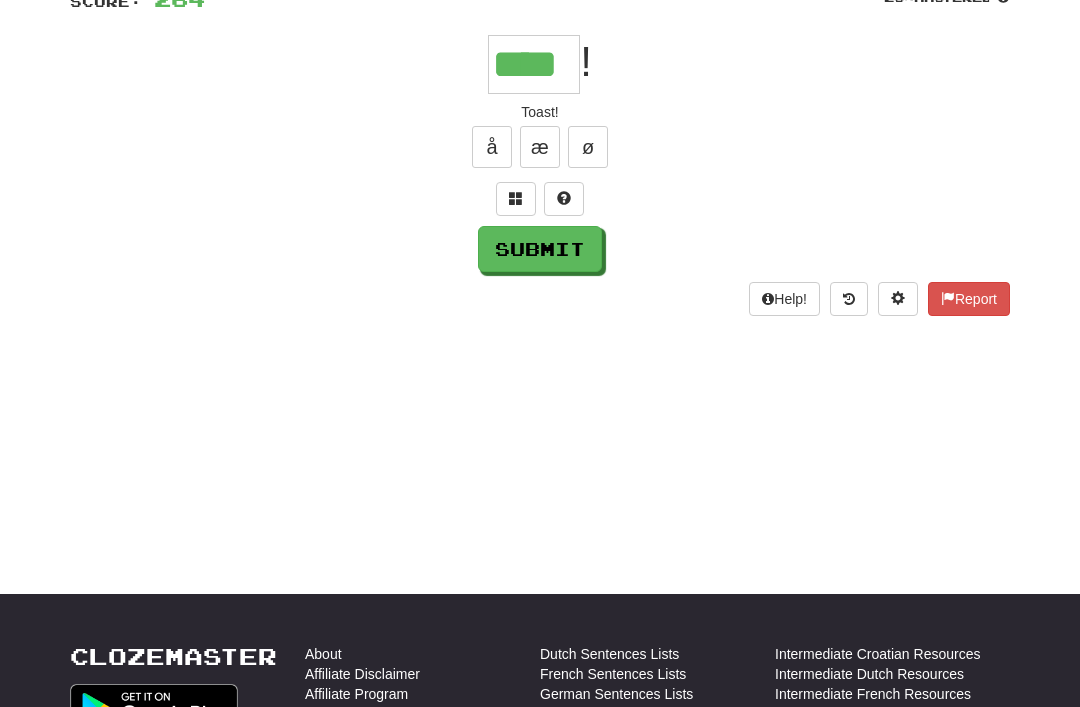click on "Submit" at bounding box center (540, 249) 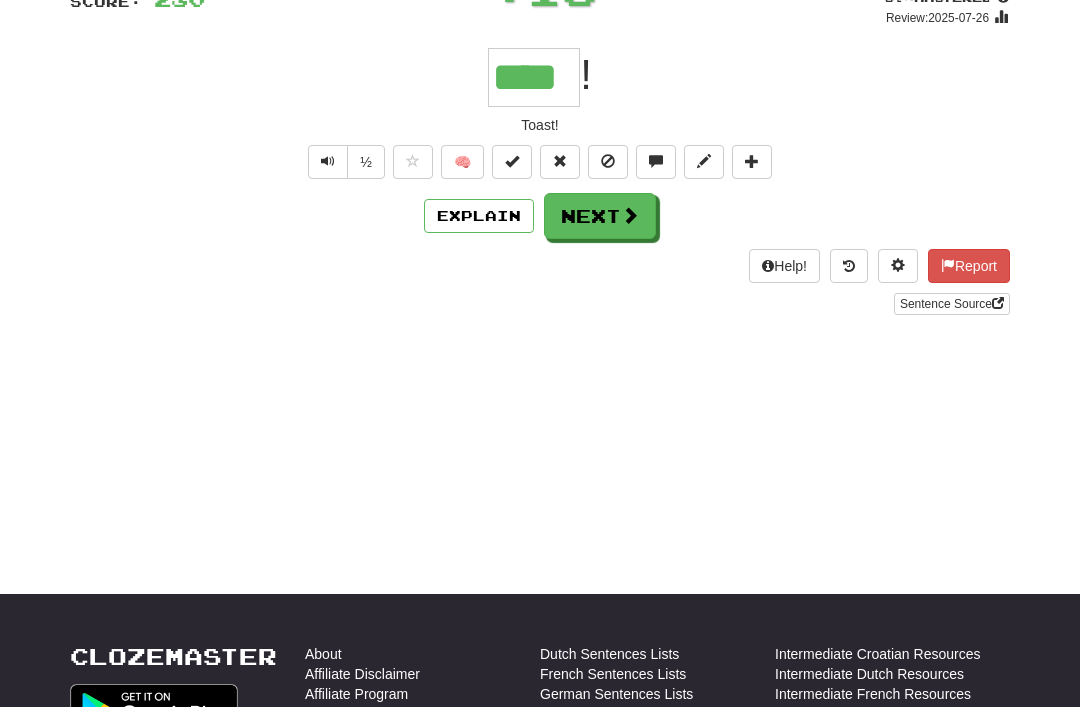 scroll, scrollTop: 164, scrollLeft: 0, axis: vertical 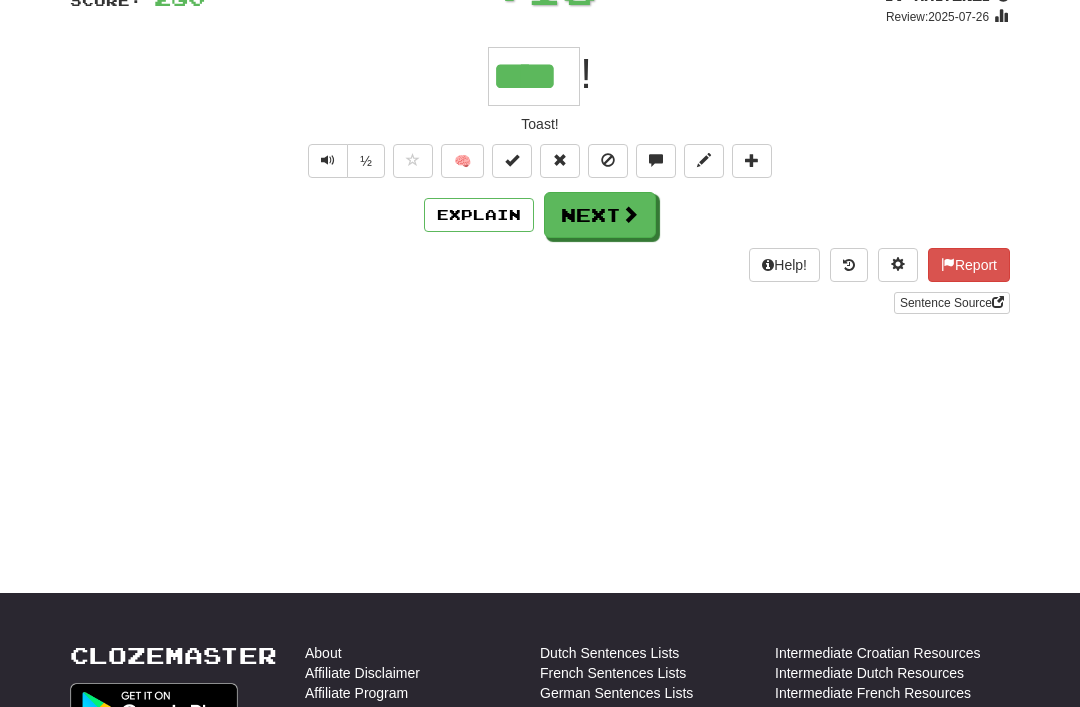 click at bounding box center [512, 161] 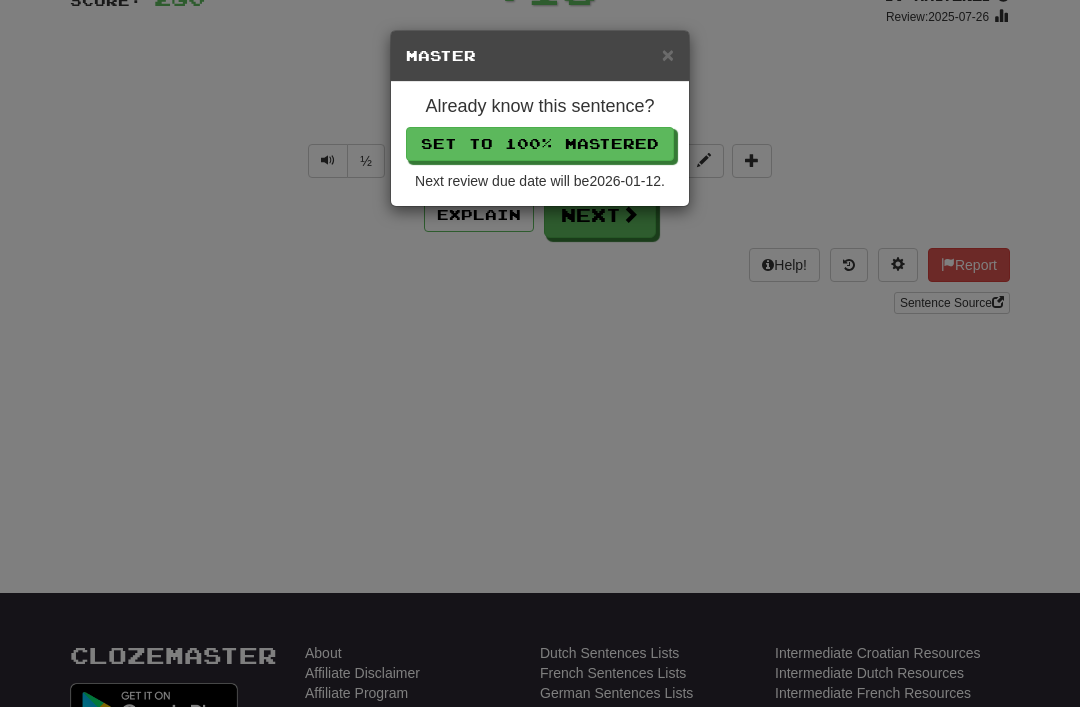 click on "Set to 100% Mastered" at bounding box center [540, 144] 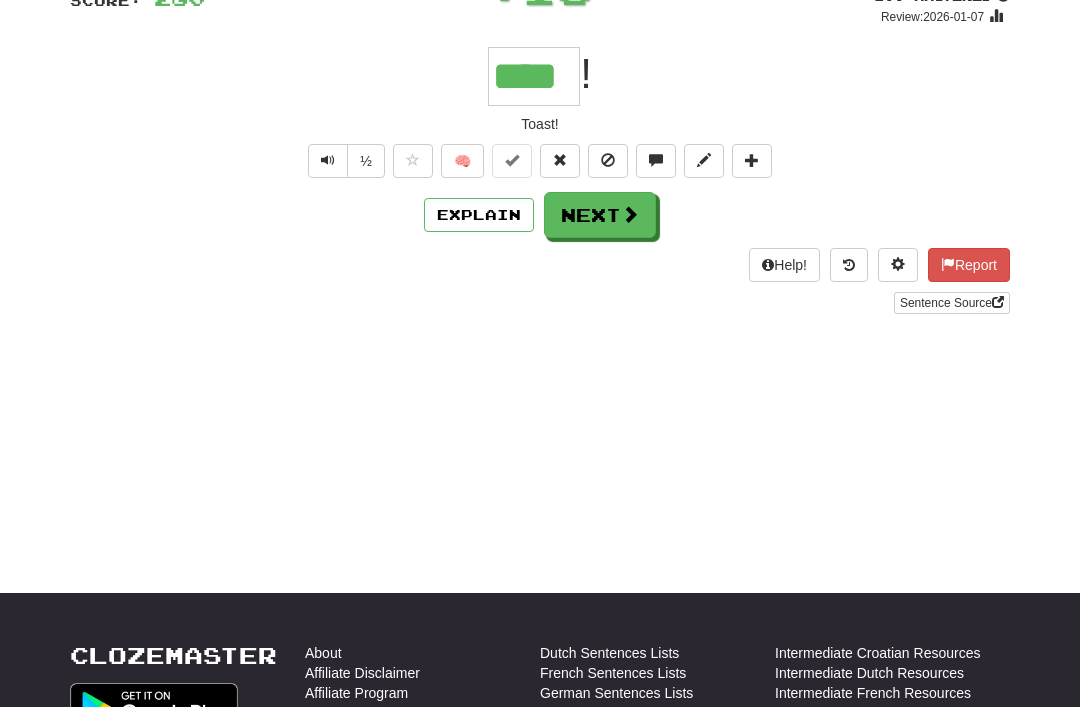 click on "Next" at bounding box center [600, 215] 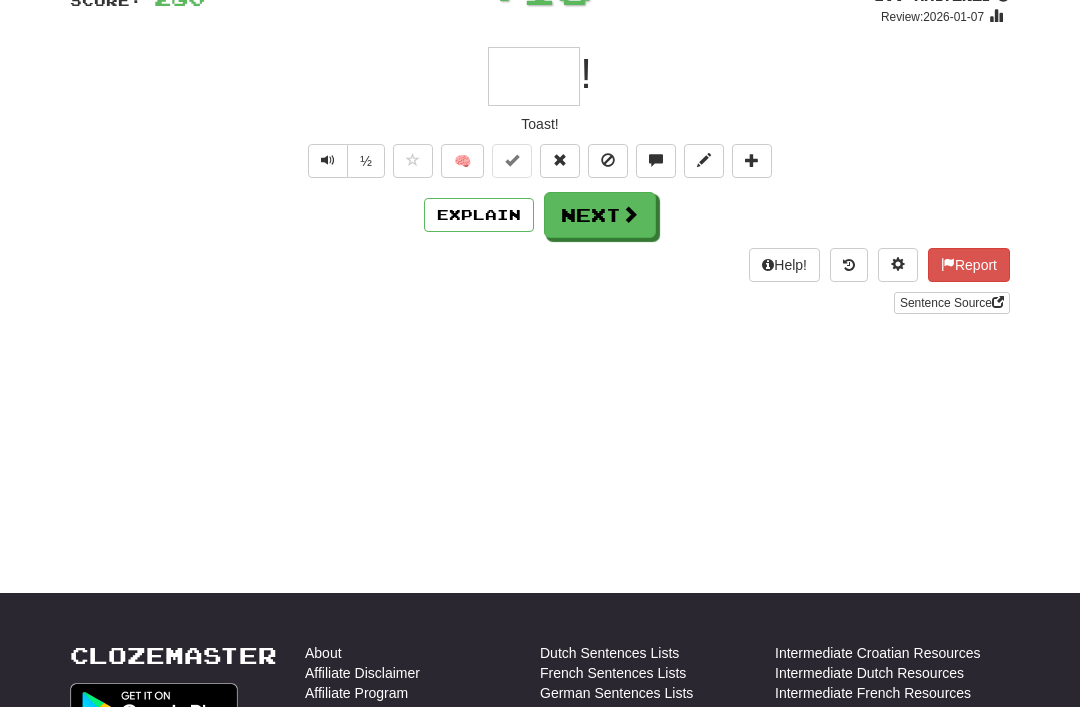 scroll, scrollTop: 163, scrollLeft: 0, axis: vertical 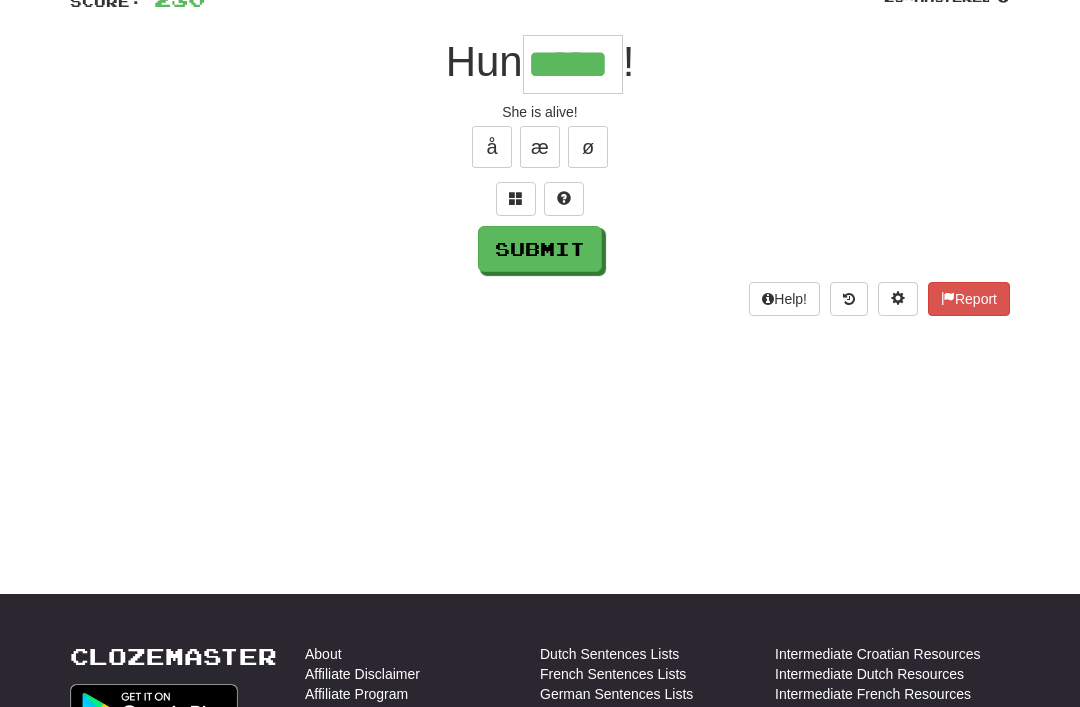 type on "*****" 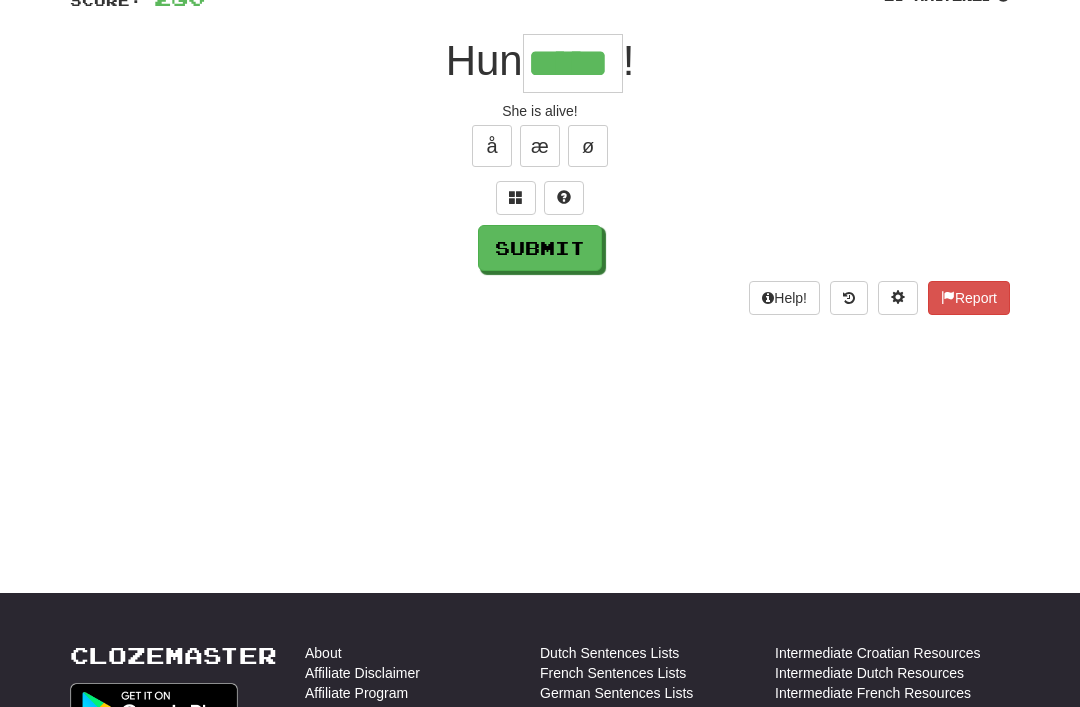 scroll, scrollTop: 164, scrollLeft: 0, axis: vertical 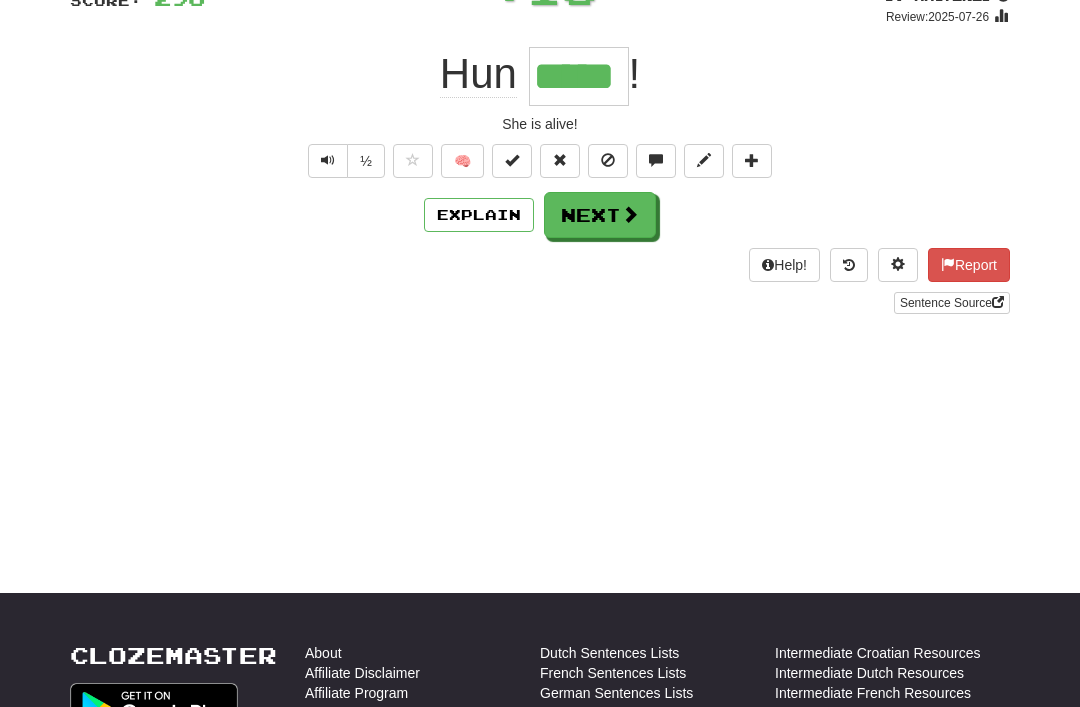 click at bounding box center (512, 161) 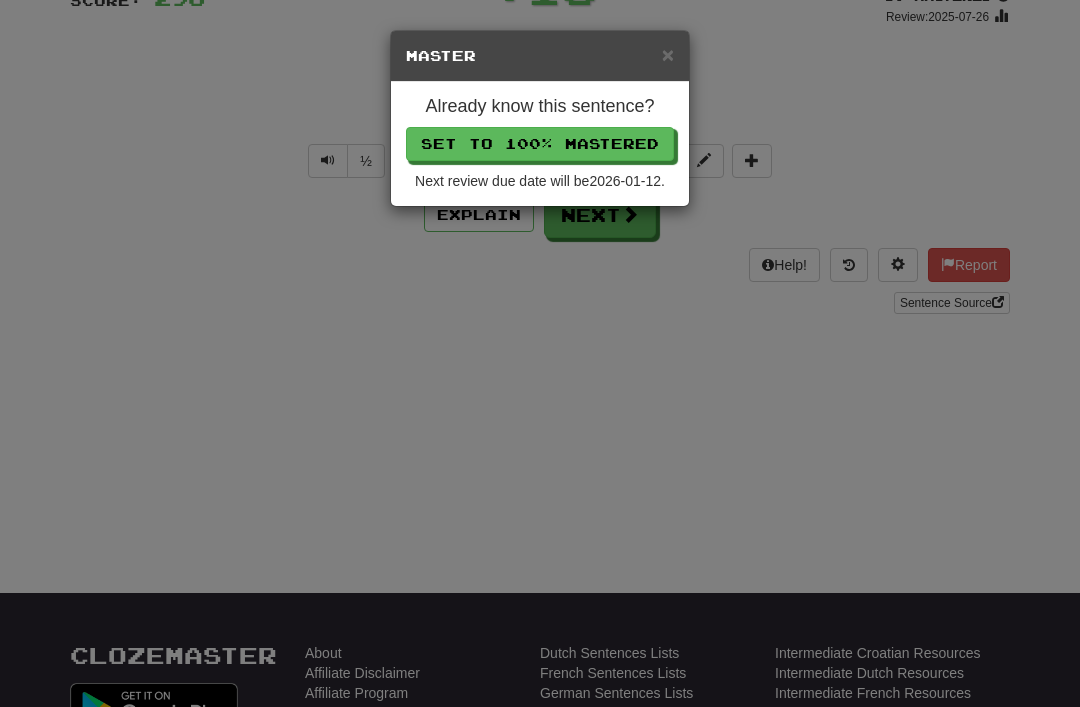 click on "Set to 100% Mastered" at bounding box center [540, 144] 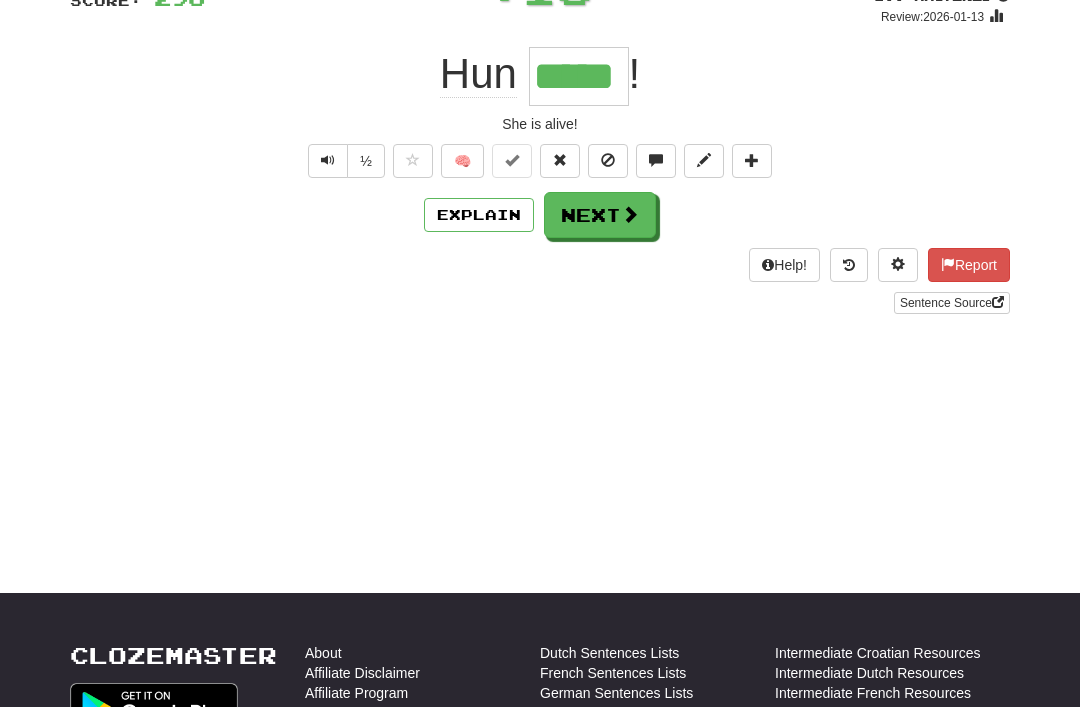 click on "Next" at bounding box center (600, 215) 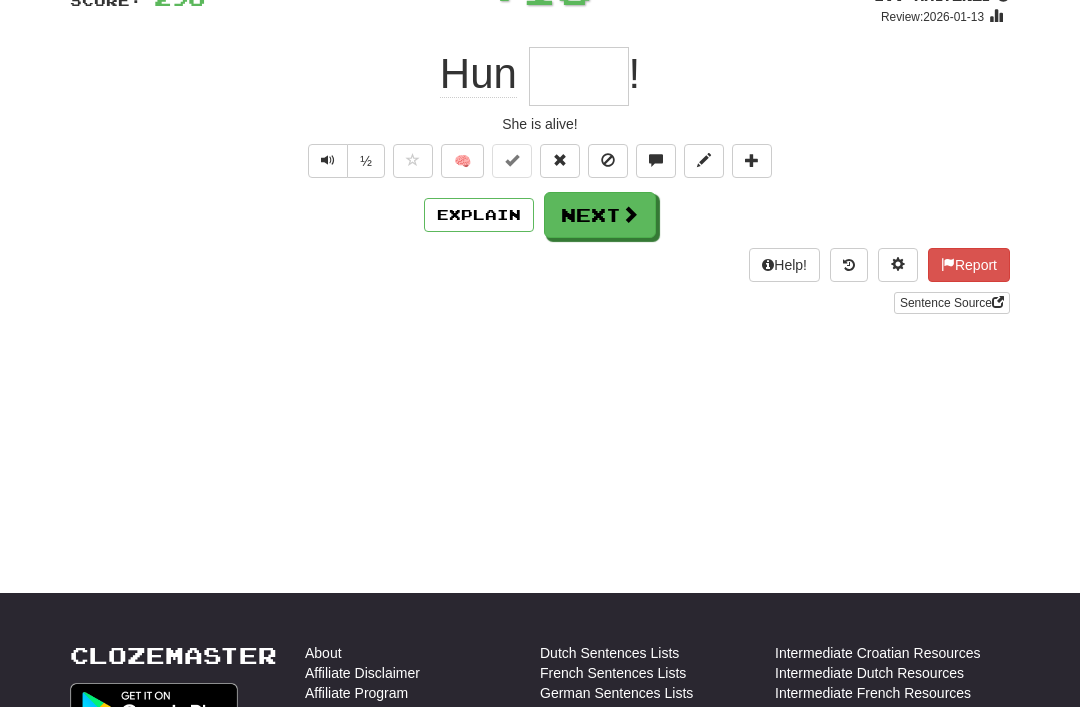 scroll, scrollTop: 163, scrollLeft: 0, axis: vertical 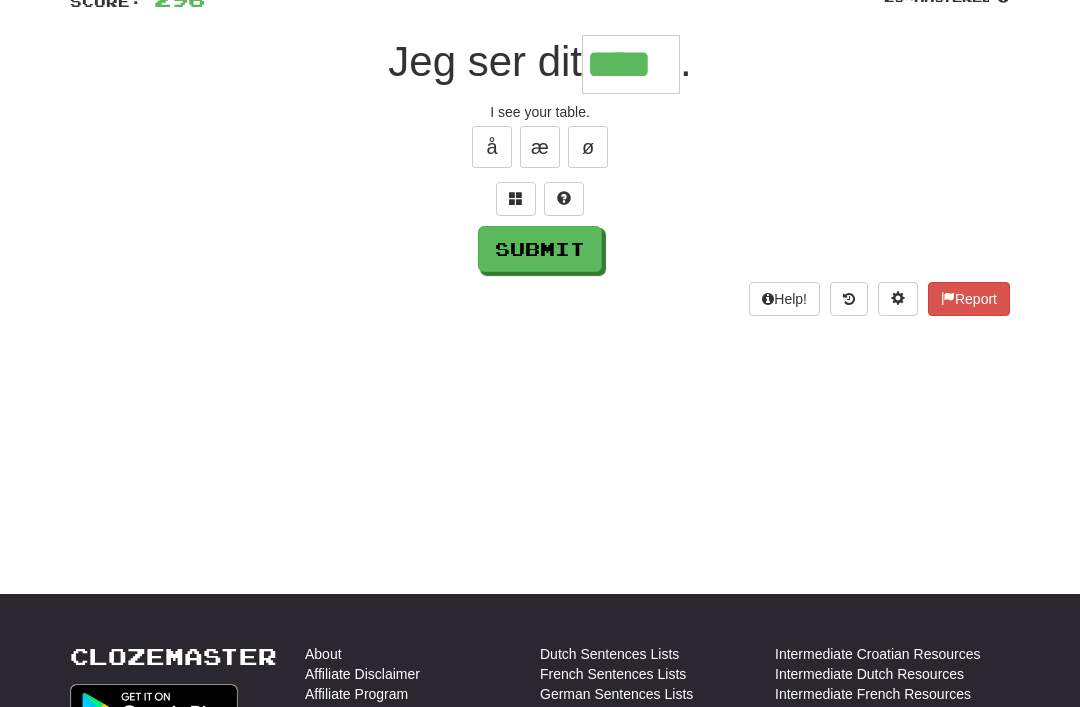 type on "****" 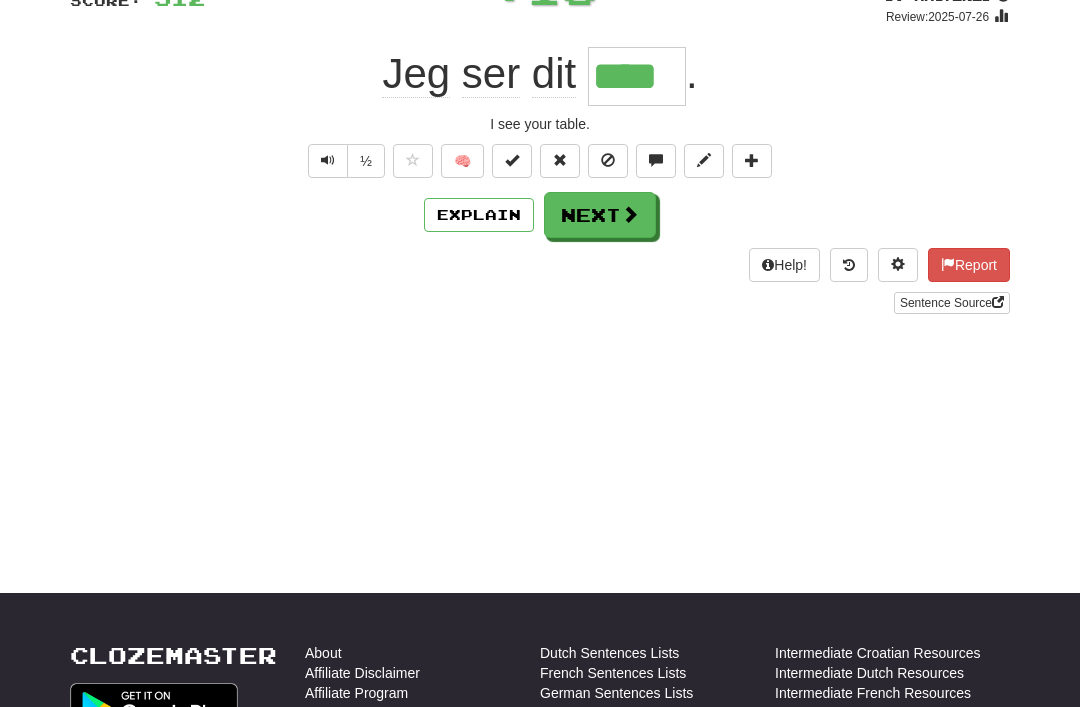 click at bounding box center (512, 161) 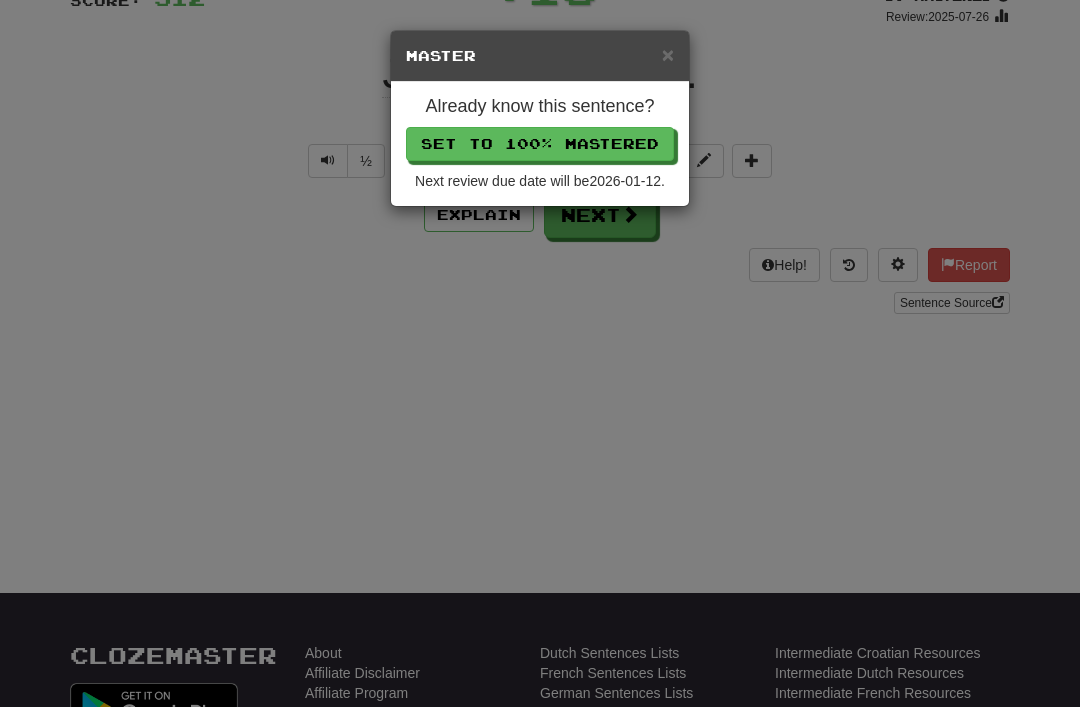 click on "Set to 100% Mastered" at bounding box center (540, 144) 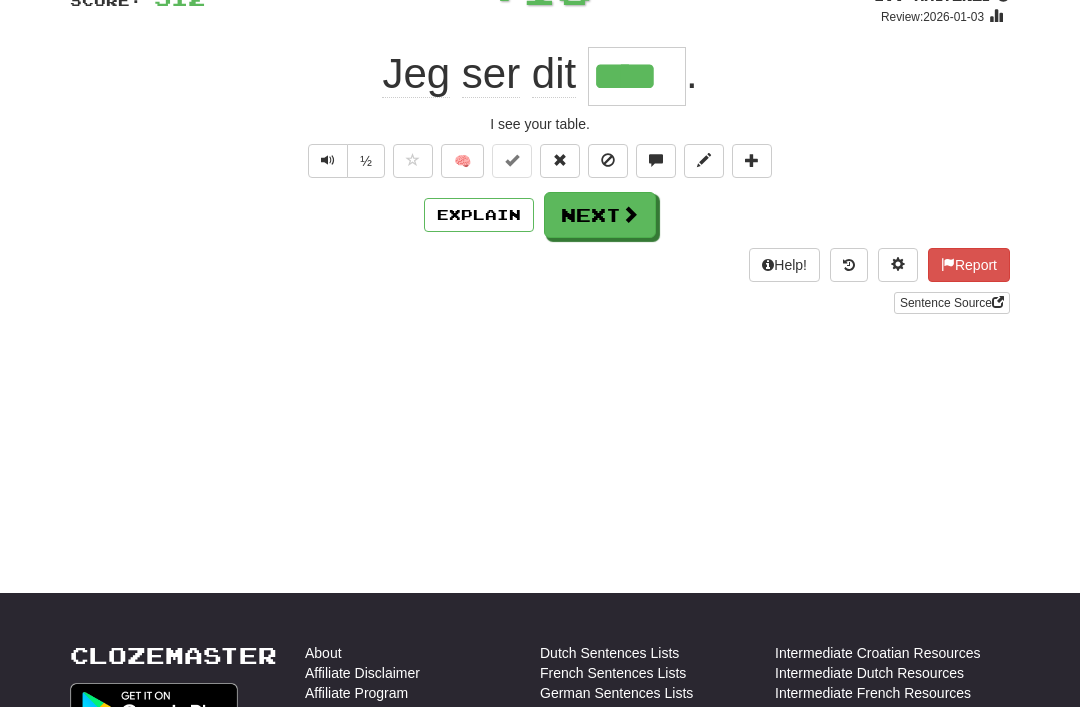 click on "Next" at bounding box center (600, 215) 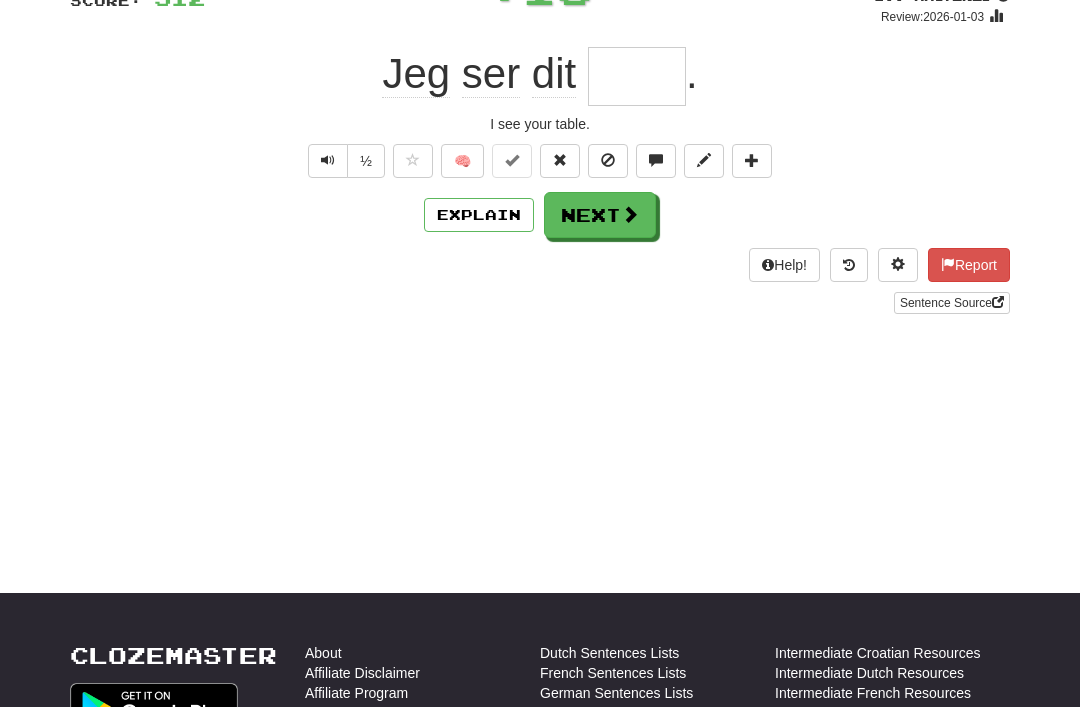 scroll, scrollTop: 163, scrollLeft: 0, axis: vertical 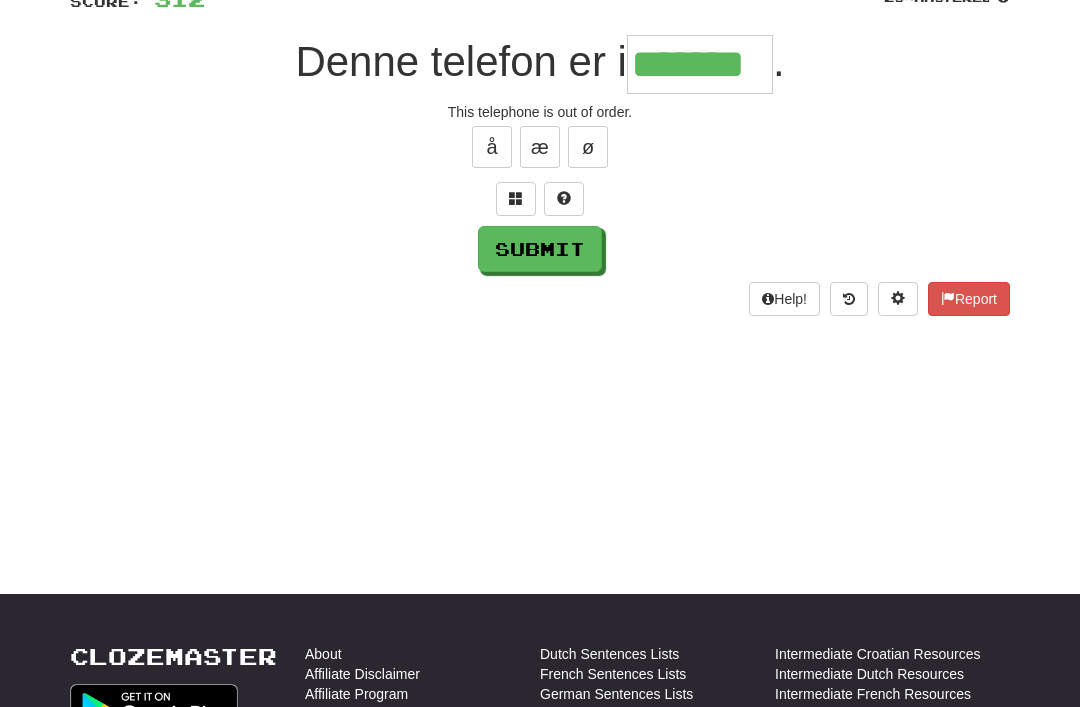 type on "*******" 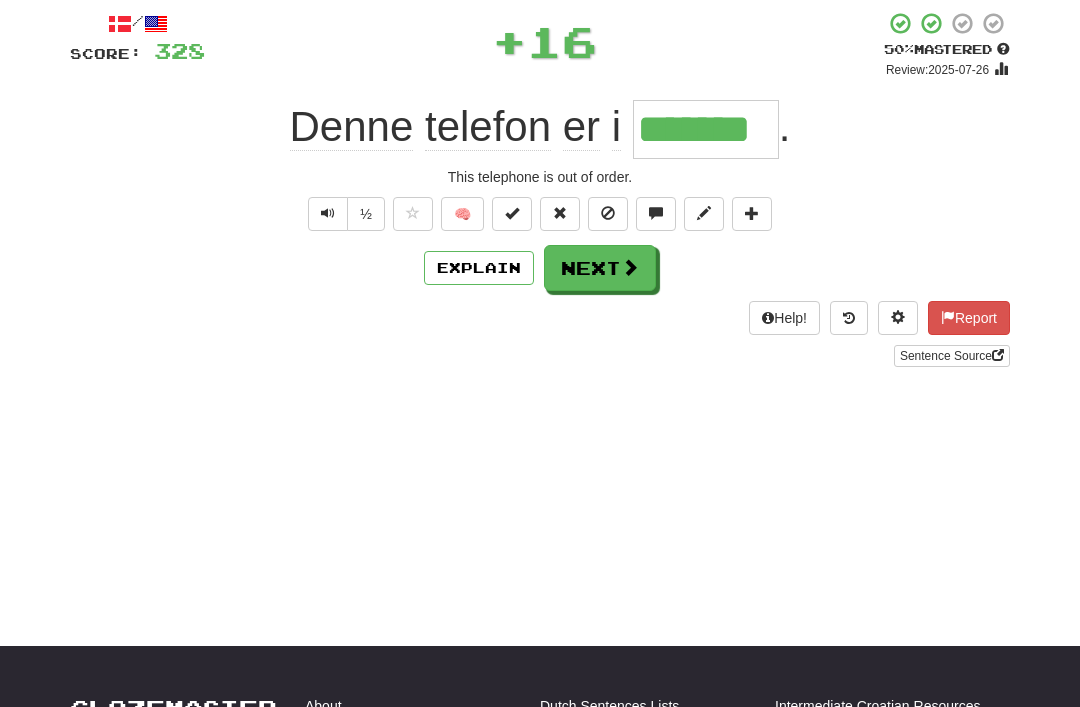 scroll, scrollTop: 27, scrollLeft: 0, axis: vertical 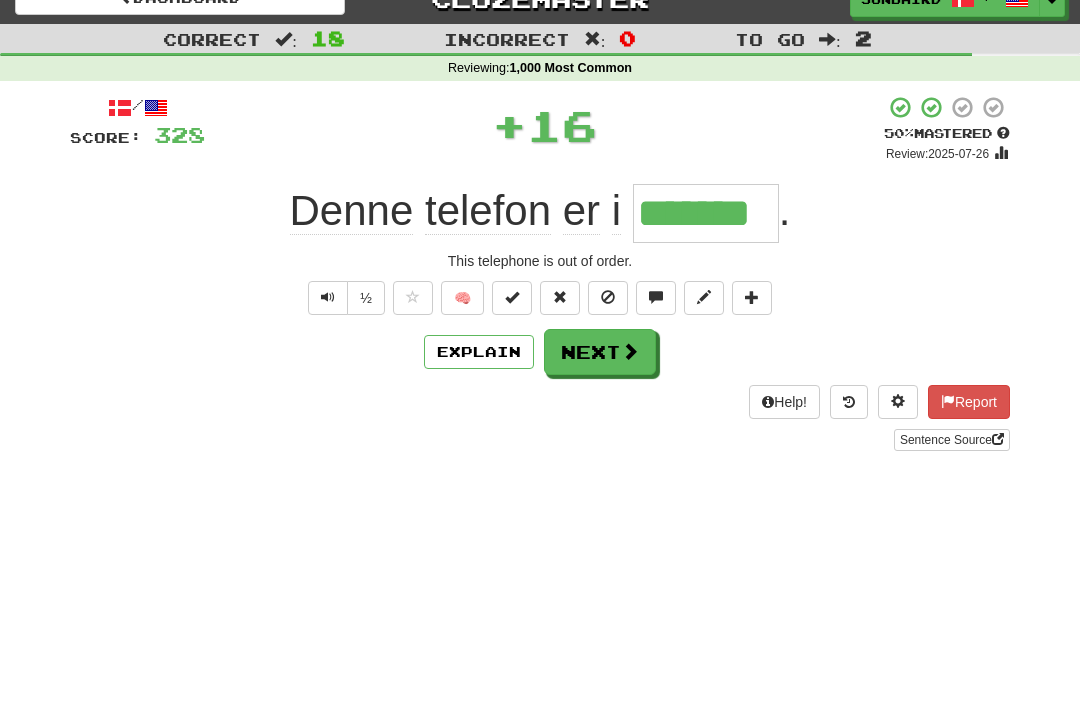 click at bounding box center [512, 297] 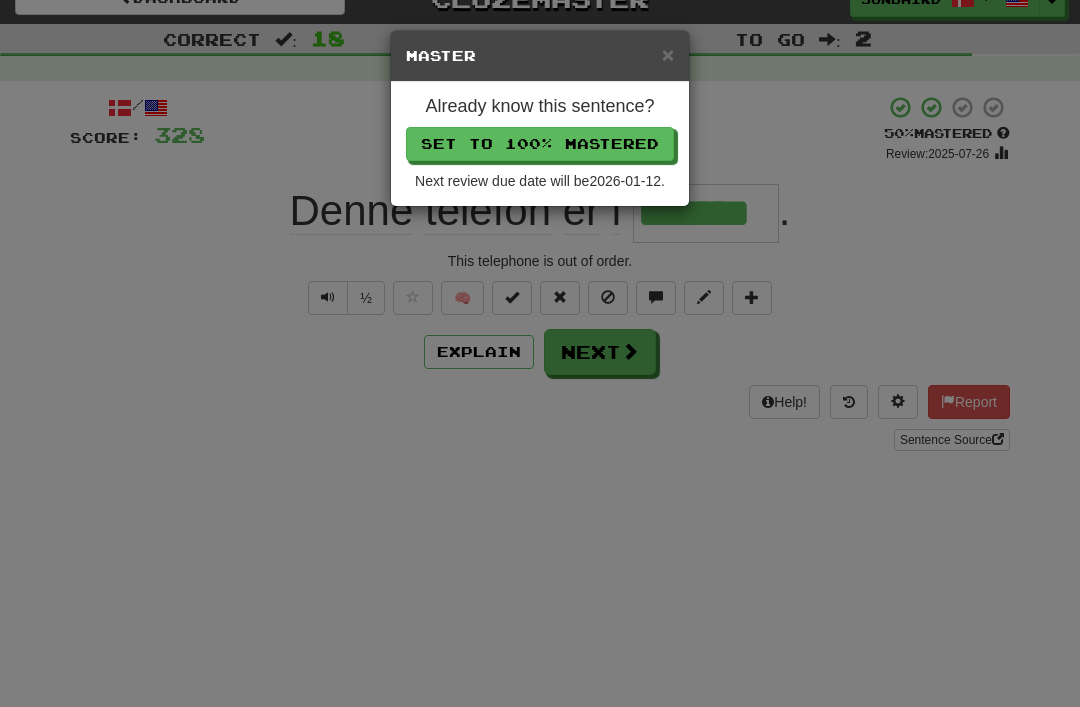 click on "Set to 100% Mastered" at bounding box center [540, 144] 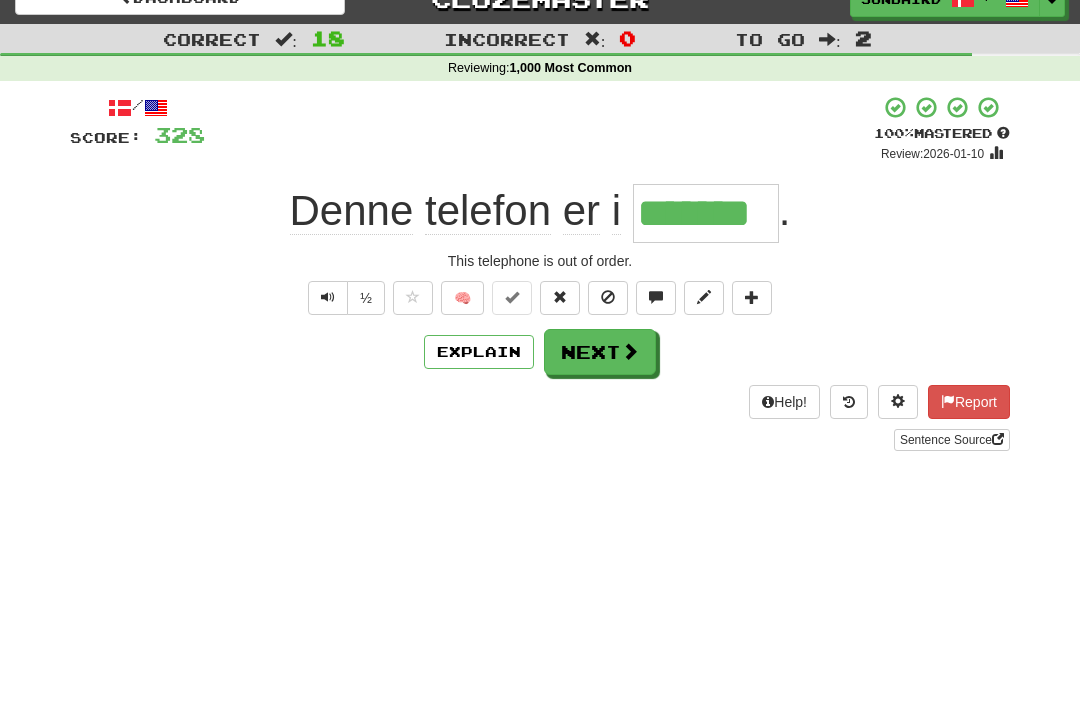 click on "Next" at bounding box center (600, 352) 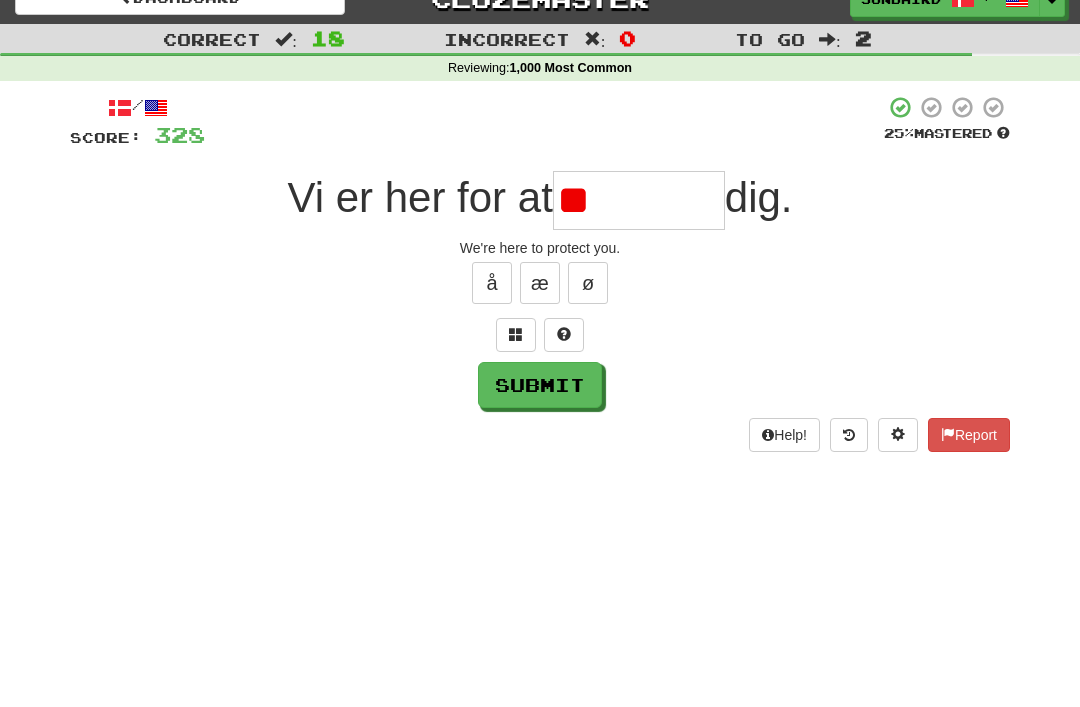 type on "*" 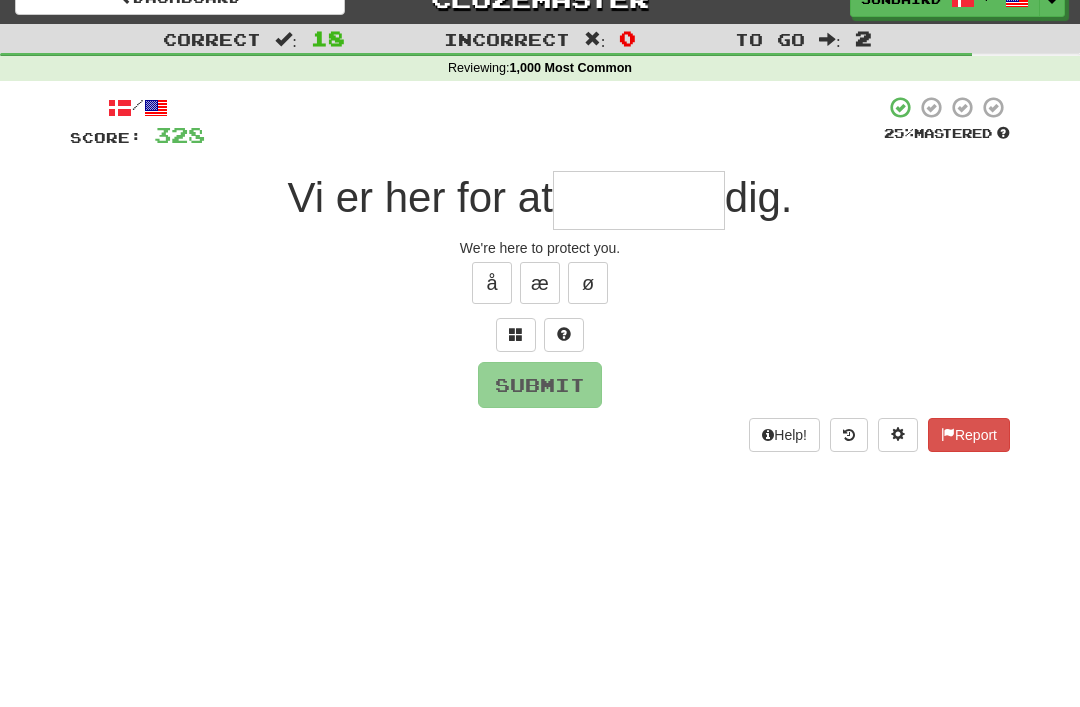 type on "*" 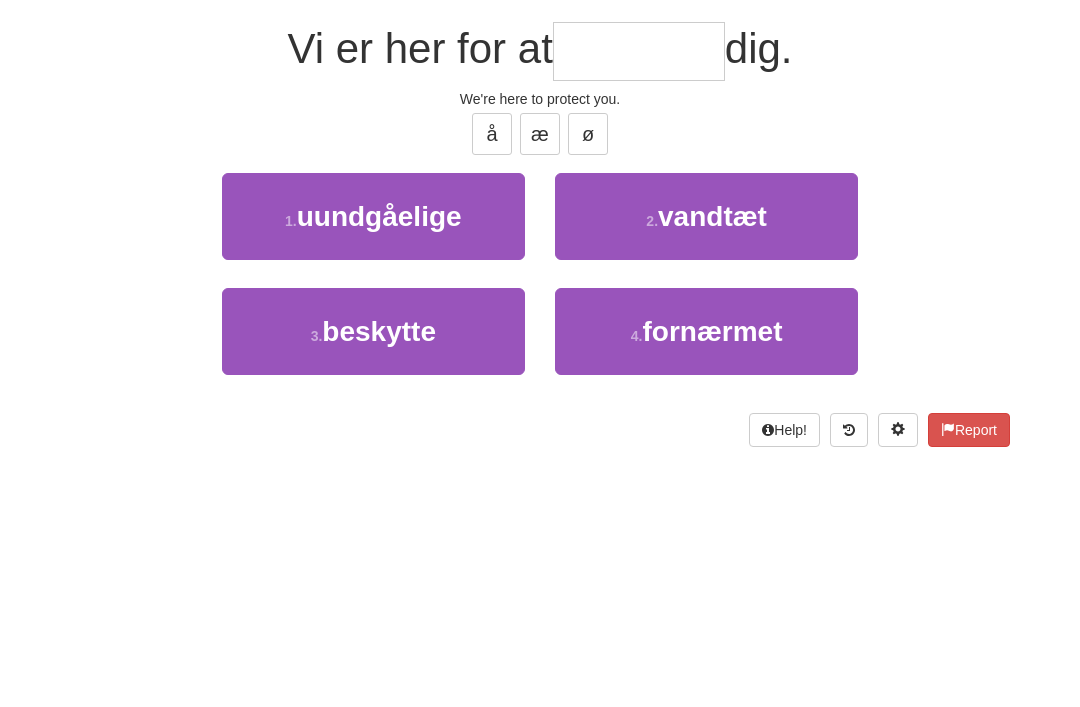 click on "3 .  beskytte" at bounding box center [373, 480] 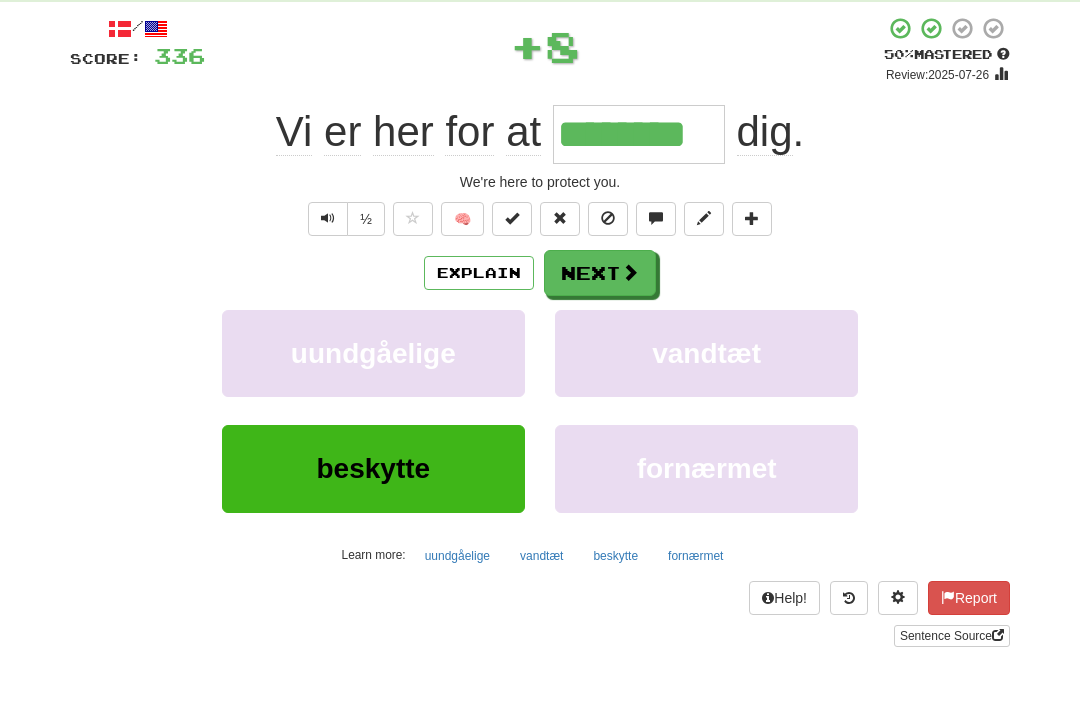 scroll, scrollTop: 62, scrollLeft: 0, axis: vertical 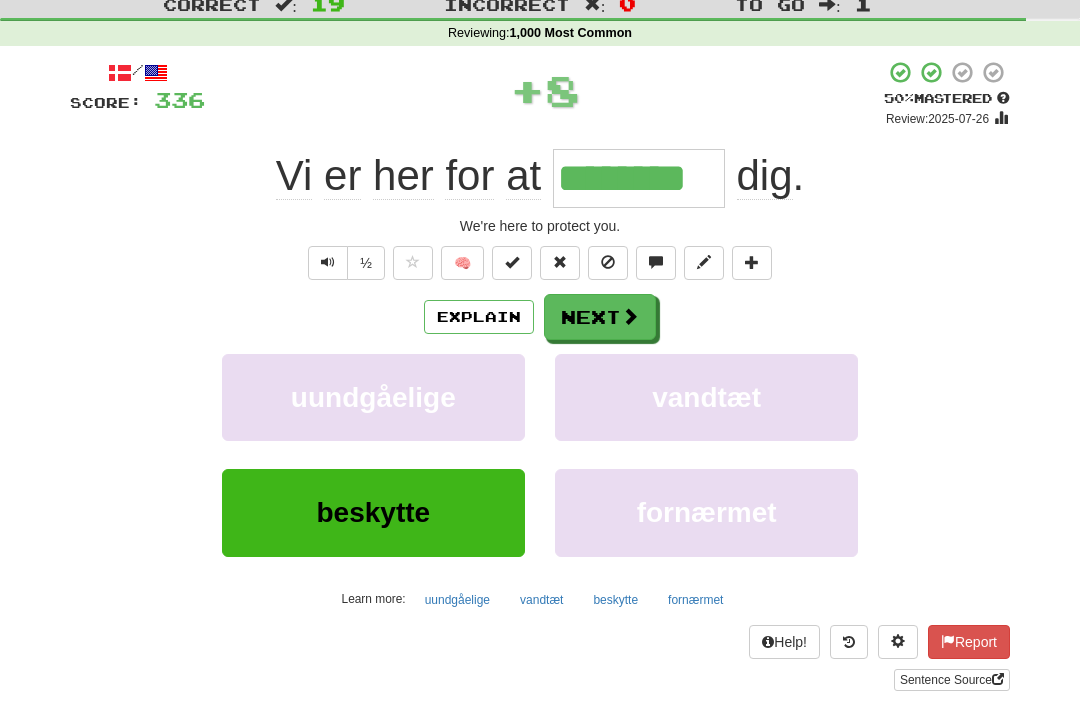 click on "Next" at bounding box center [600, 317] 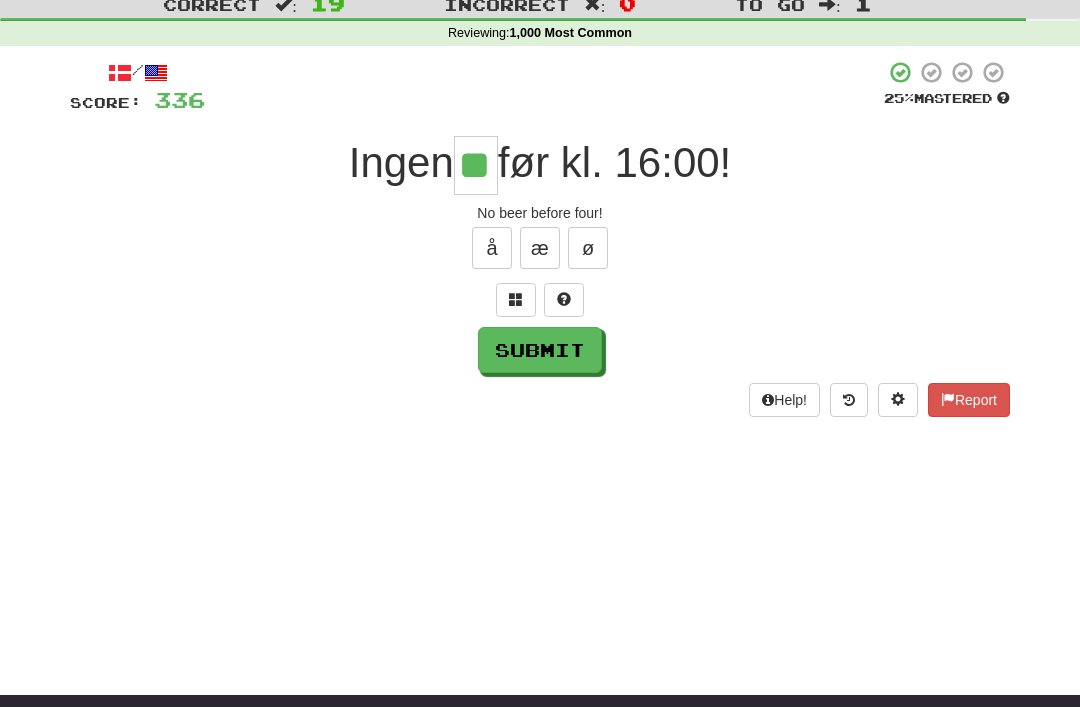 type on "**" 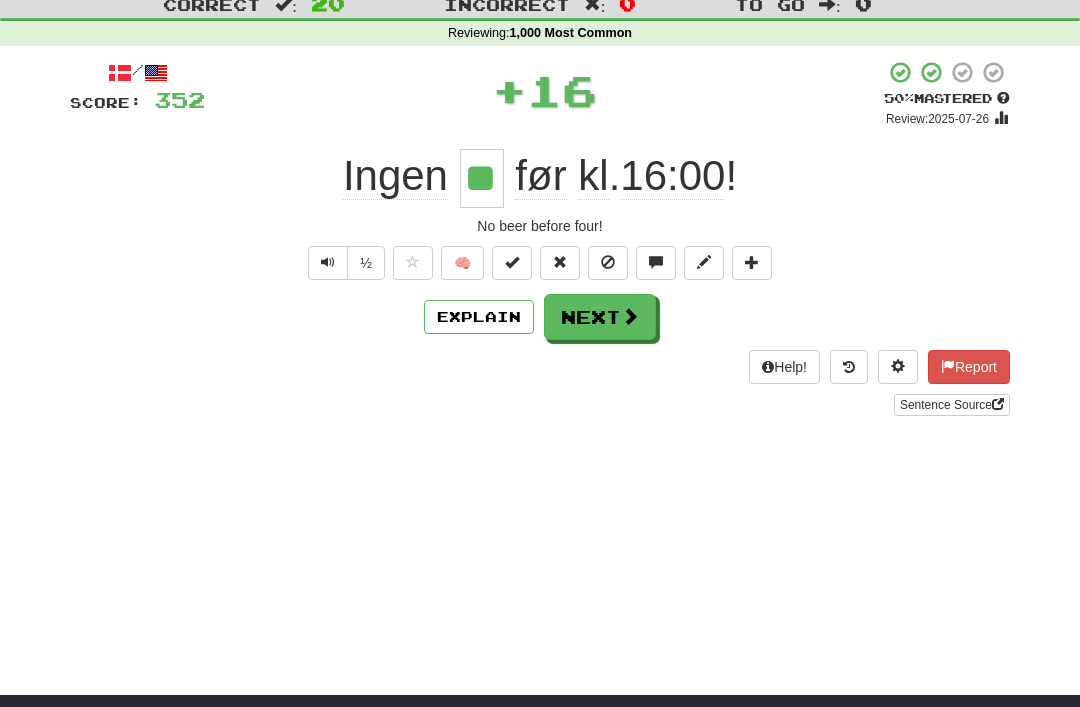 click at bounding box center [512, 262] 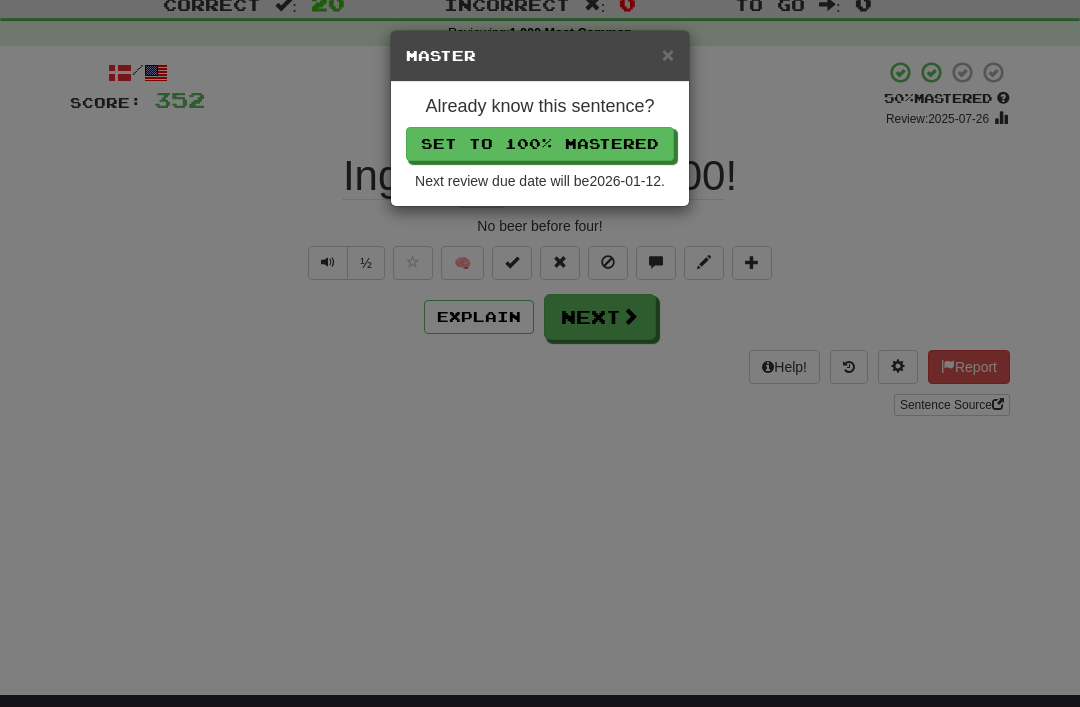 click on "Set to 100% Mastered" at bounding box center (540, 144) 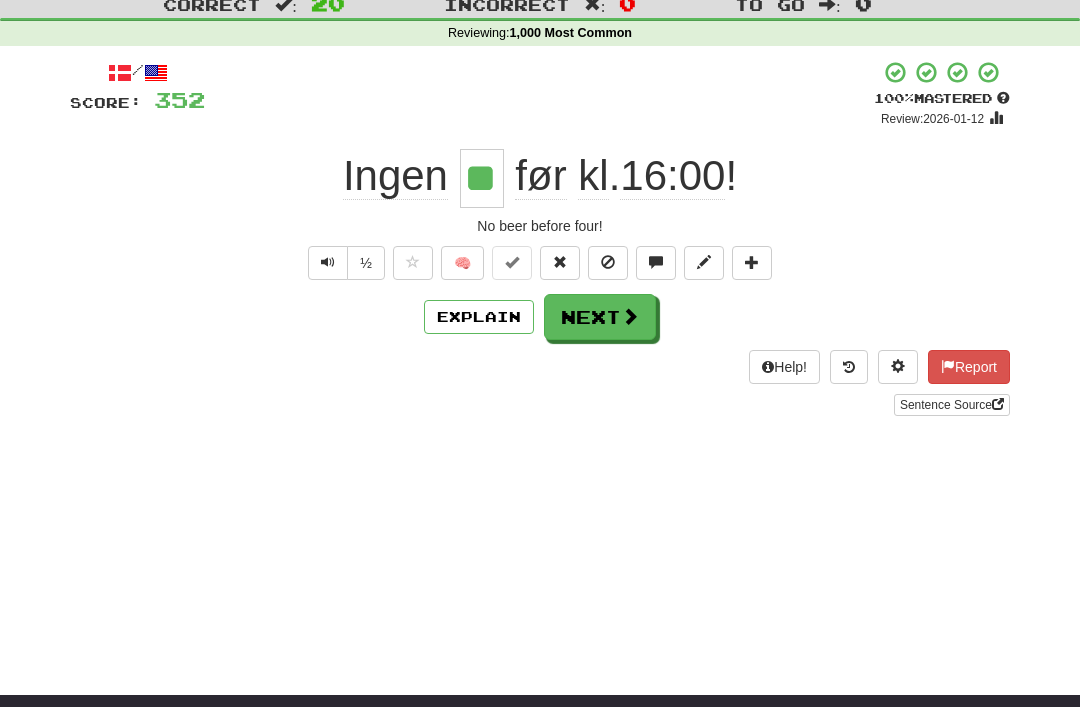 click on "Next" at bounding box center [600, 317] 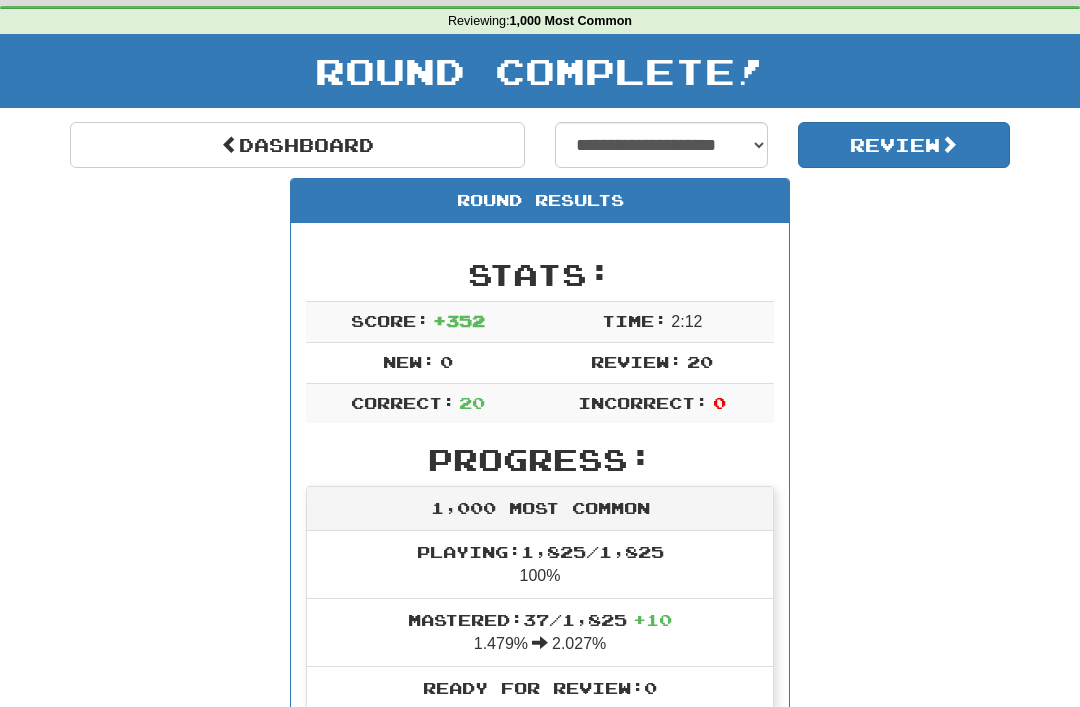 scroll, scrollTop: 74, scrollLeft: 0, axis: vertical 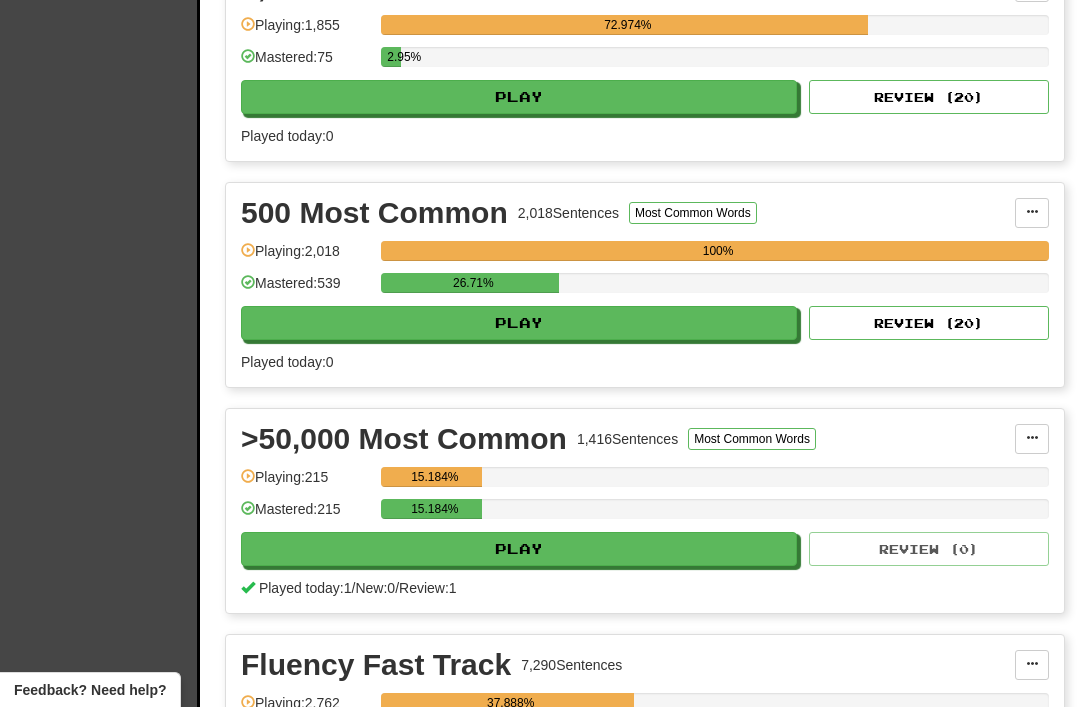 click on "Review ( 20 )" at bounding box center [929, 323] 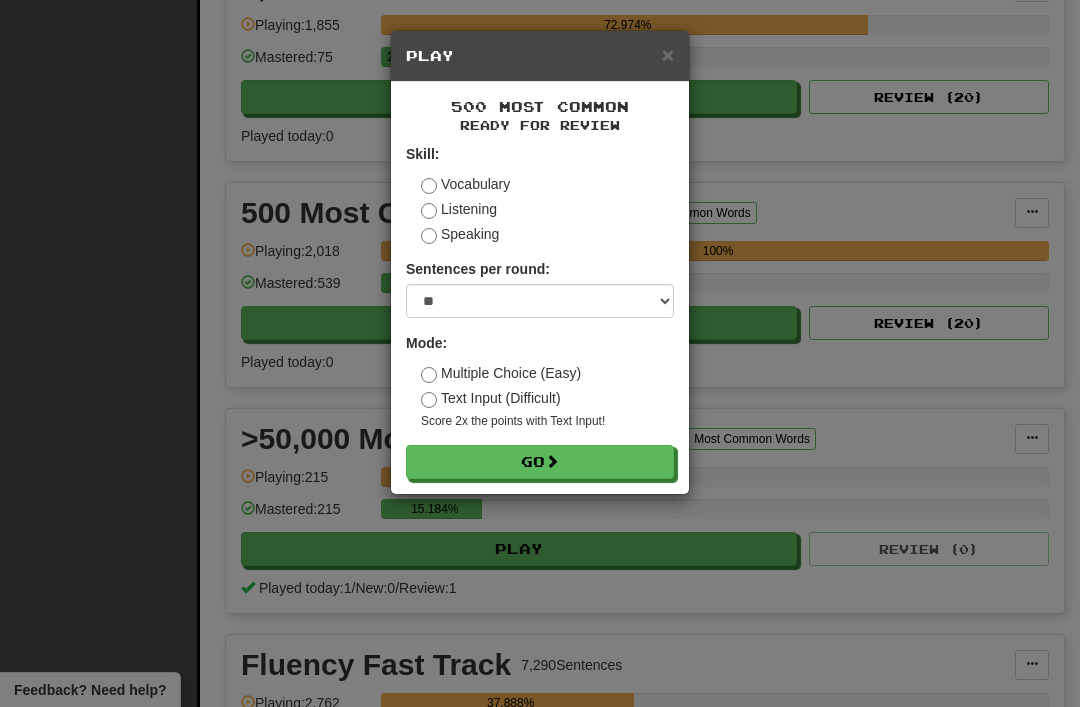 click on "Go" at bounding box center (540, 462) 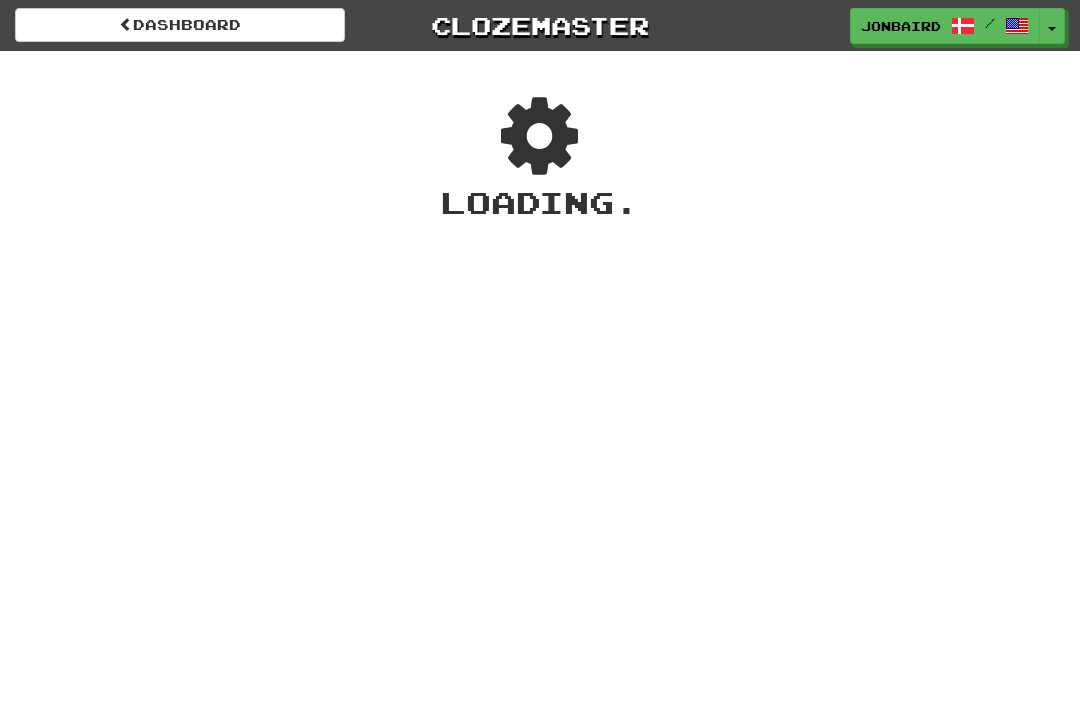 scroll, scrollTop: 0, scrollLeft: 0, axis: both 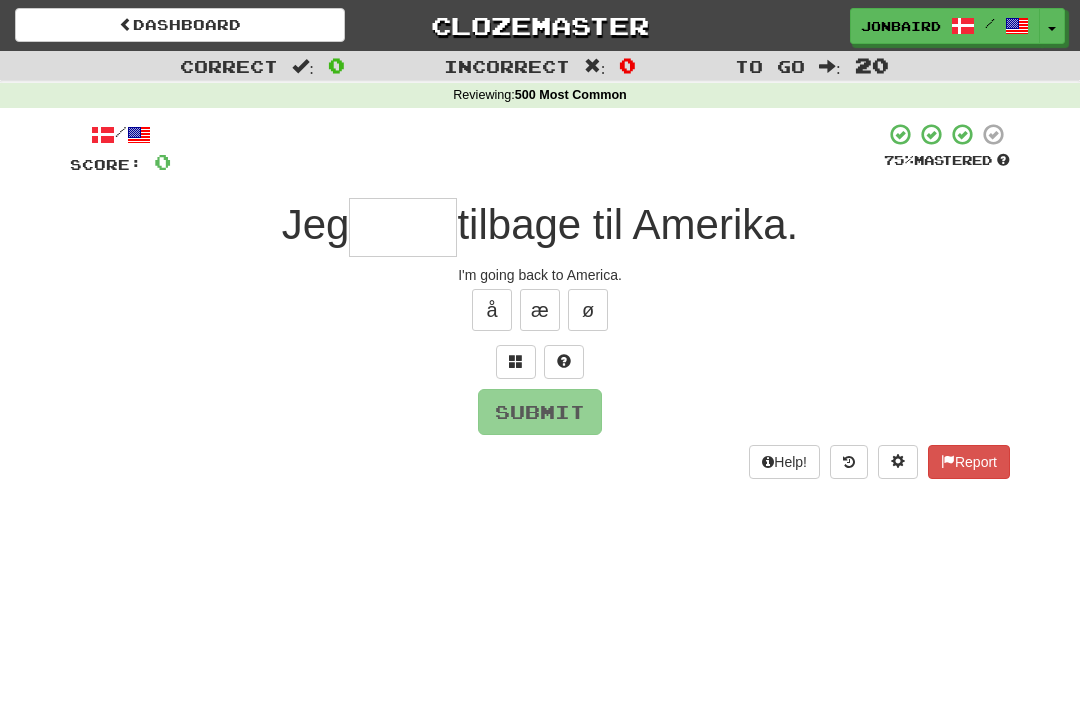 click at bounding box center [403, 227] 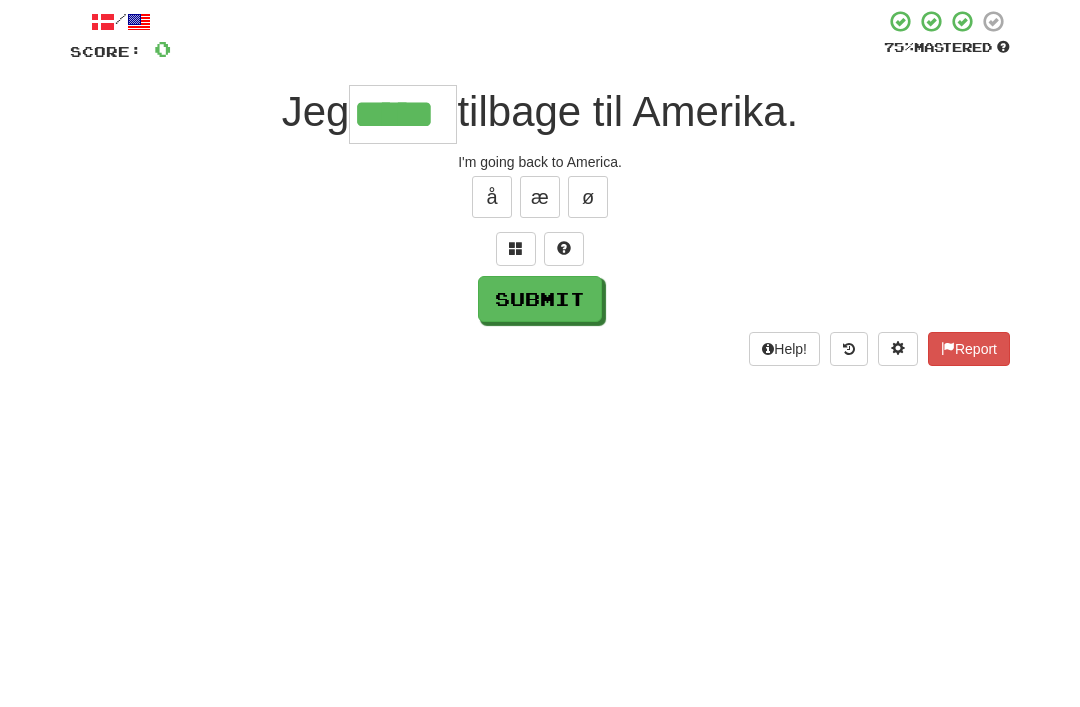 type on "*****" 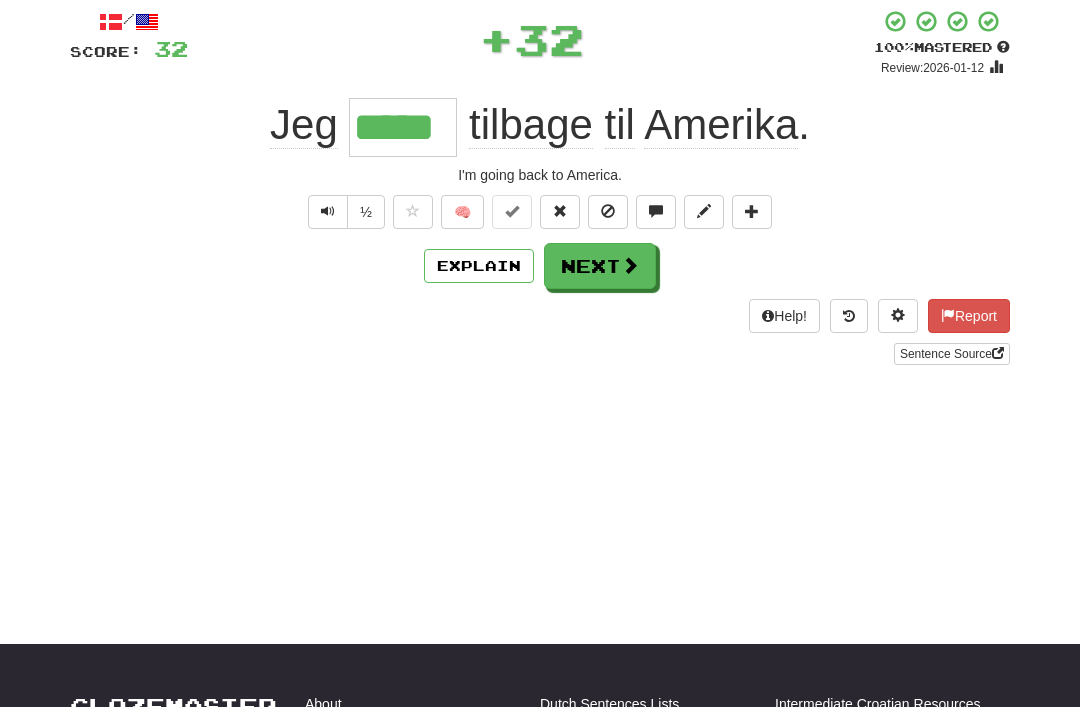 click on "Next" at bounding box center (600, 266) 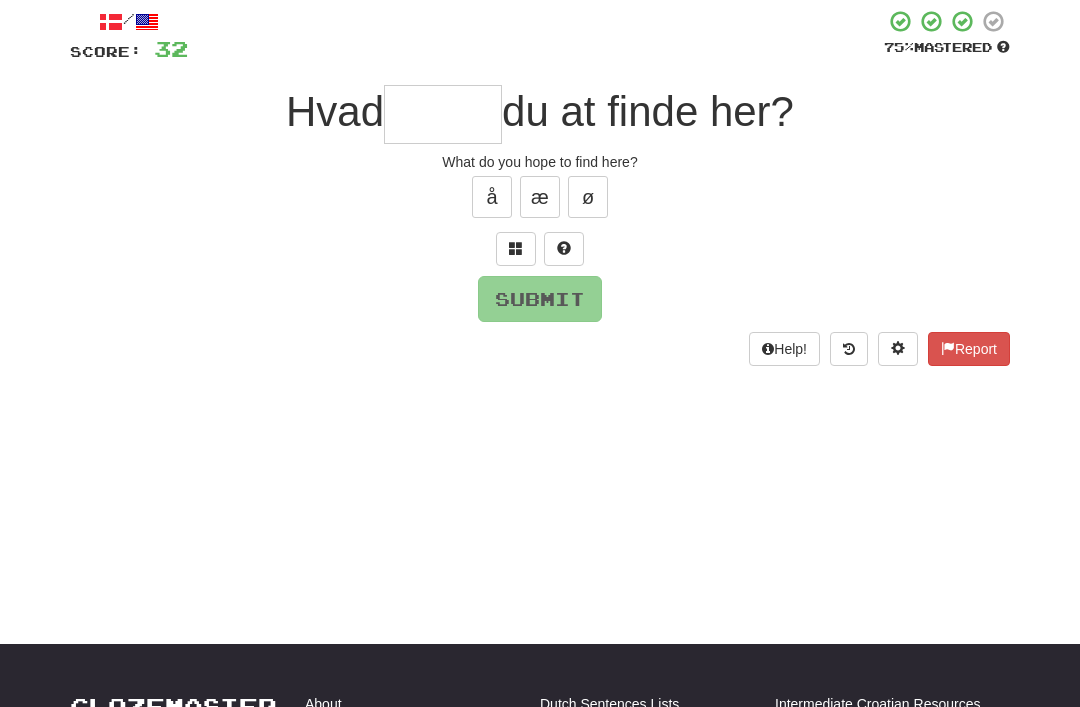 scroll, scrollTop: 112, scrollLeft: 0, axis: vertical 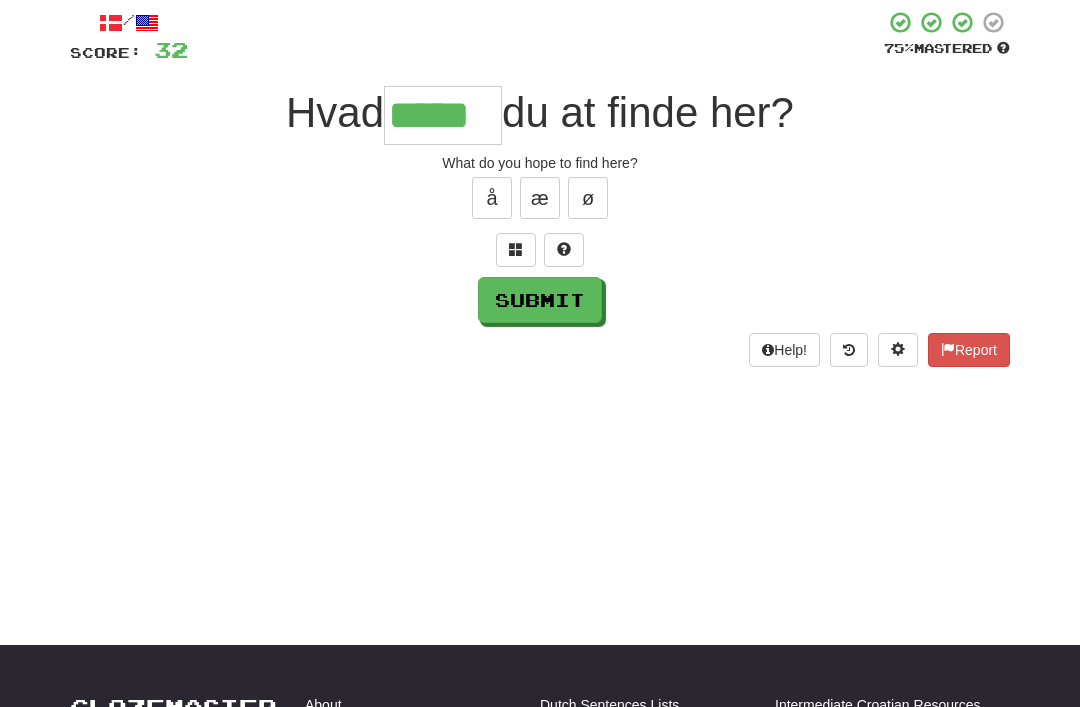 type on "*****" 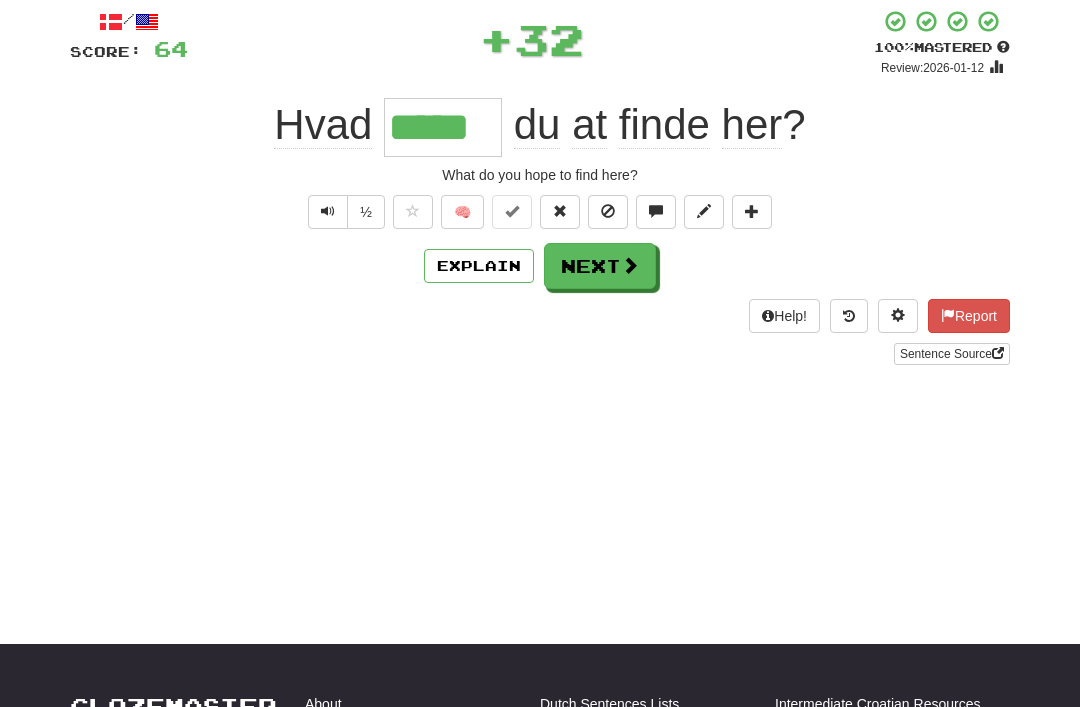 click at bounding box center [630, 265] 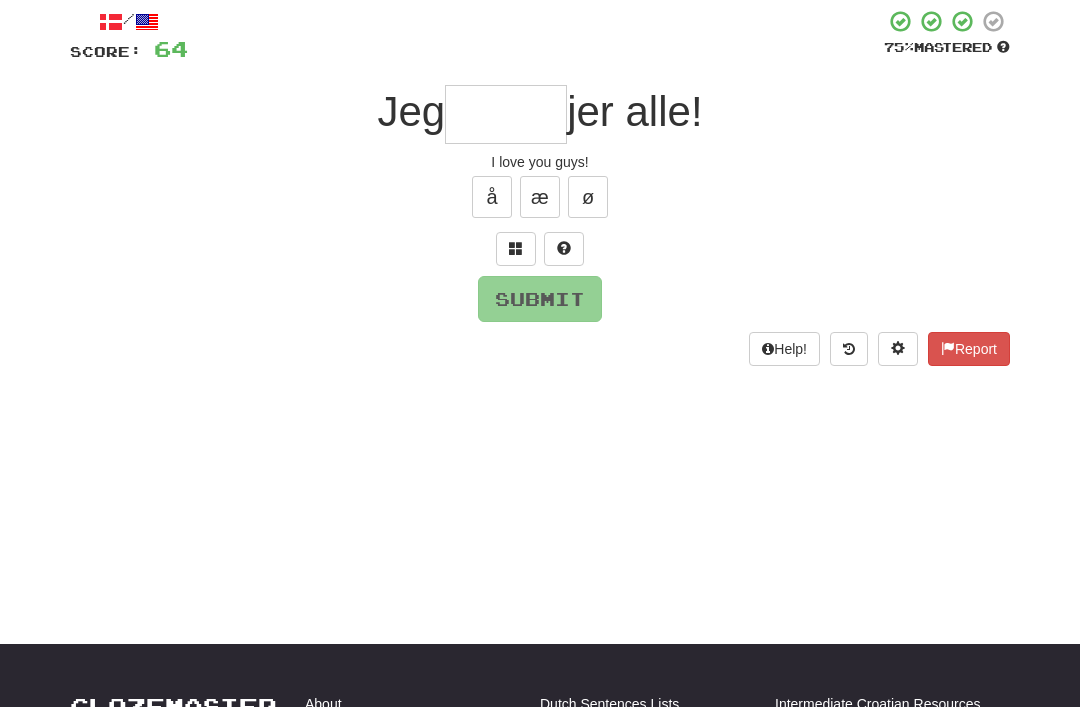 scroll, scrollTop: 112, scrollLeft: 0, axis: vertical 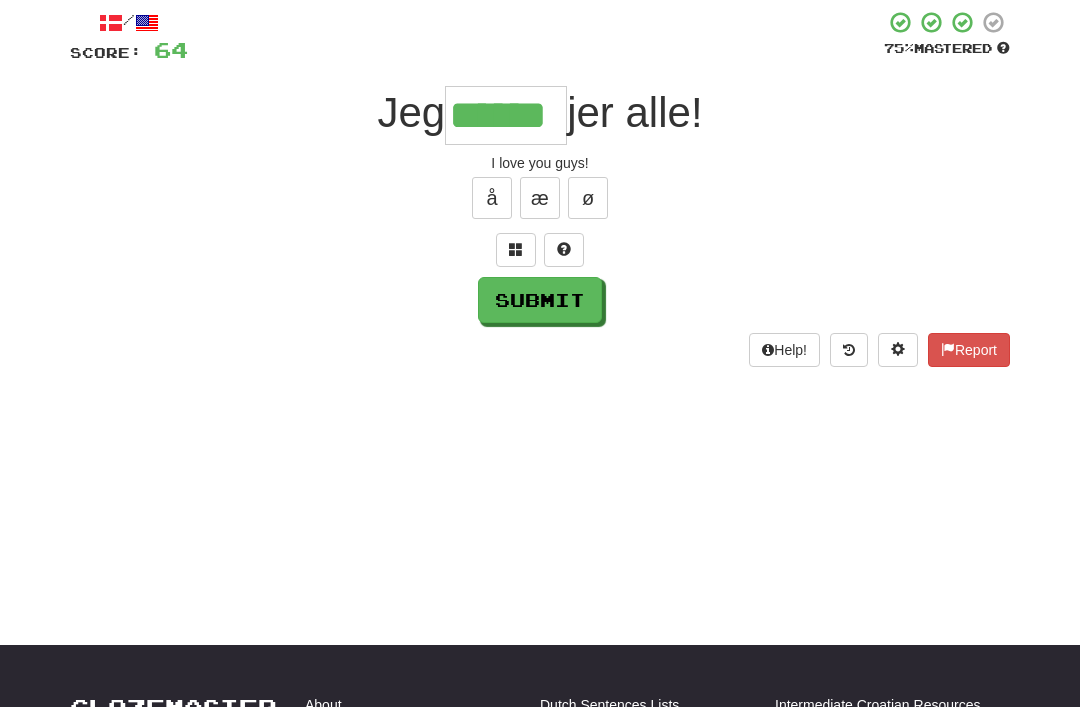 type on "******" 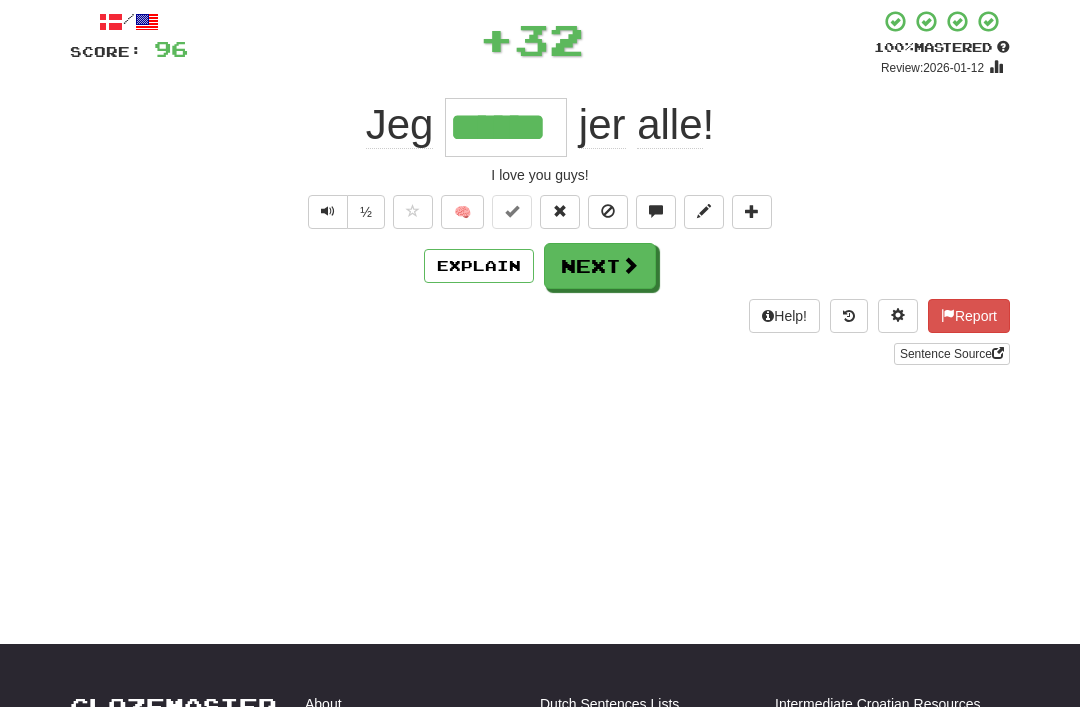 click at bounding box center [630, 265] 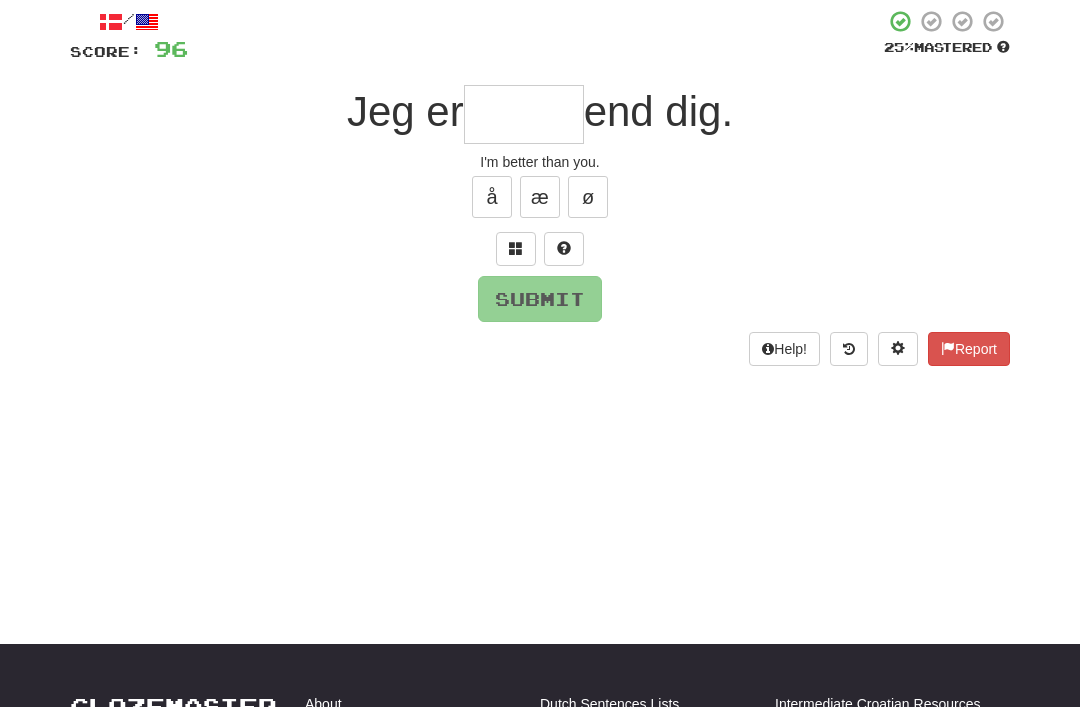 scroll, scrollTop: 112, scrollLeft: 0, axis: vertical 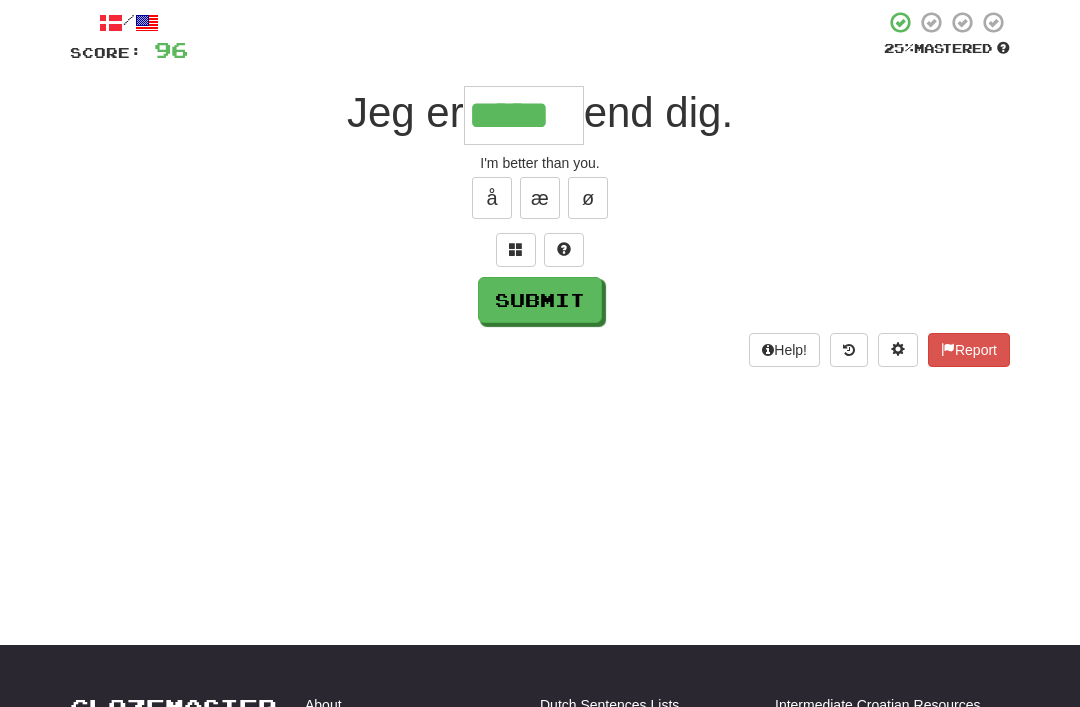 type on "*****" 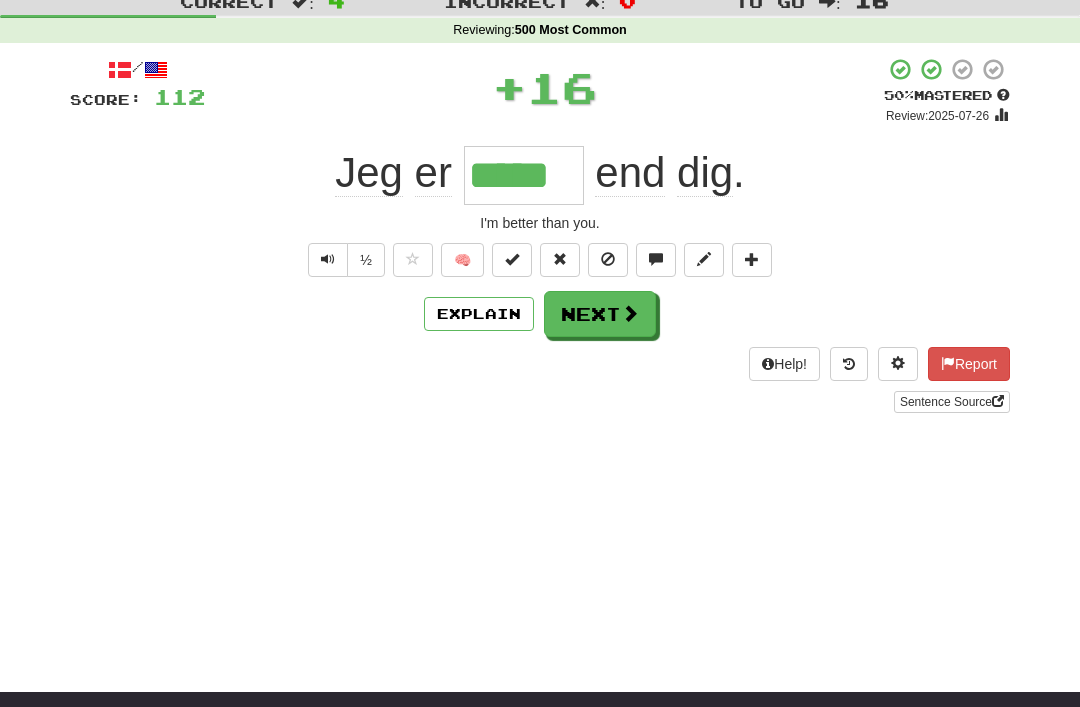 scroll, scrollTop: 32, scrollLeft: 0, axis: vertical 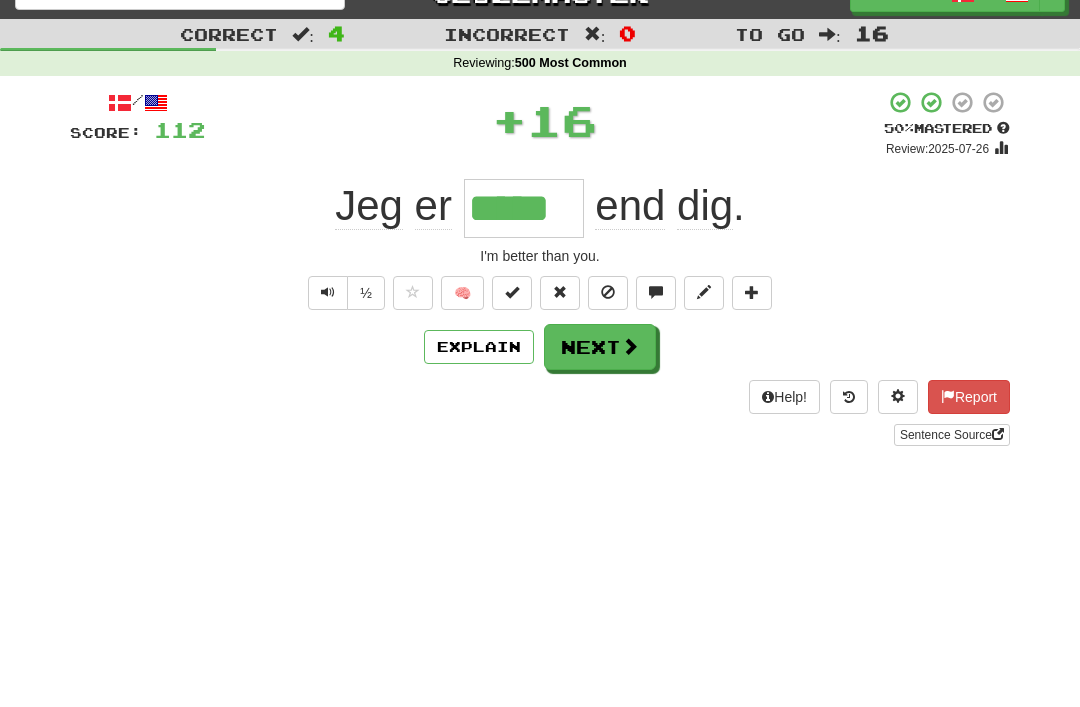click at bounding box center [630, 346] 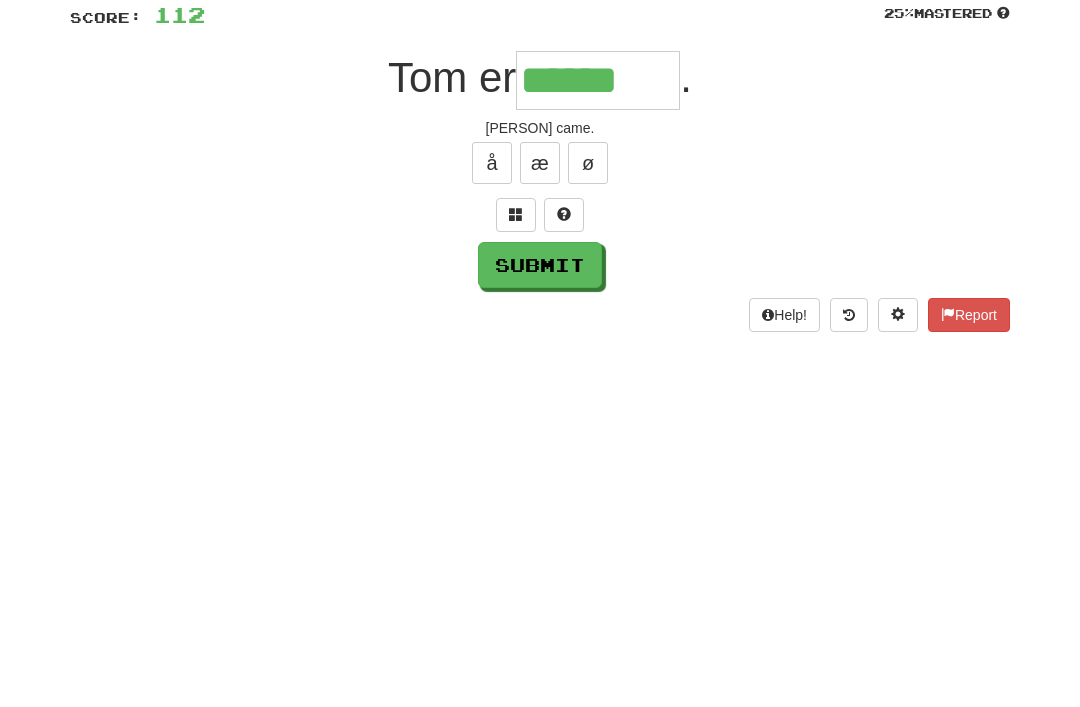 type on "******" 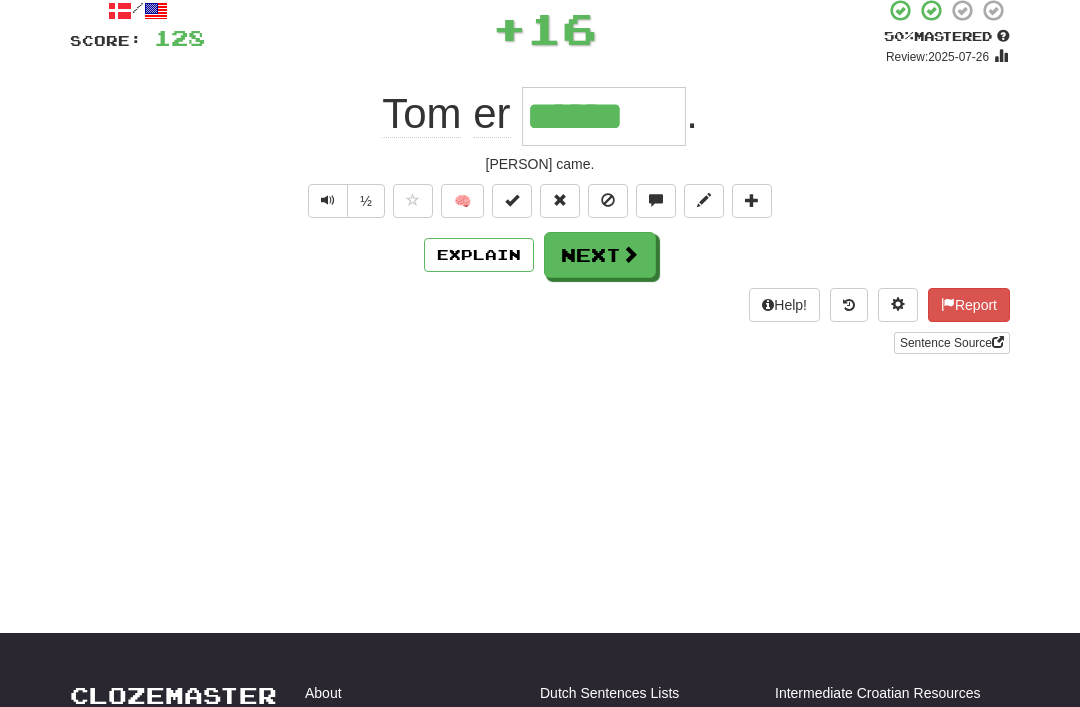 scroll, scrollTop: 62, scrollLeft: 0, axis: vertical 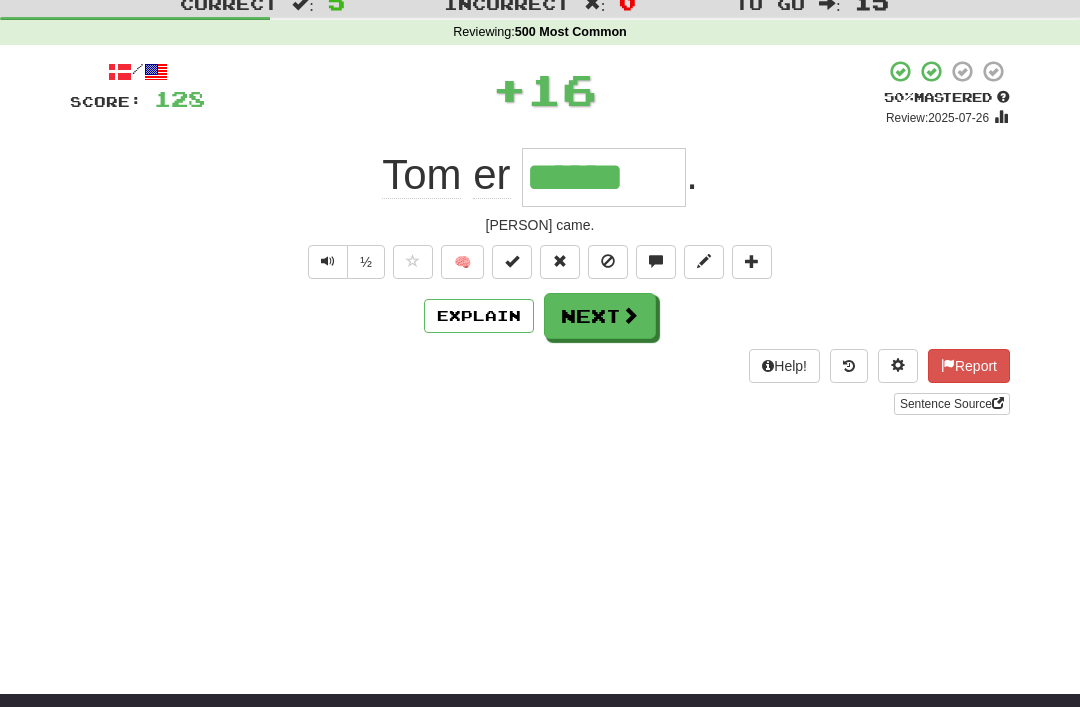click on "Next" at bounding box center [600, 317] 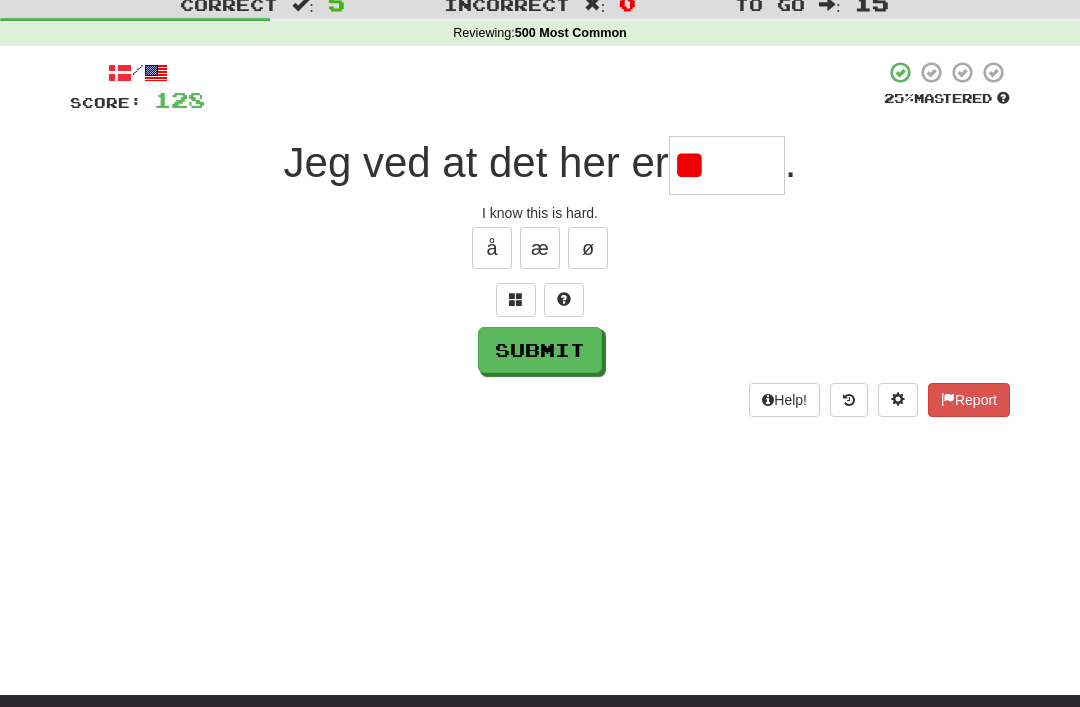type on "*" 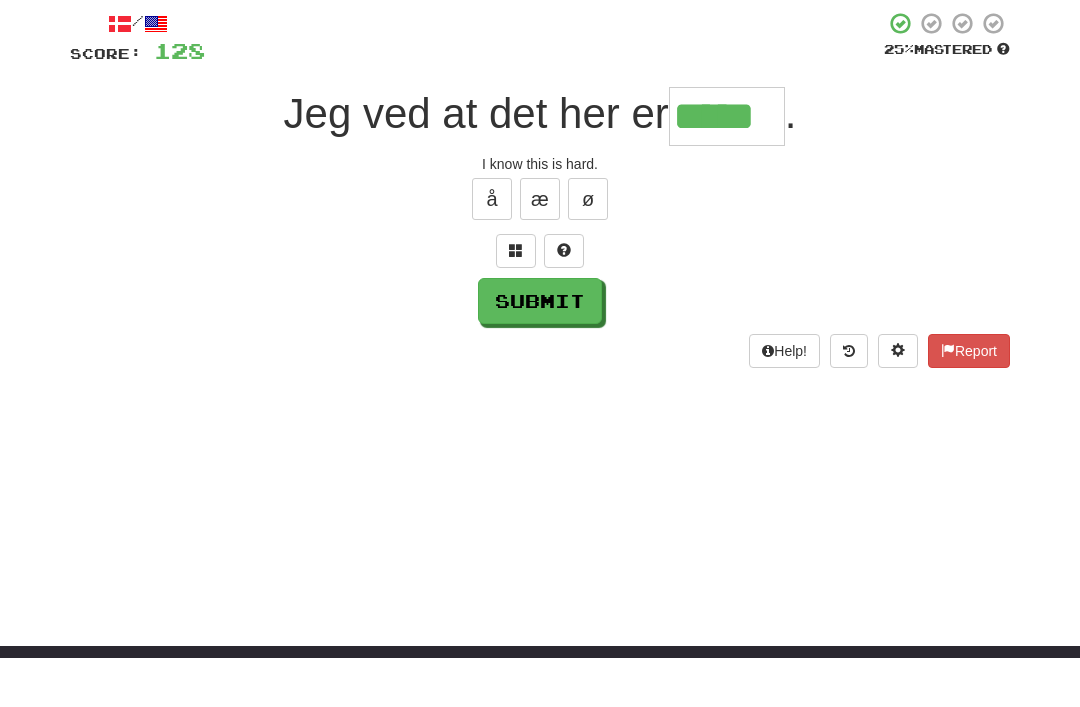 type on "*****" 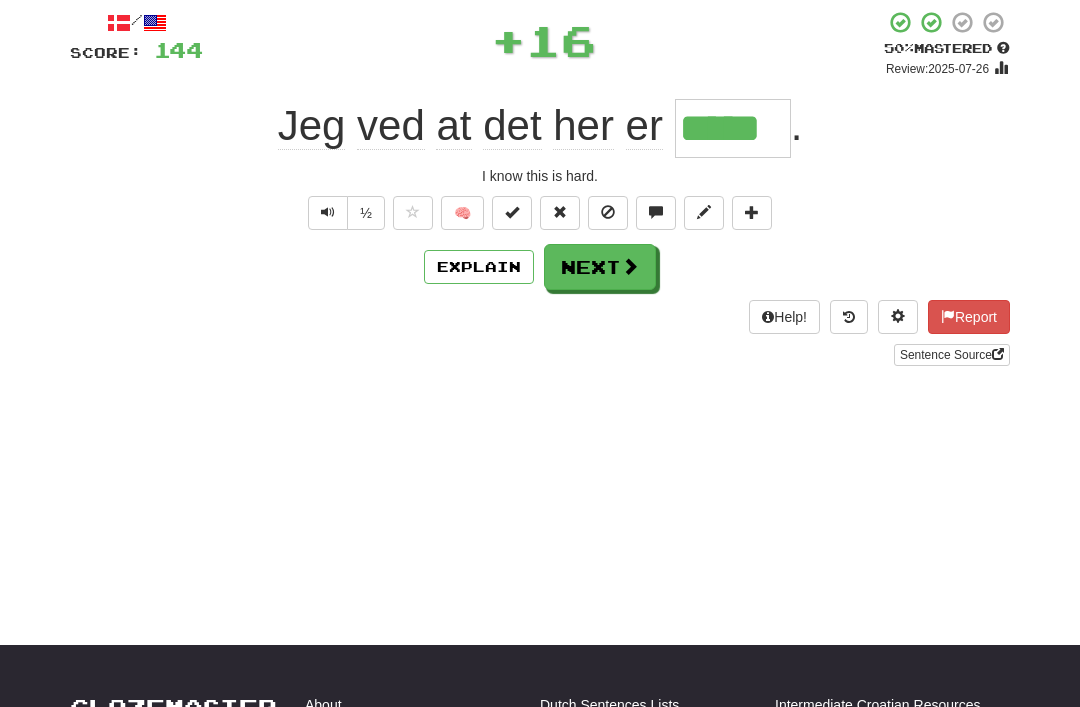 click on "Next" at bounding box center [600, 267] 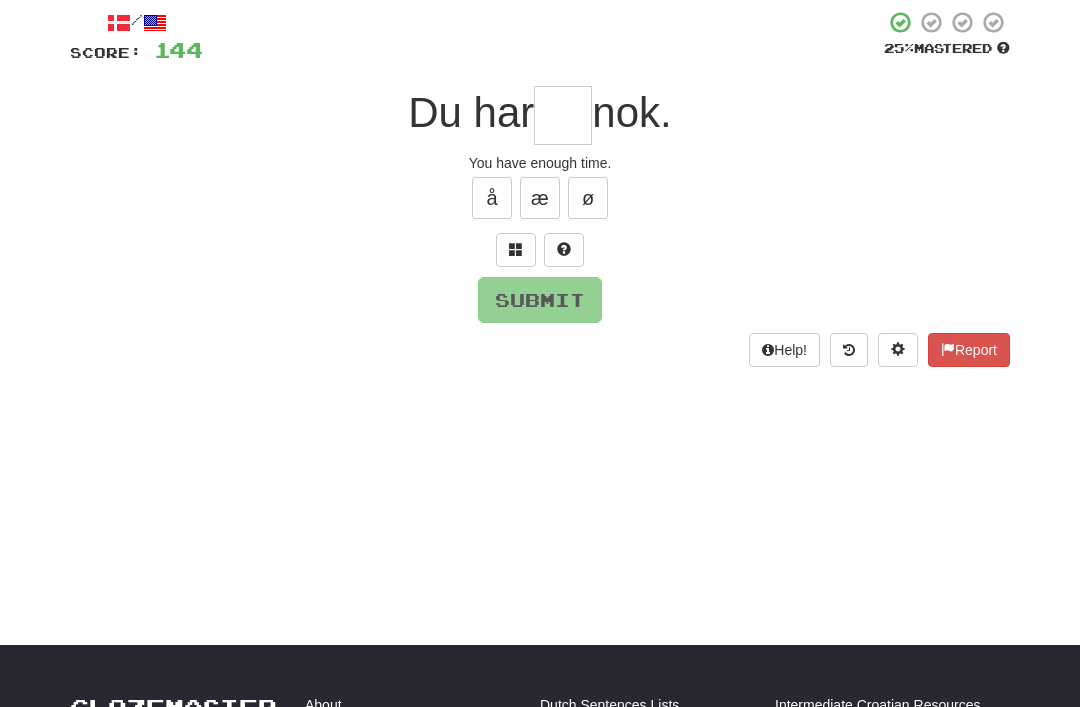 scroll, scrollTop: 111, scrollLeft: 0, axis: vertical 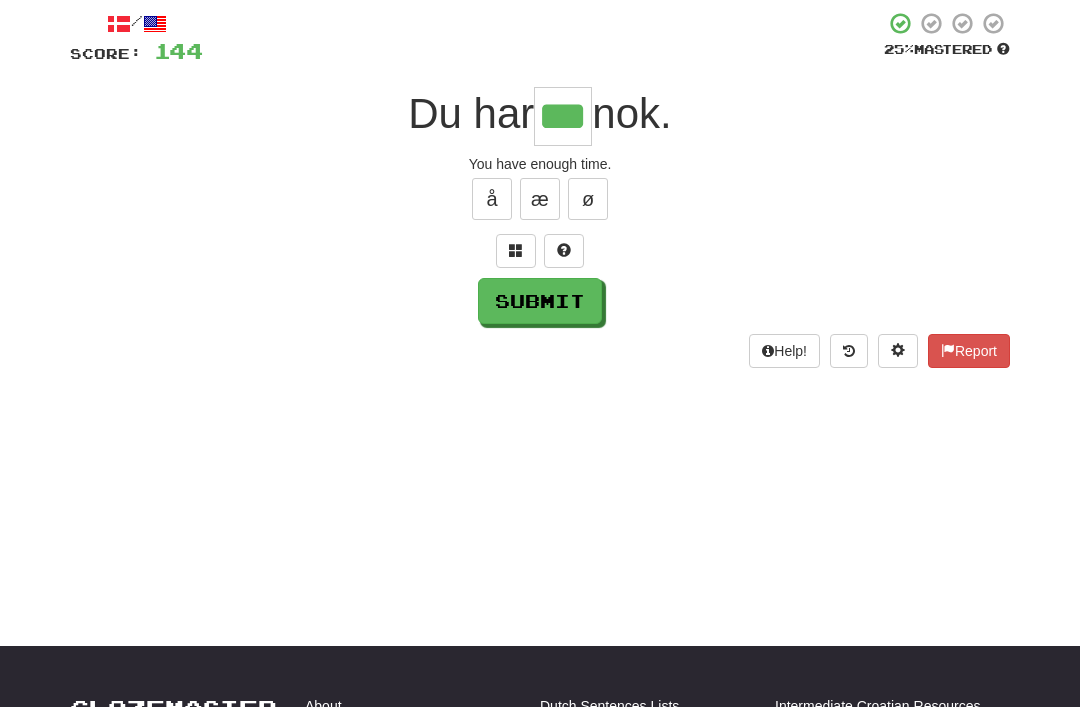 type on "***" 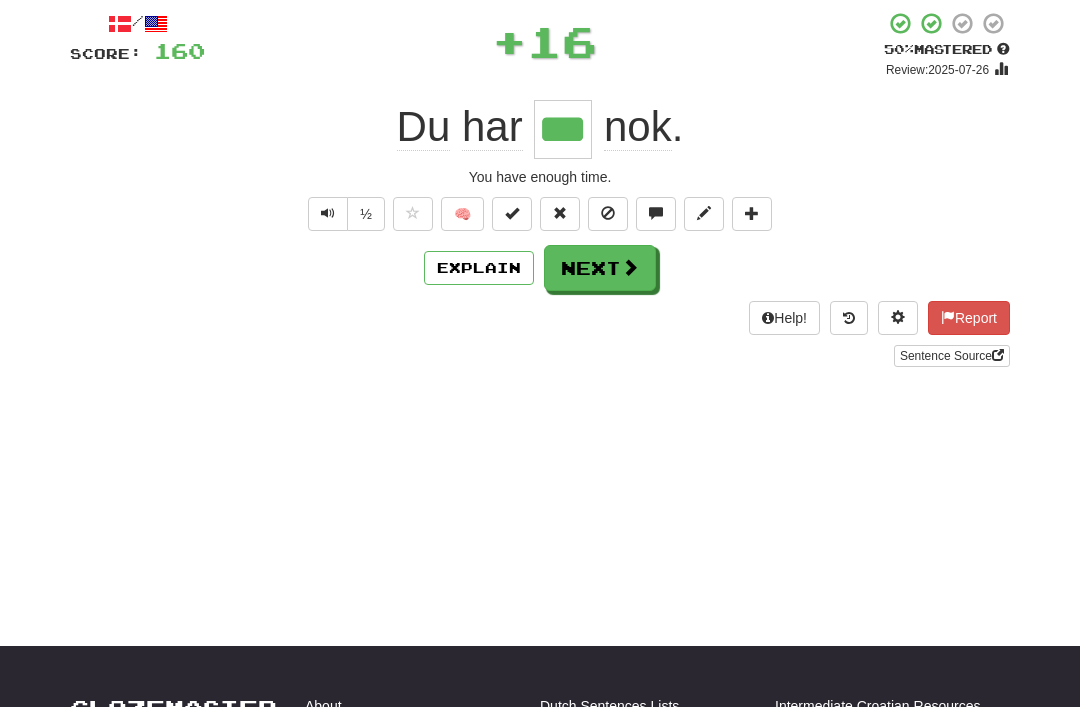 scroll, scrollTop: 112, scrollLeft: 0, axis: vertical 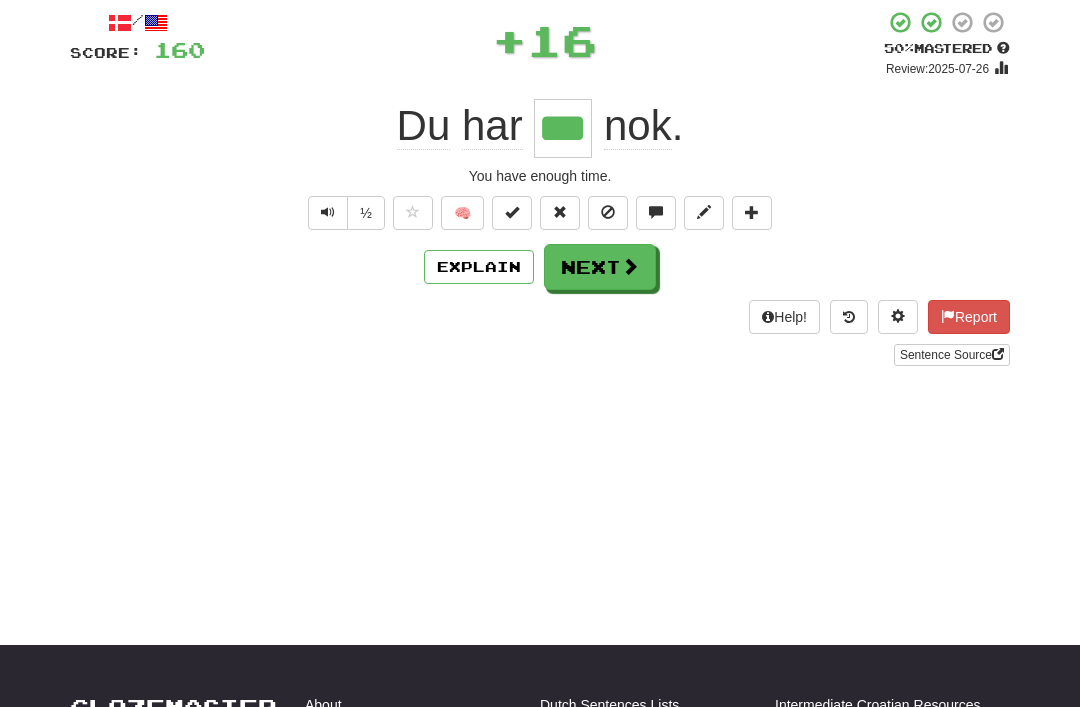 click at bounding box center (512, 213) 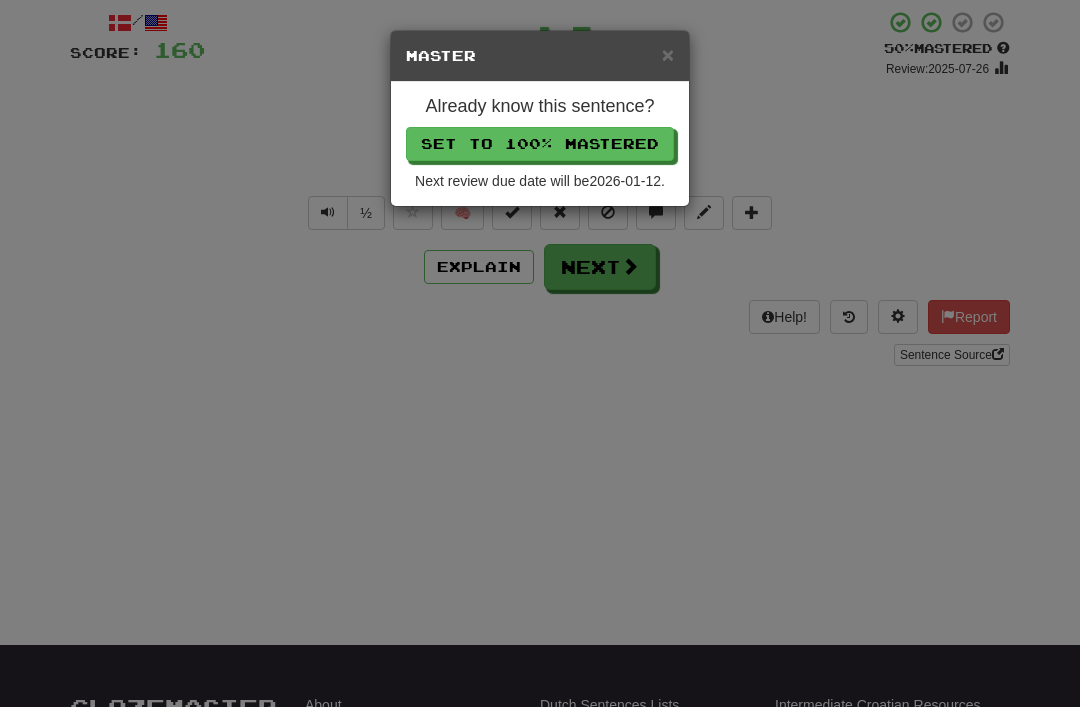 click on "Set to 100% Mastered" at bounding box center [540, 144] 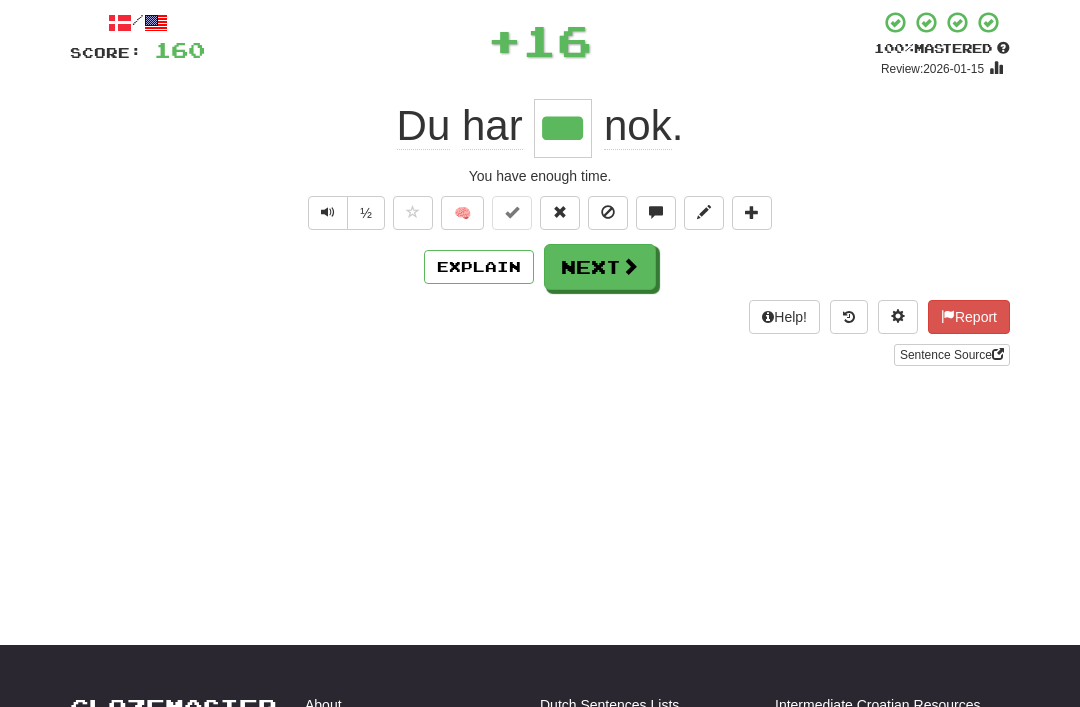 click on "Next" at bounding box center (600, 267) 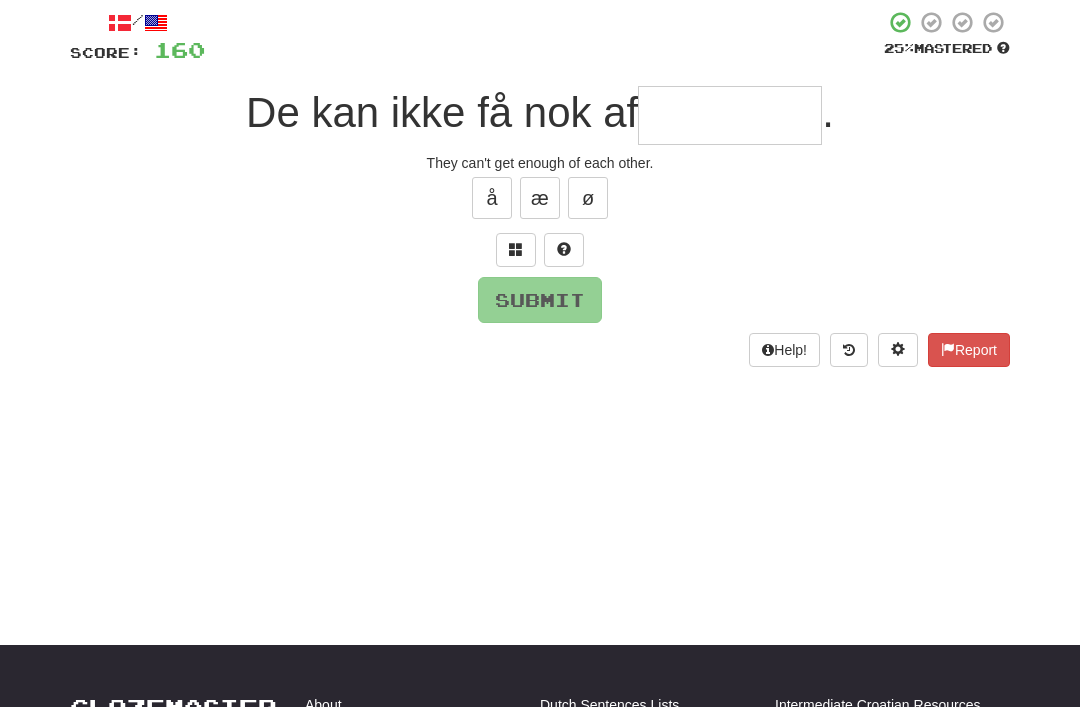scroll, scrollTop: 111, scrollLeft: 0, axis: vertical 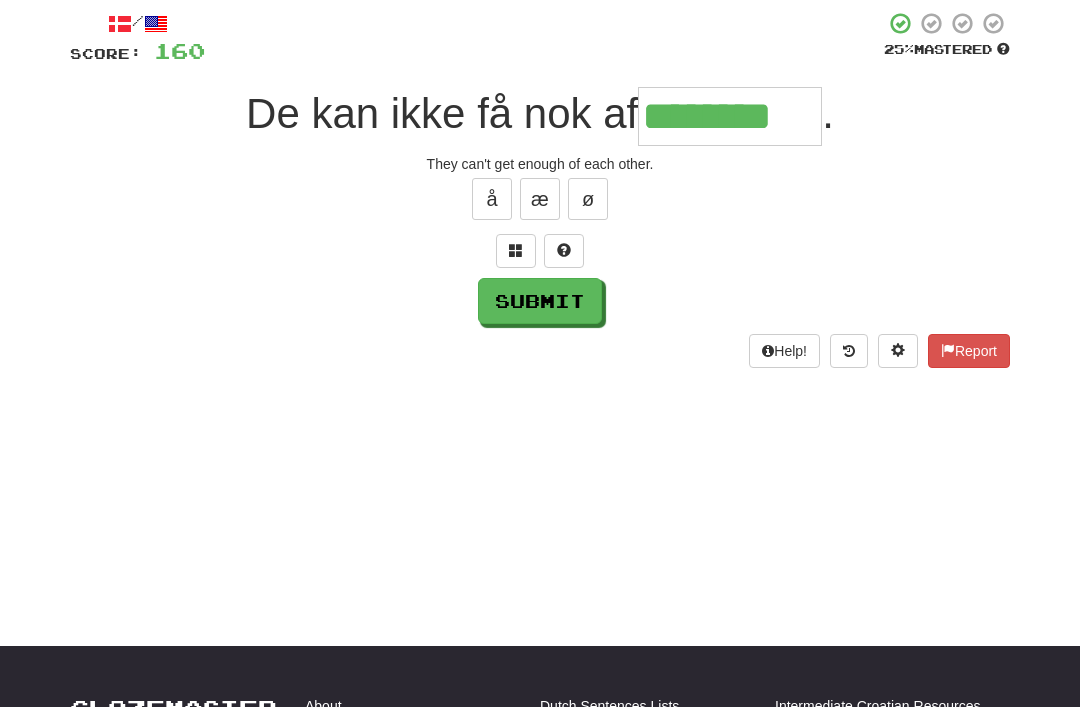 type on "********" 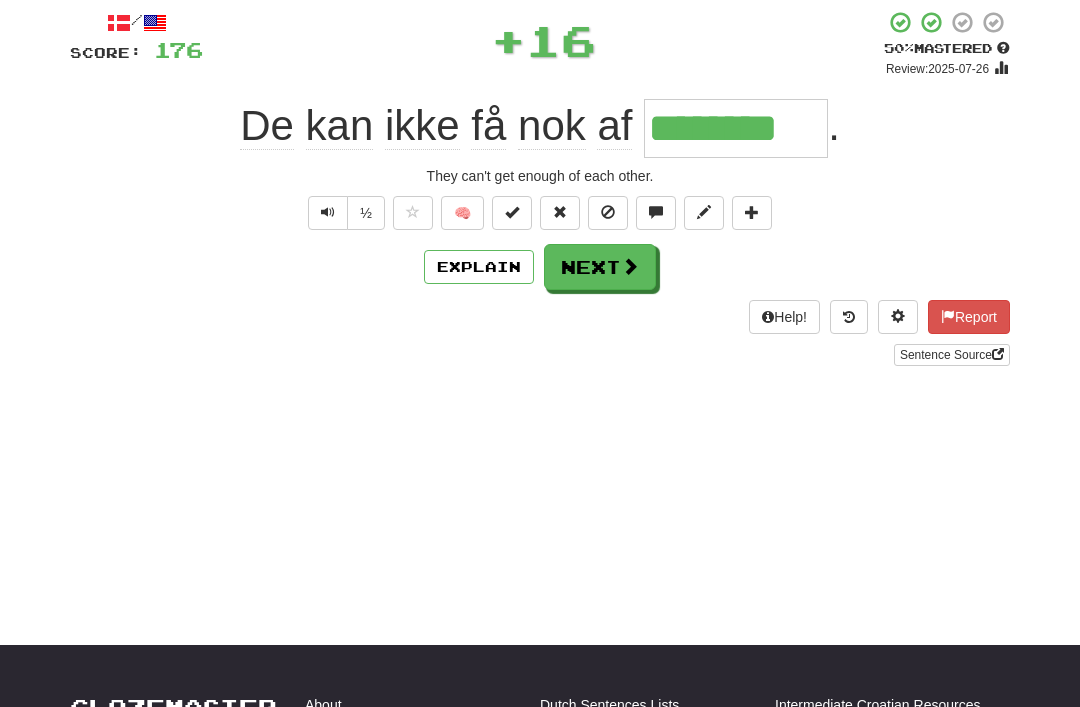 click on "Next" at bounding box center (600, 267) 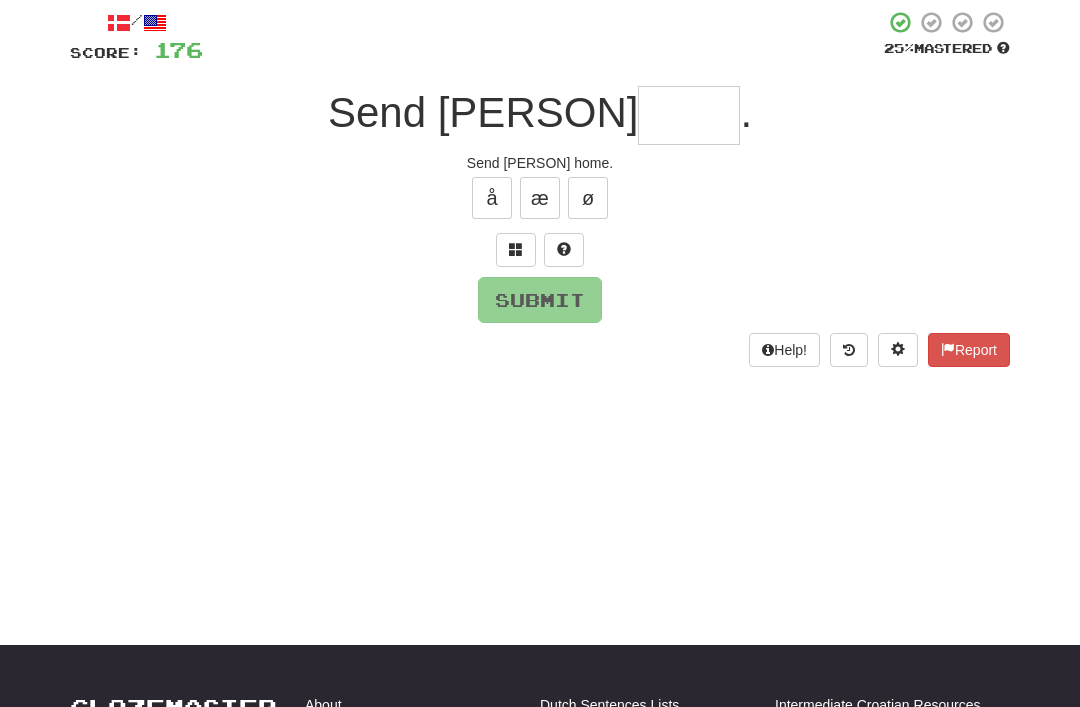 scroll, scrollTop: 111, scrollLeft: 0, axis: vertical 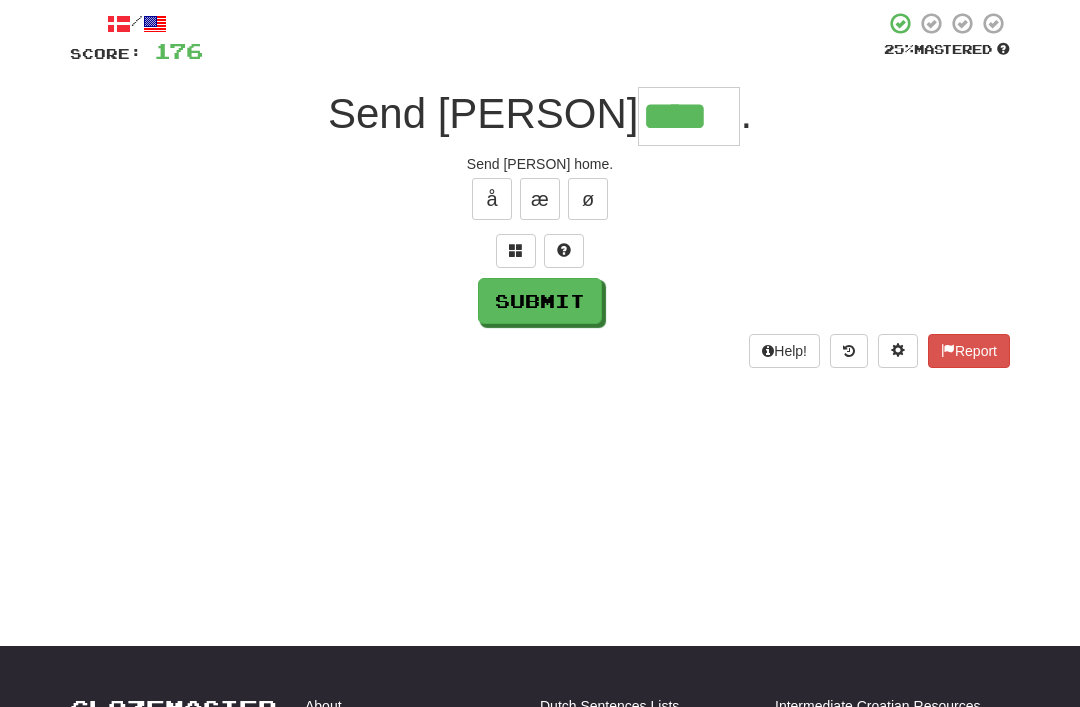 type on "****" 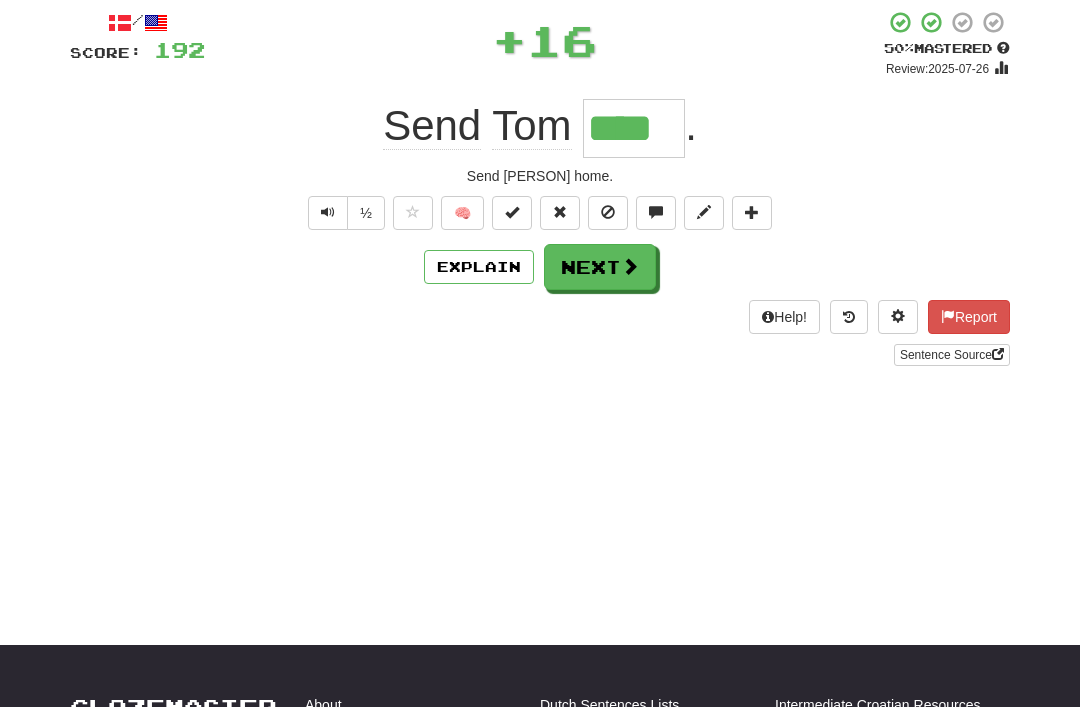 click on "Next" at bounding box center [600, 267] 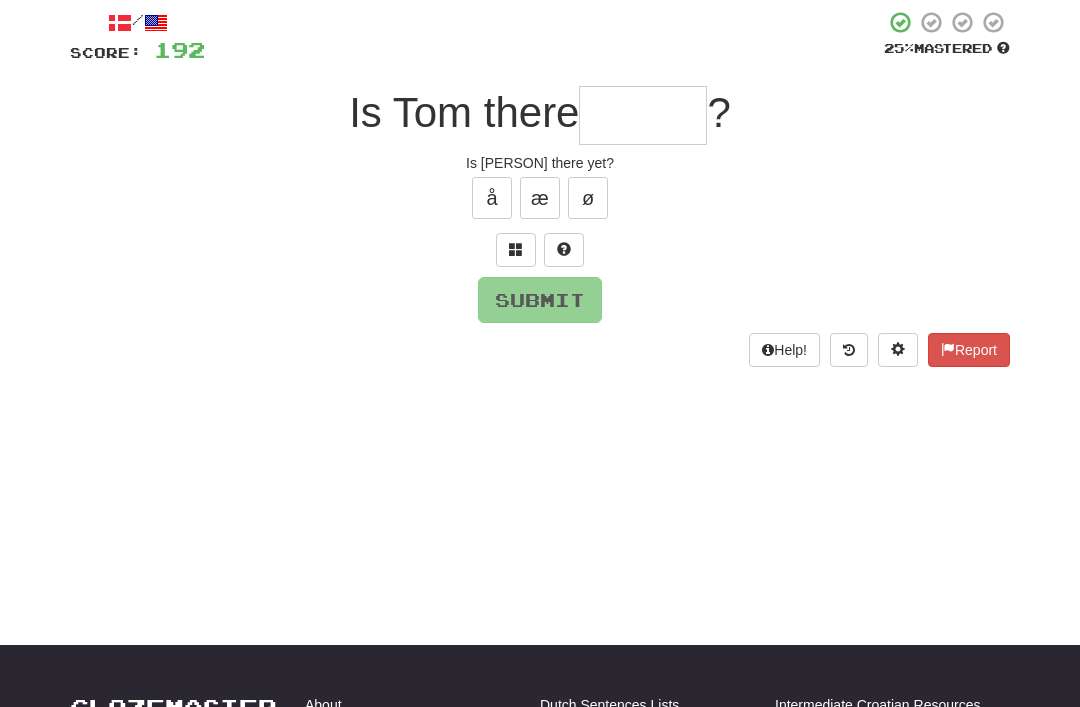 scroll, scrollTop: 111, scrollLeft: 0, axis: vertical 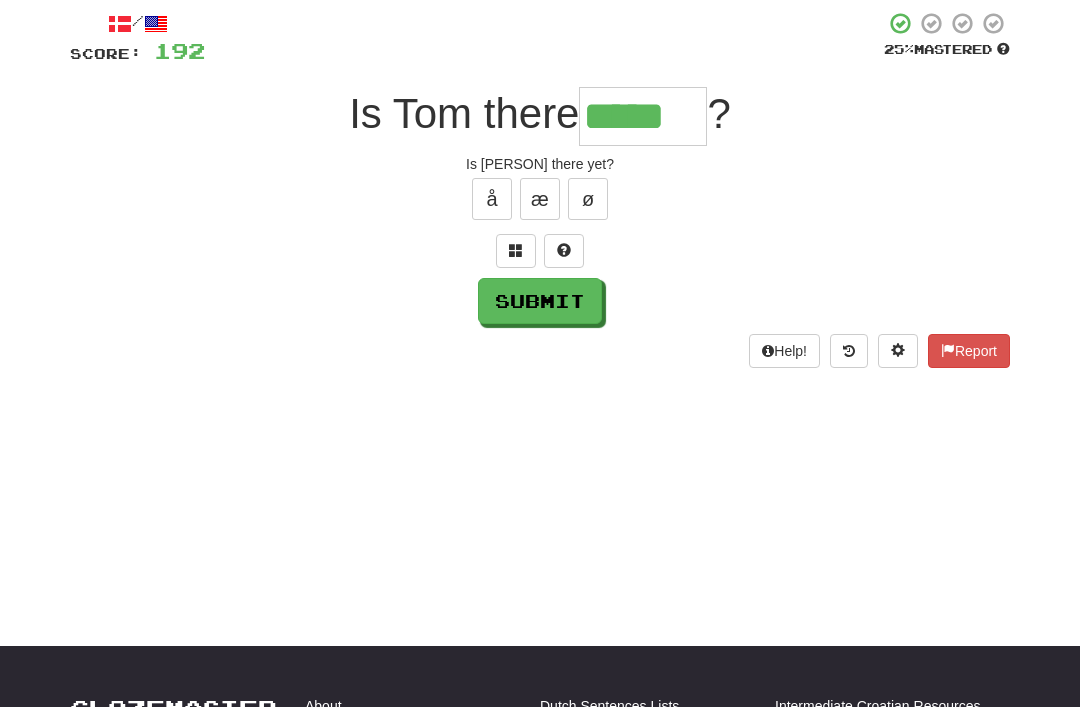 type on "*****" 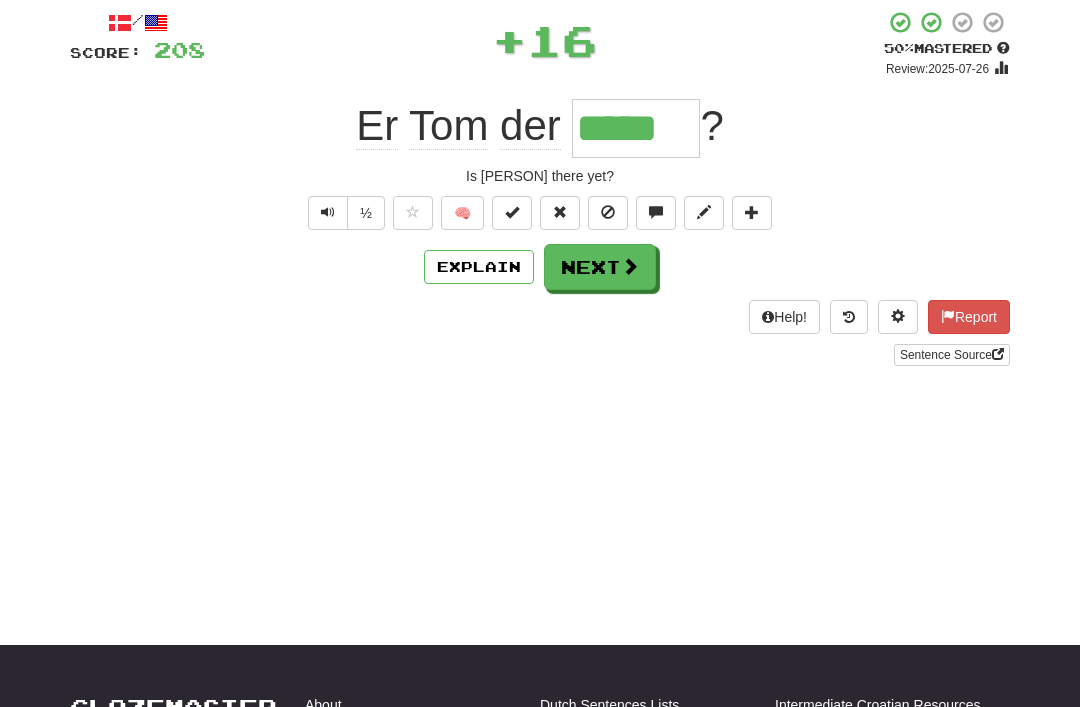 click on "Next" at bounding box center (600, 267) 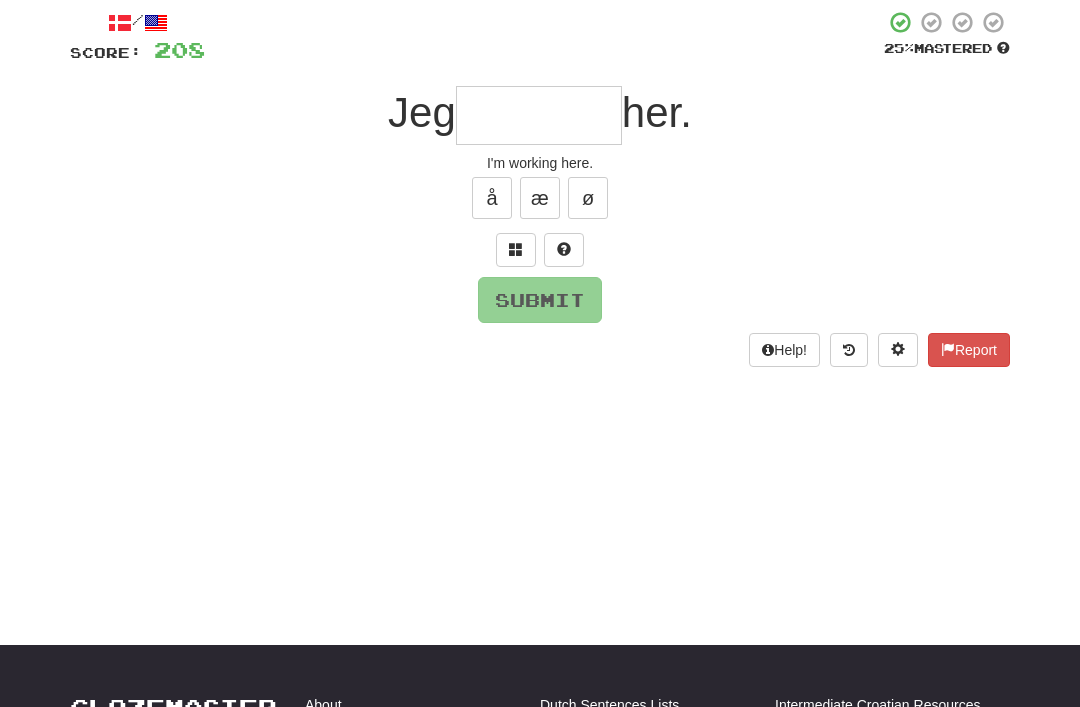 scroll, scrollTop: 111, scrollLeft: 0, axis: vertical 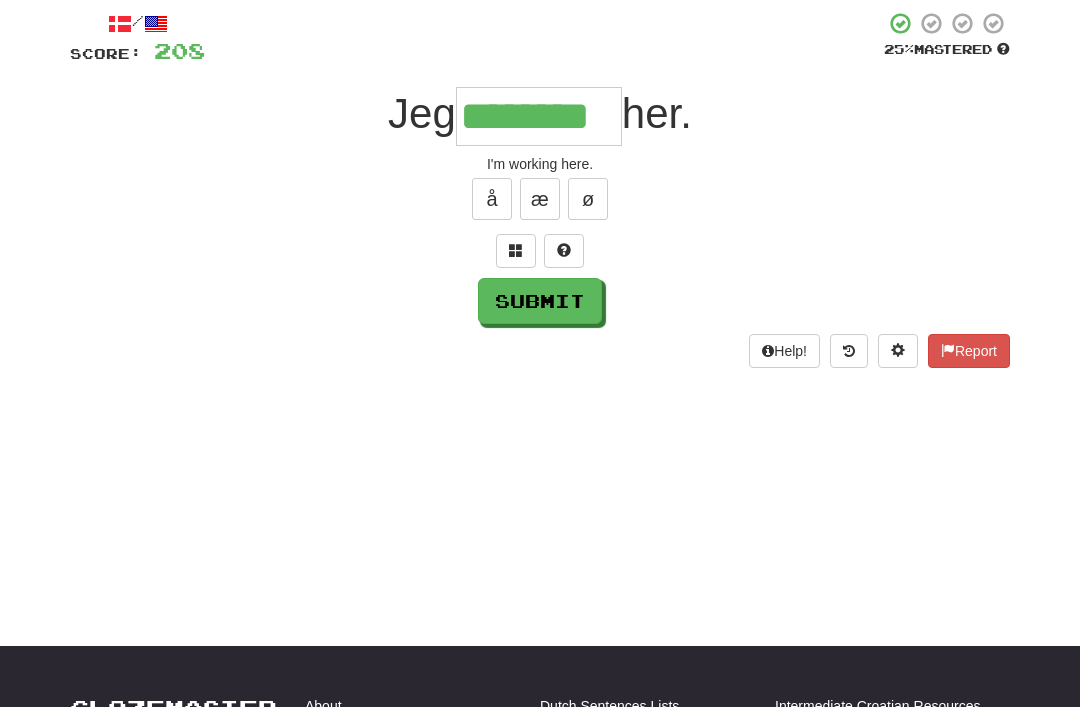 type on "********" 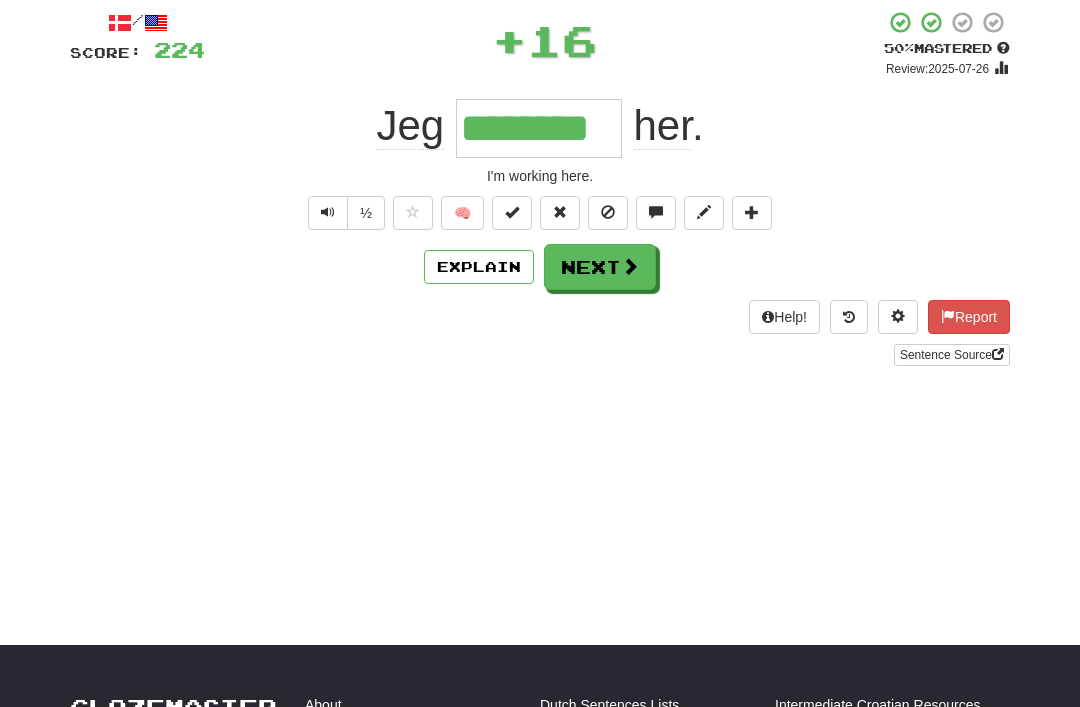 click on "Next" at bounding box center (600, 267) 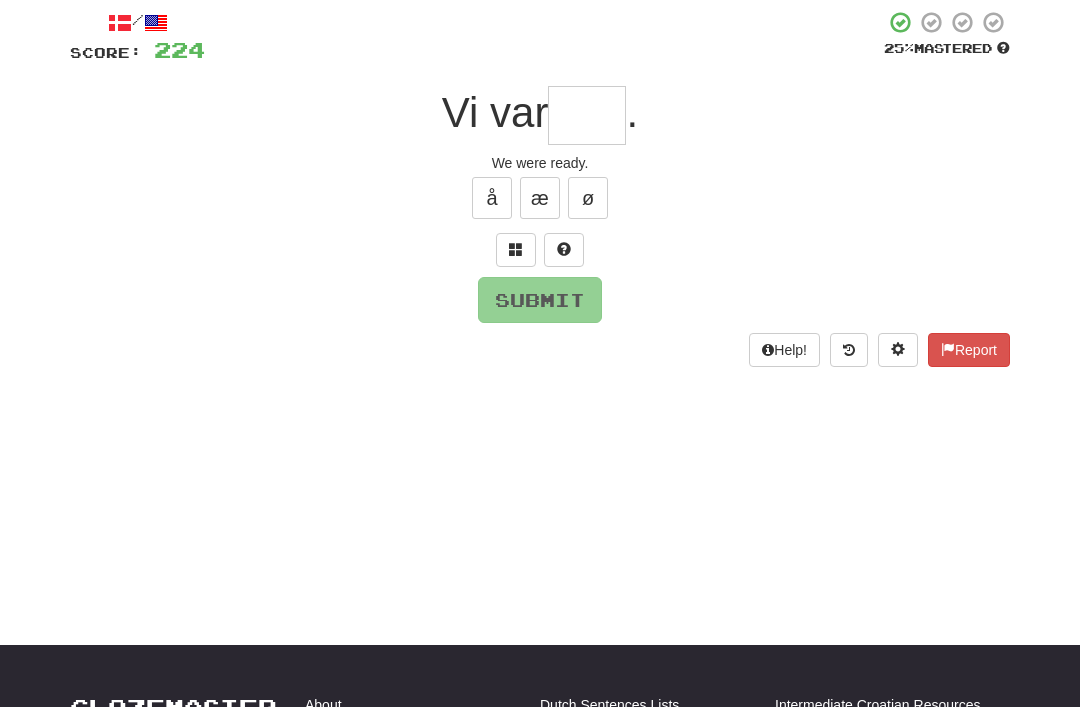 scroll, scrollTop: 111, scrollLeft: 0, axis: vertical 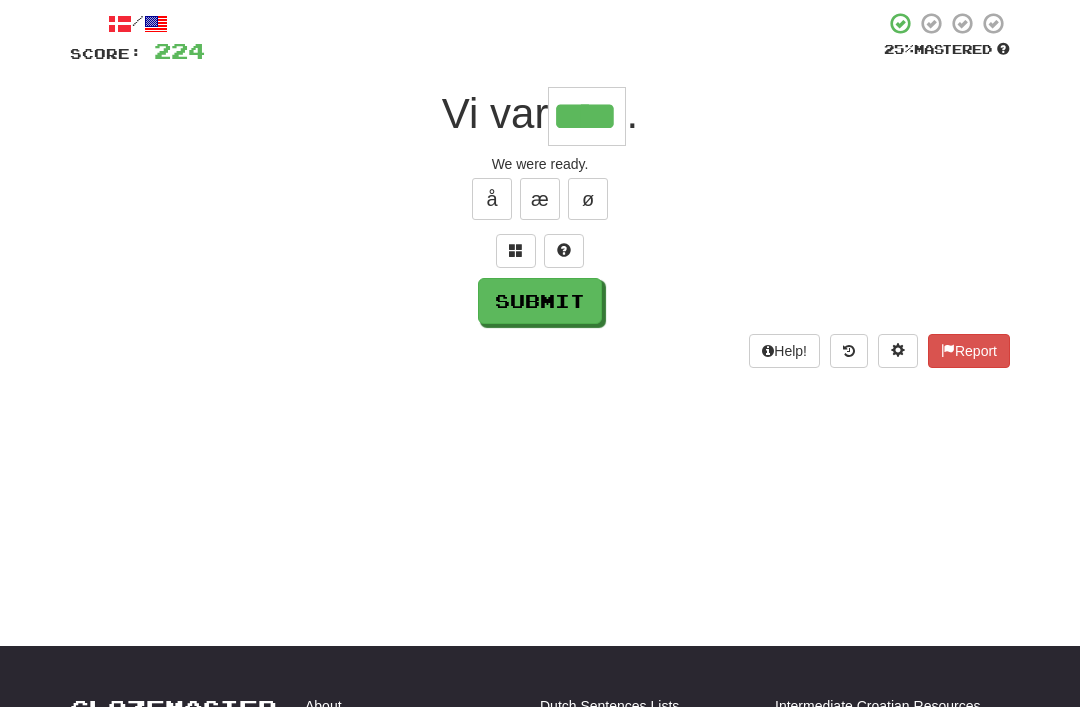 type on "****" 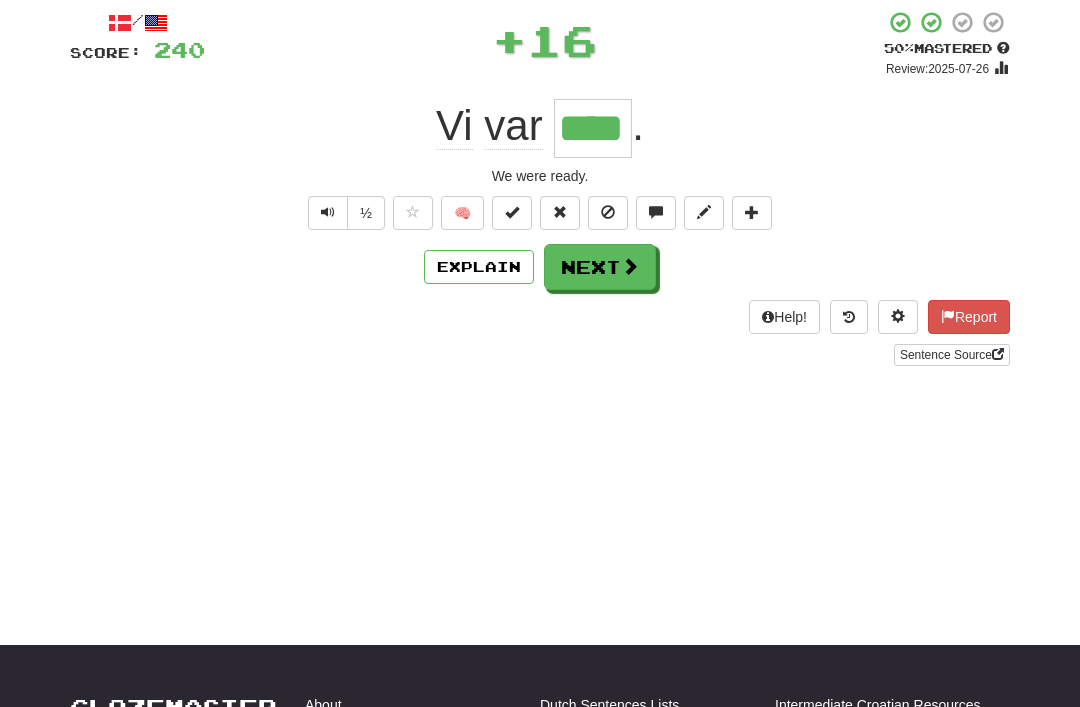 click at bounding box center (630, 266) 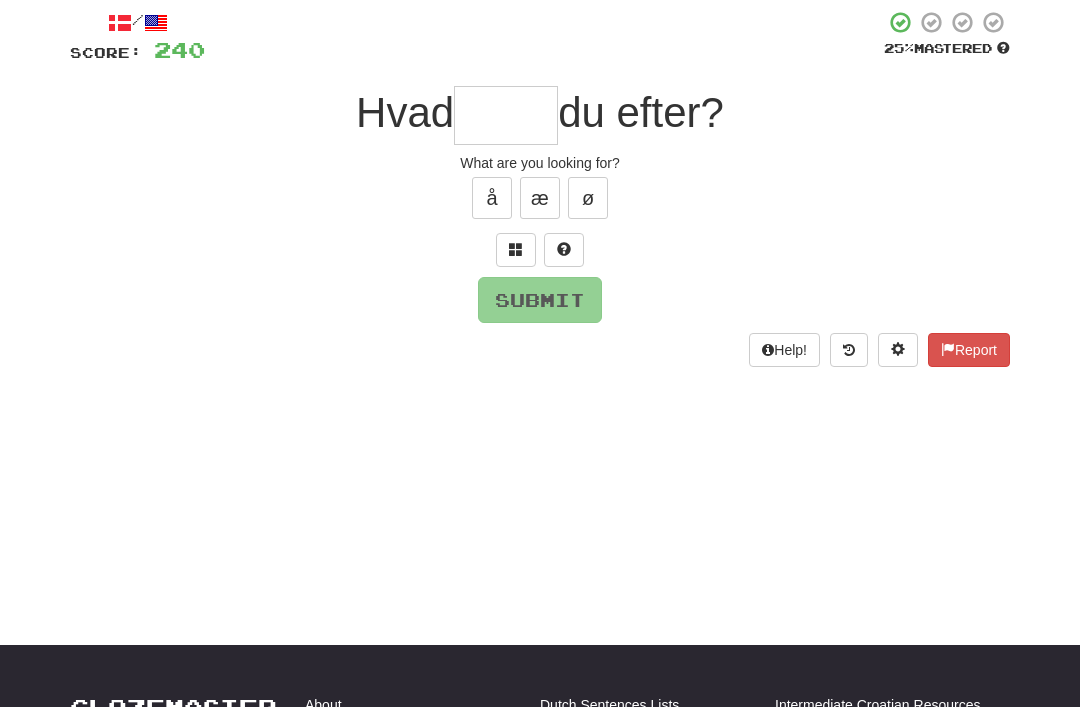 scroll, scrollTop: 111, scrollLeft: 0, axis: vertical 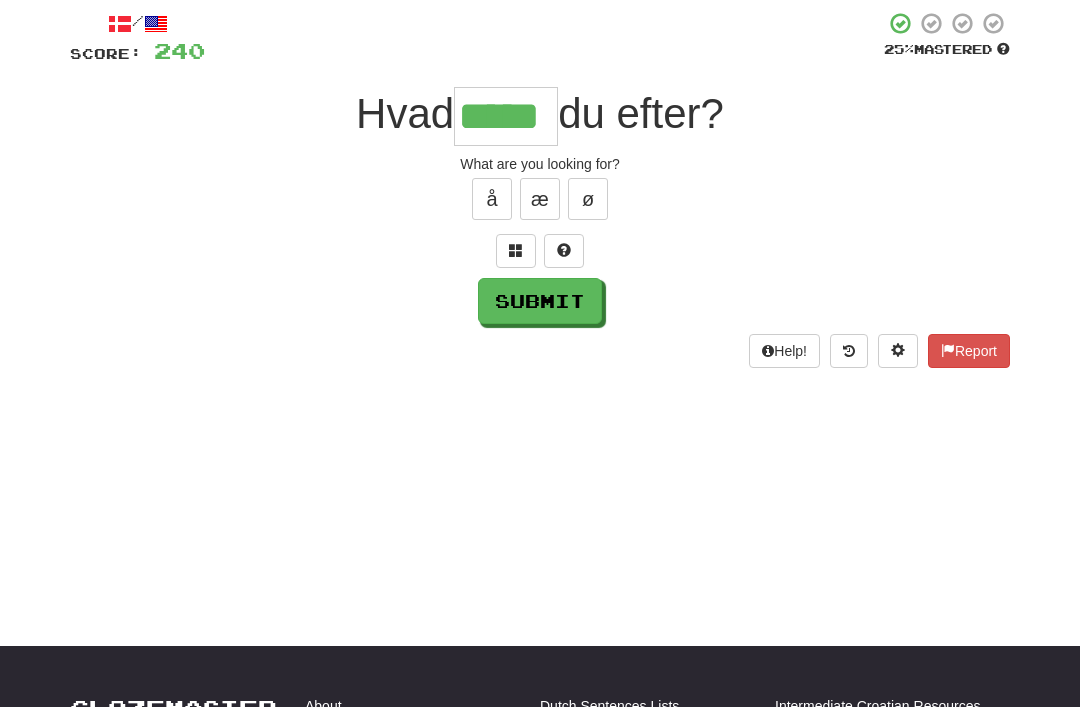 type on "*****" 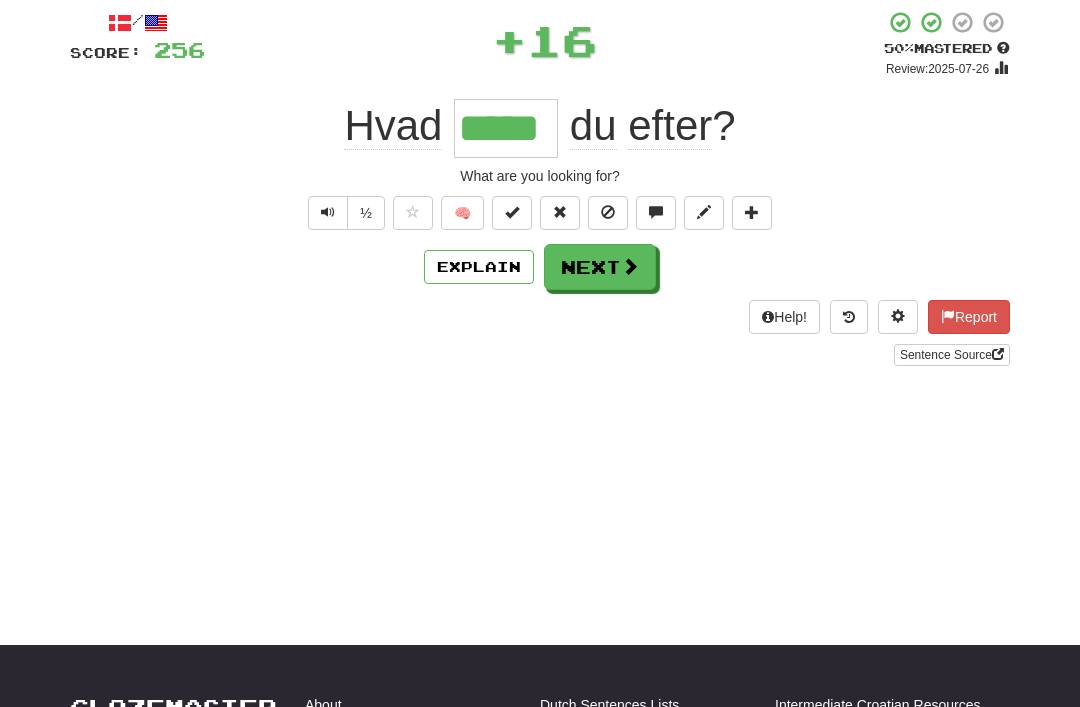 click on "Next" at bounding box center [600, 267] 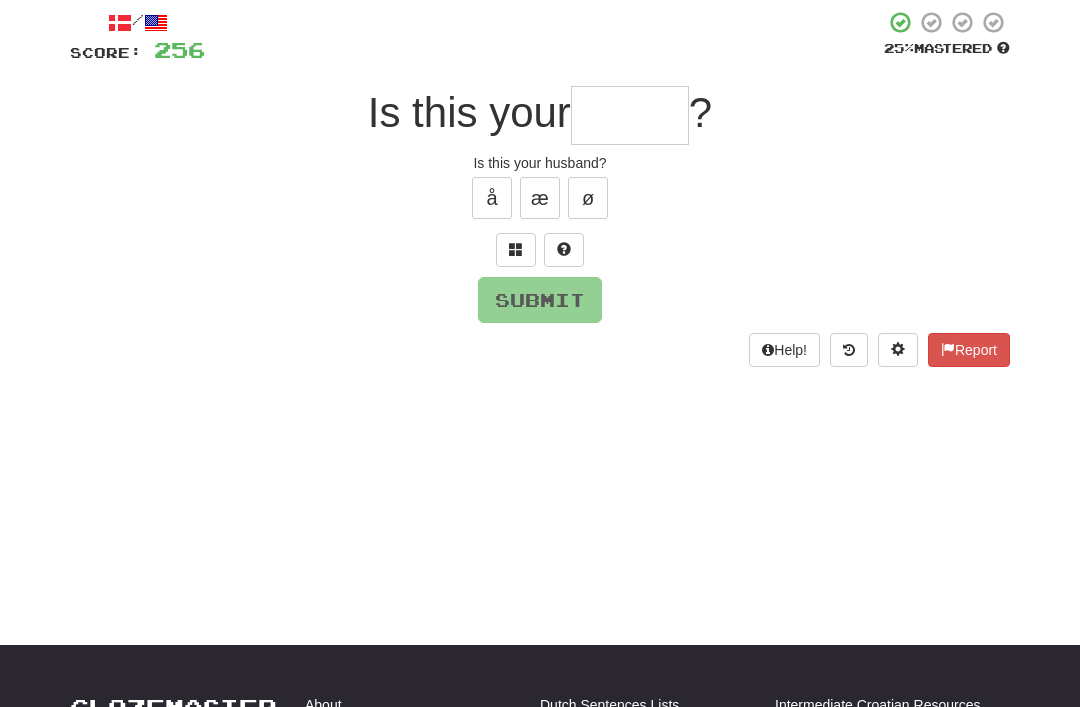scroll, scrollTop: 111, scrollLeft: 0, axis: vertical 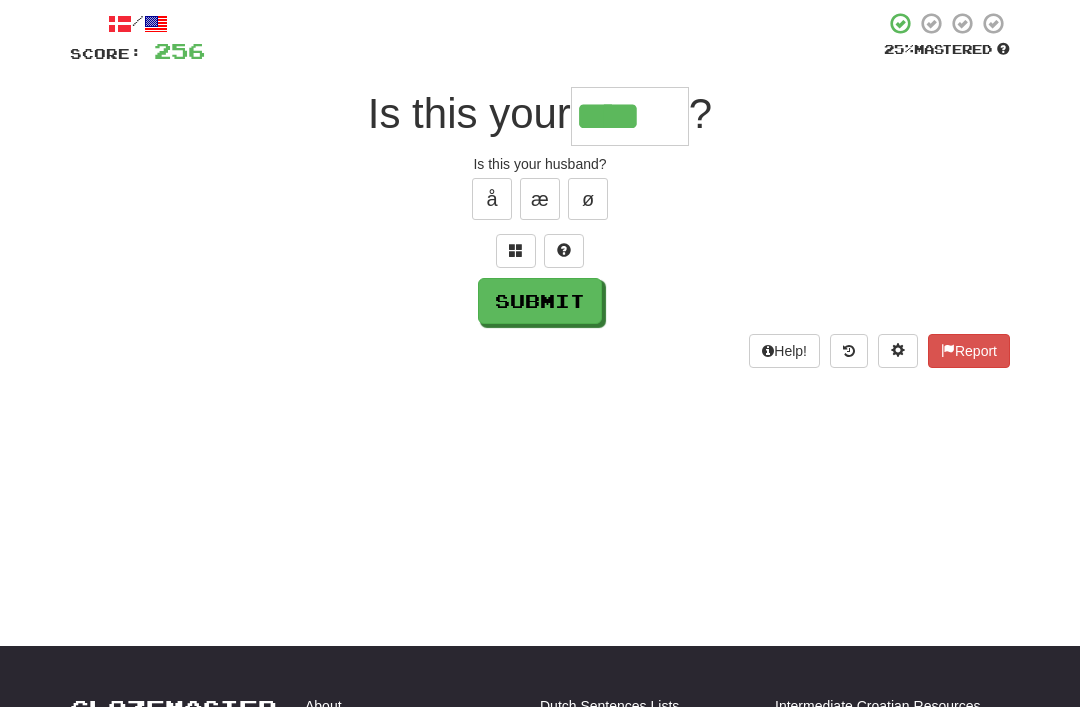 type on "****" 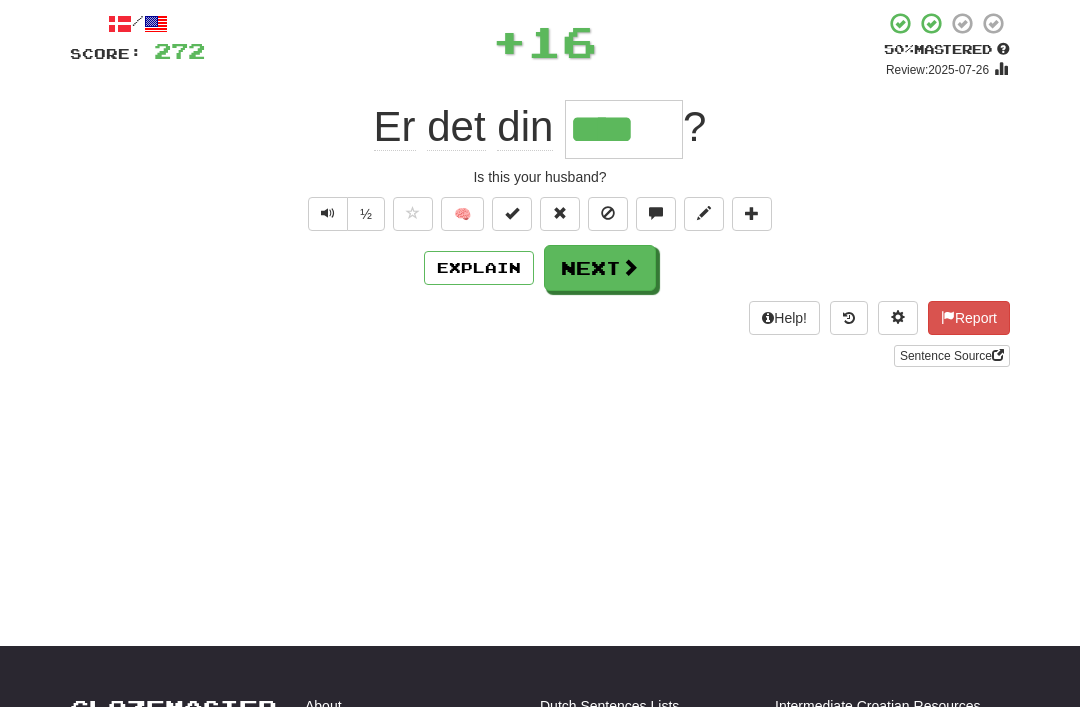 scroll, scrollTop: 112, scrollLeft: 0, axis: vertical 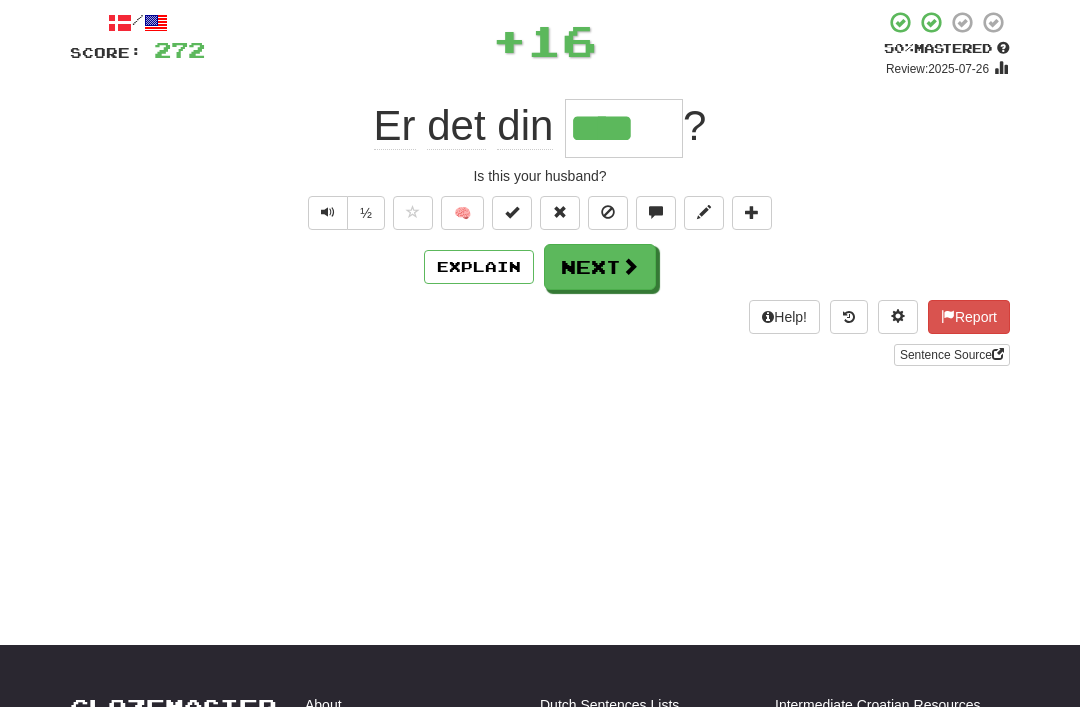click at bounding box center [512, 213] 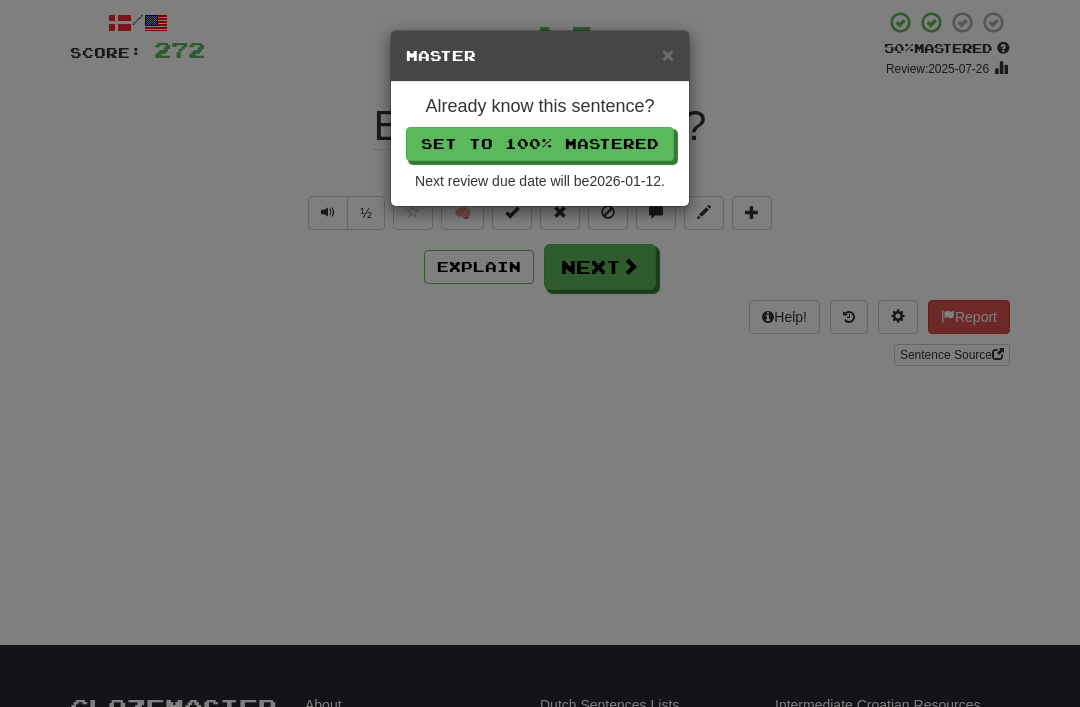 click on "Set to 100% Mastered" at bounding box center (540, 144) 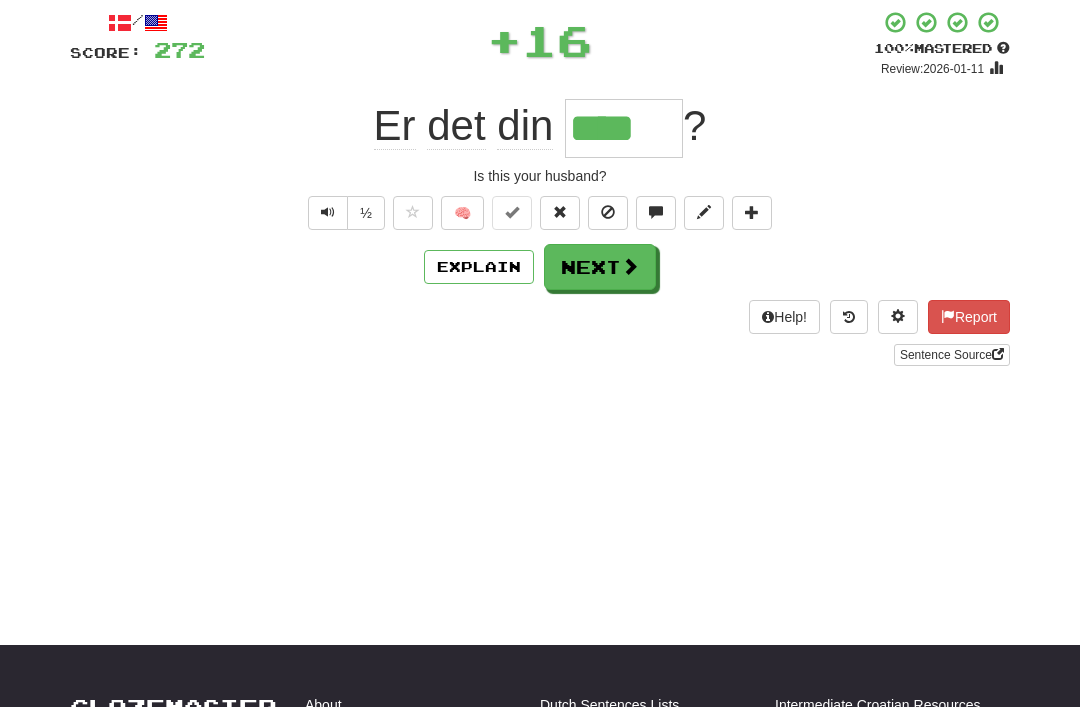 click on "Next" at bounding box center (600, 267) 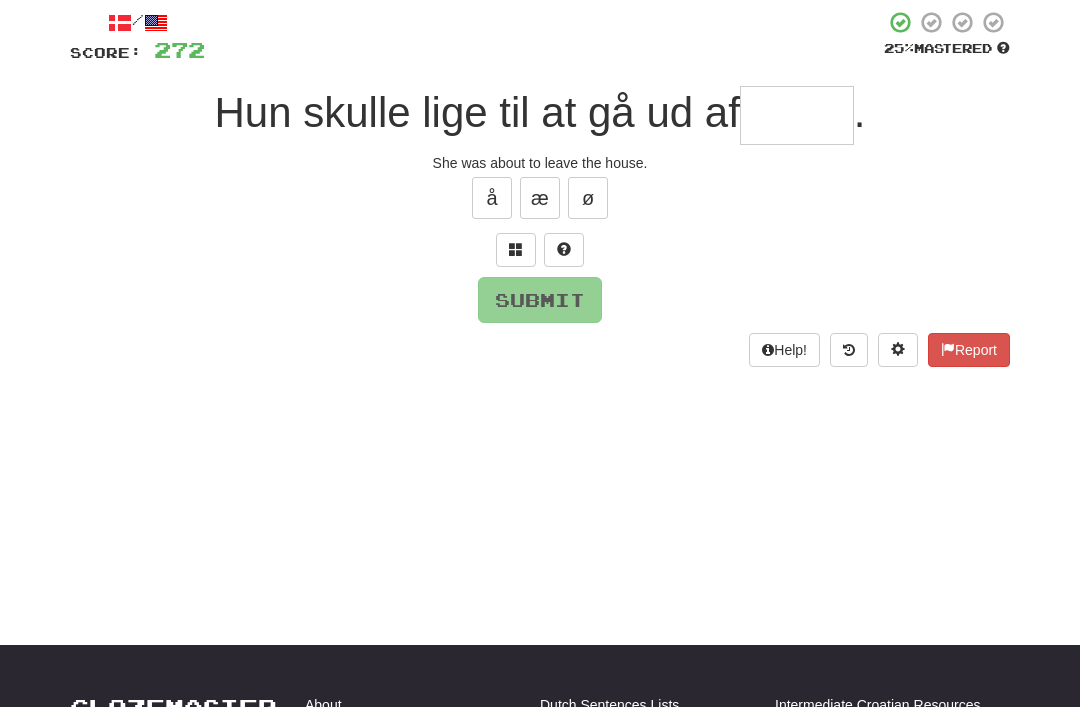scroll, scrollTop: 111, scrollLeft: 0, axis: vertical 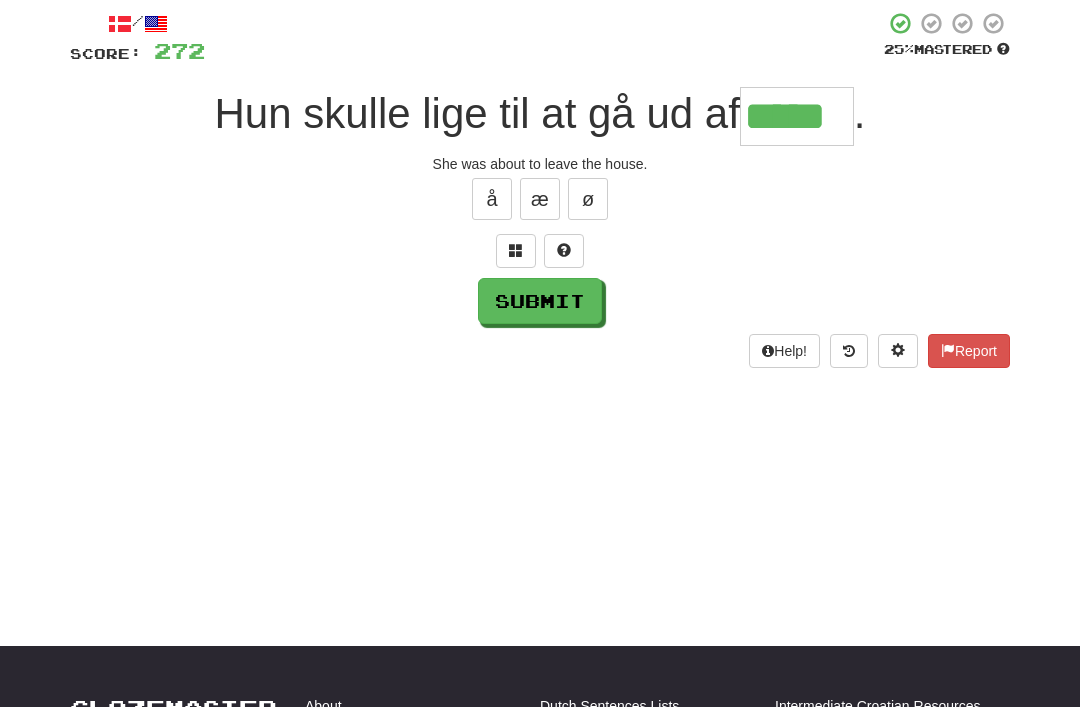 type on "*****" 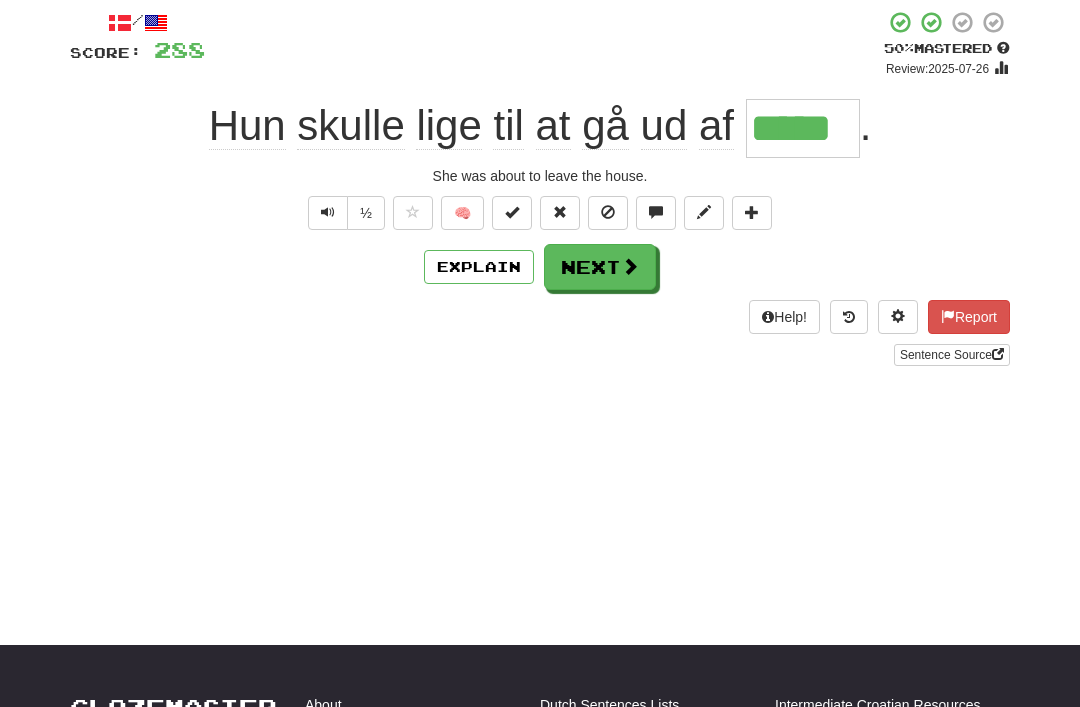 click on "Explain" at bounding box center [479, 267] 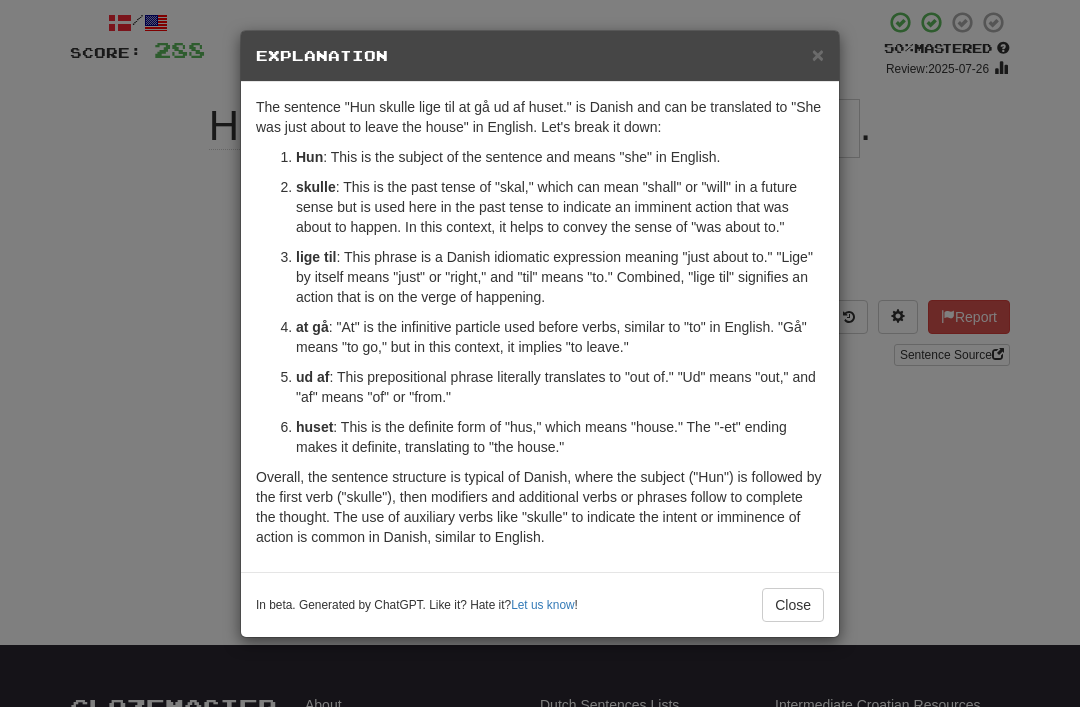click on "×" at bounding box center (818, 54) 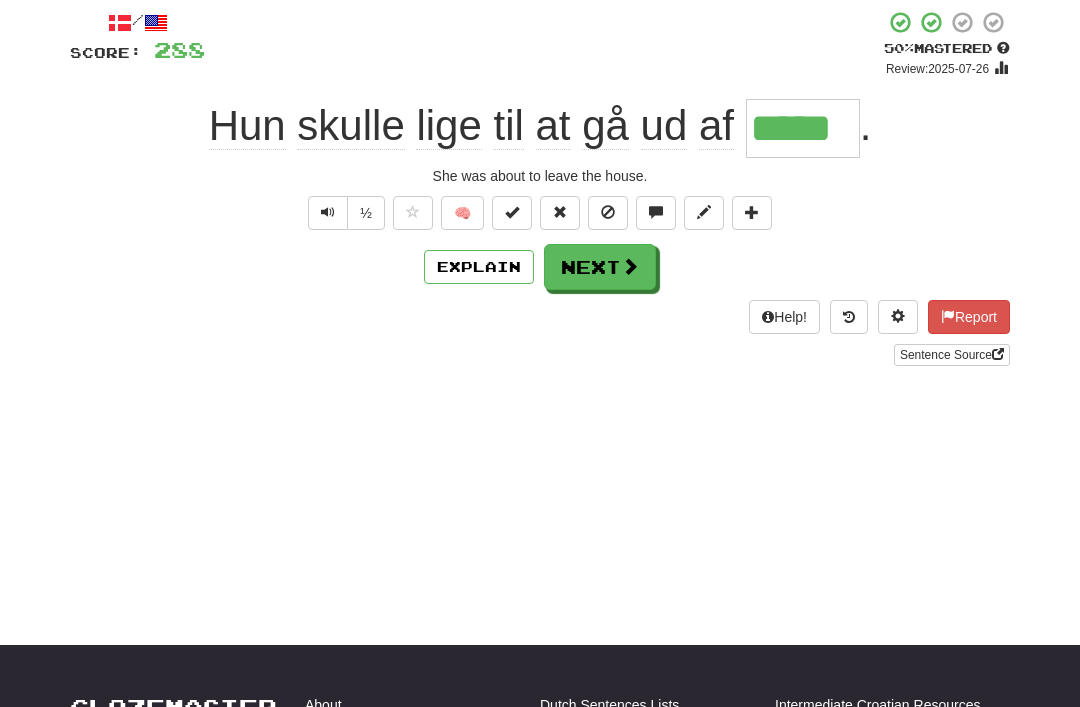 click at bounding box center (413, 213) 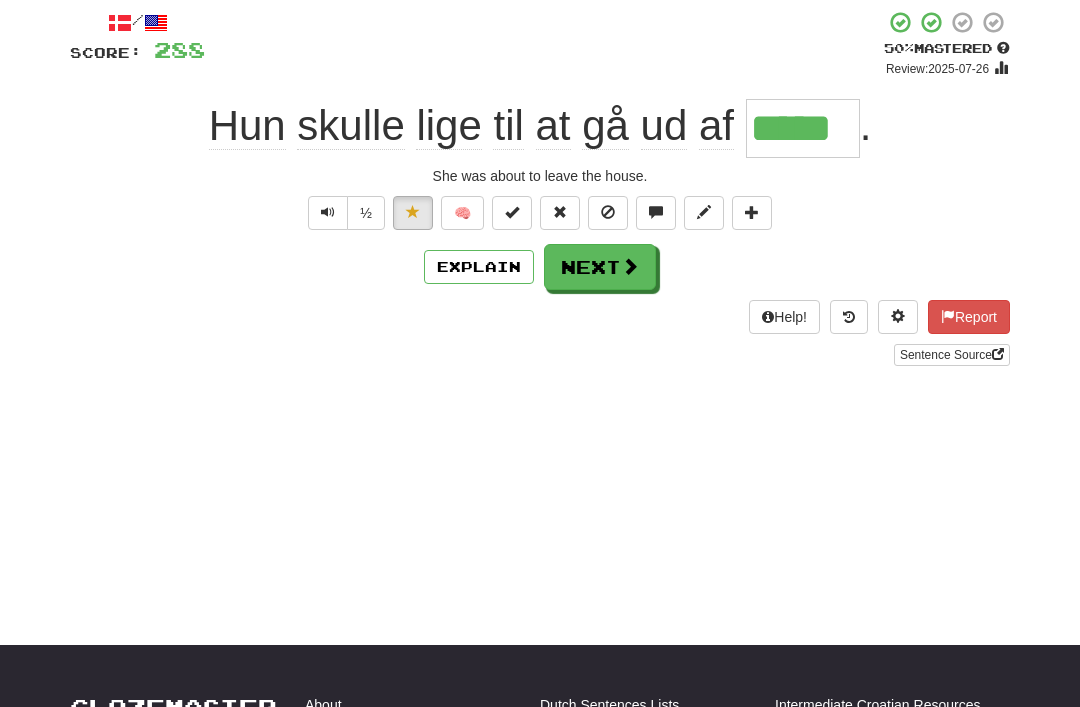 click on "Next" at bounding box center (600, 267) 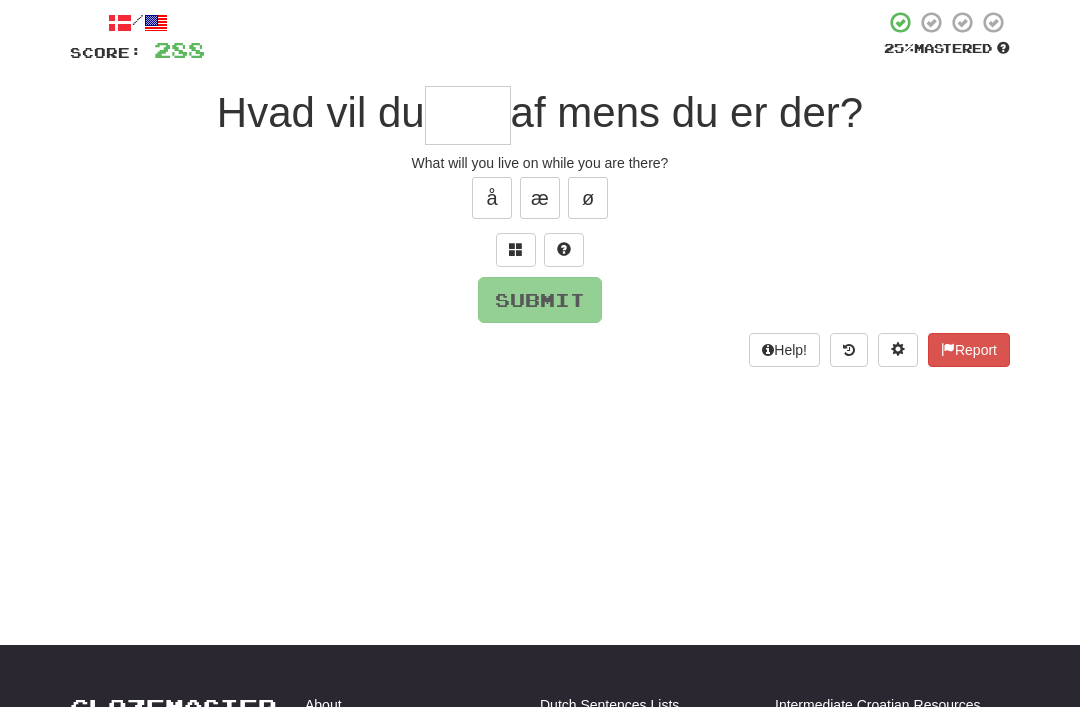 scroll, scrollTop: 111, scrollLeft: 0, axis: vertical 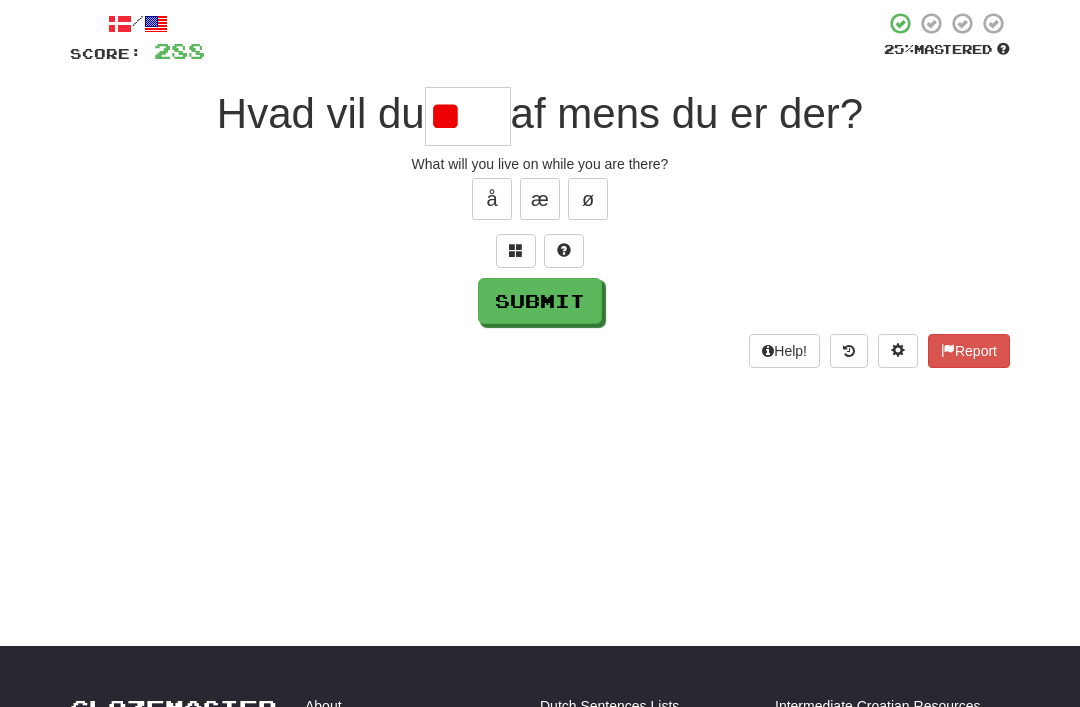 type on "*" 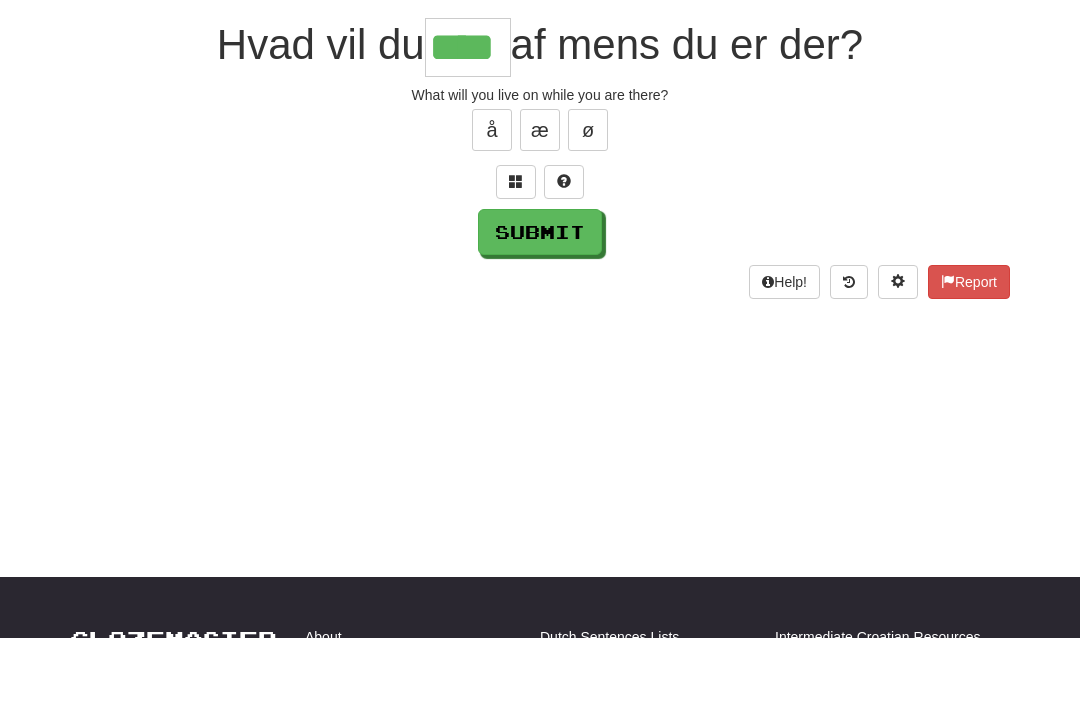 type on "****" 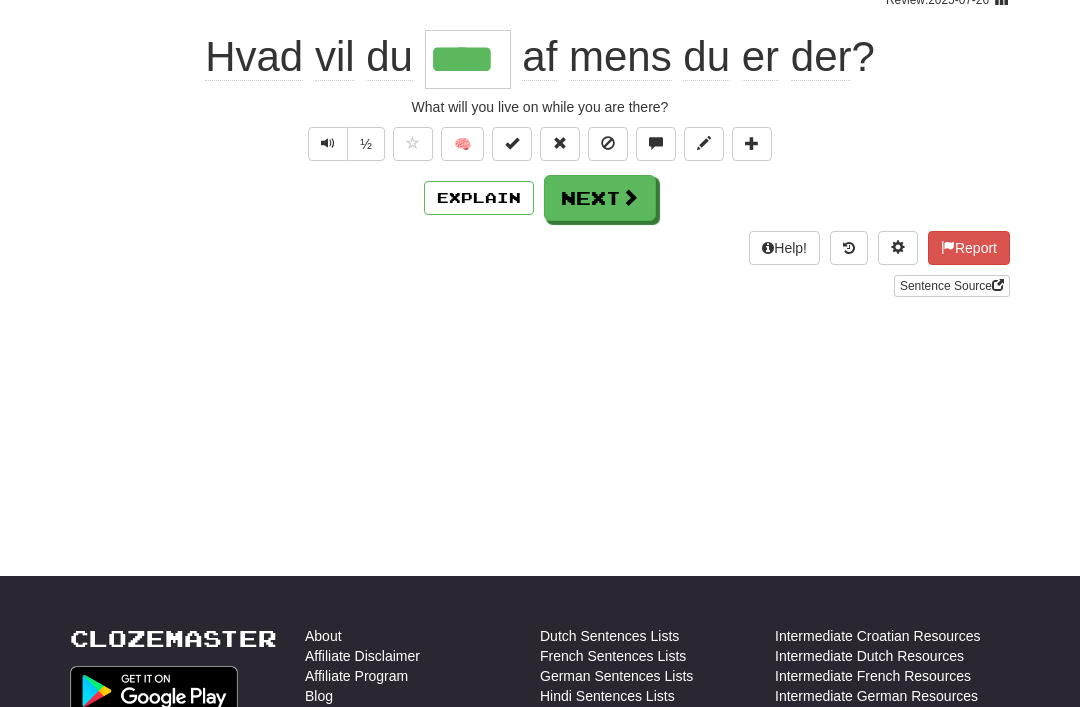 click on "Next" at bounding box center (600, 198) 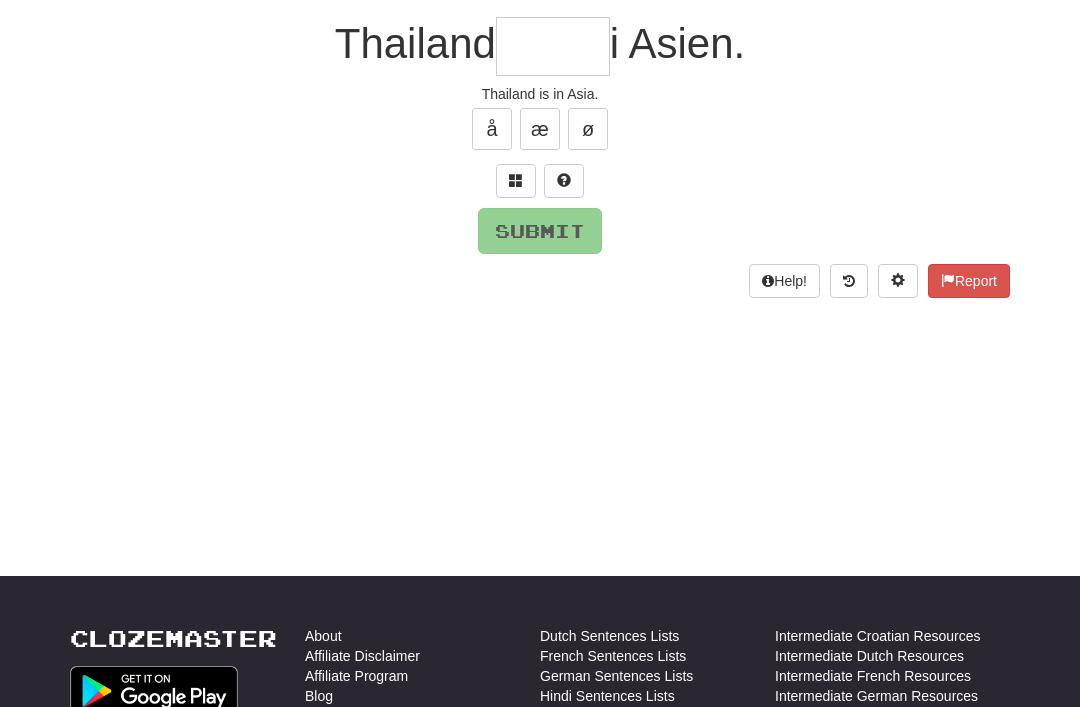 scroll, scrollTop: 180, scrollLeft: 0, axis: vertical 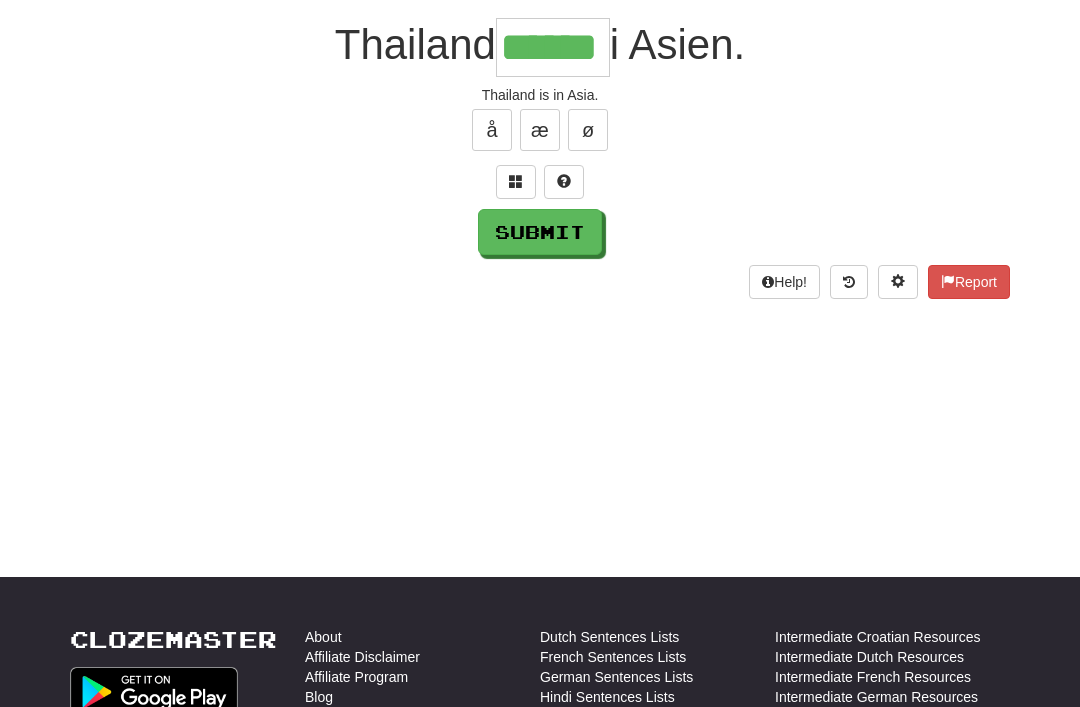 type on "******" 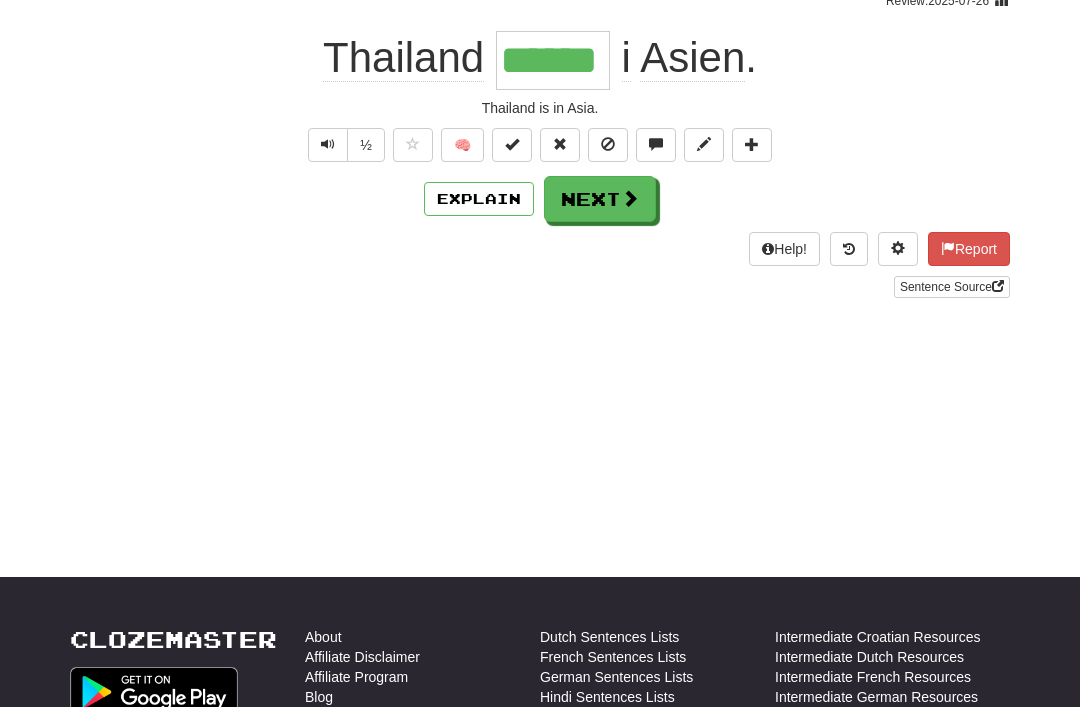 scroll, scrollTop: 181, scrollLeft: 0, axis: vertical 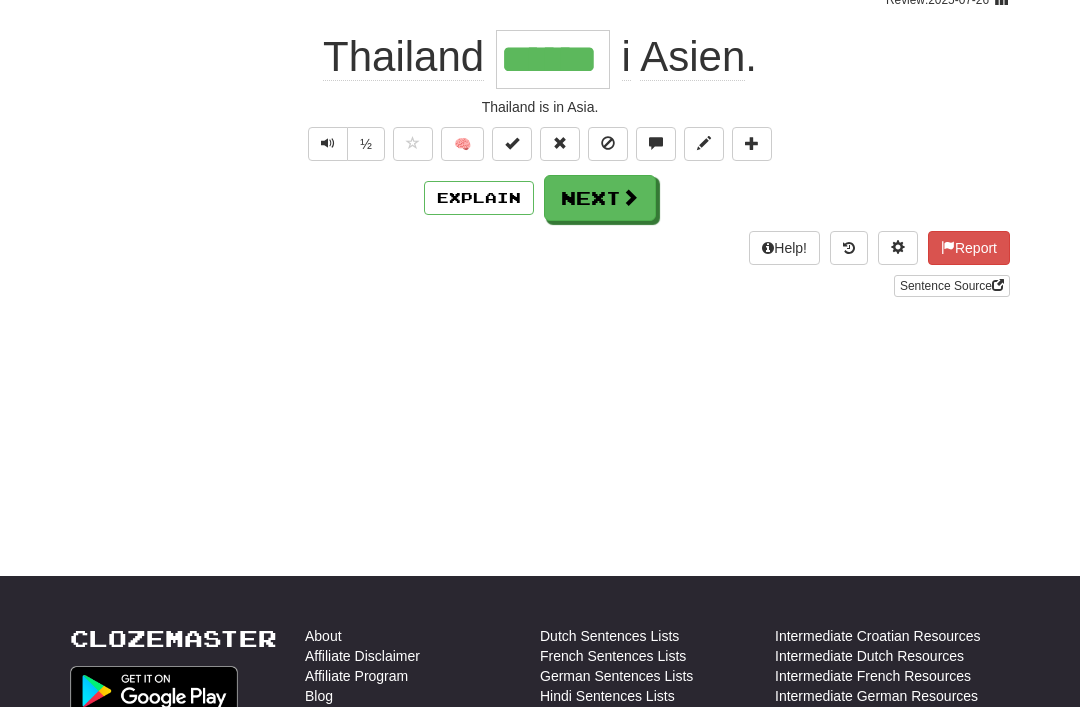 click at bounding box center [512, 144] 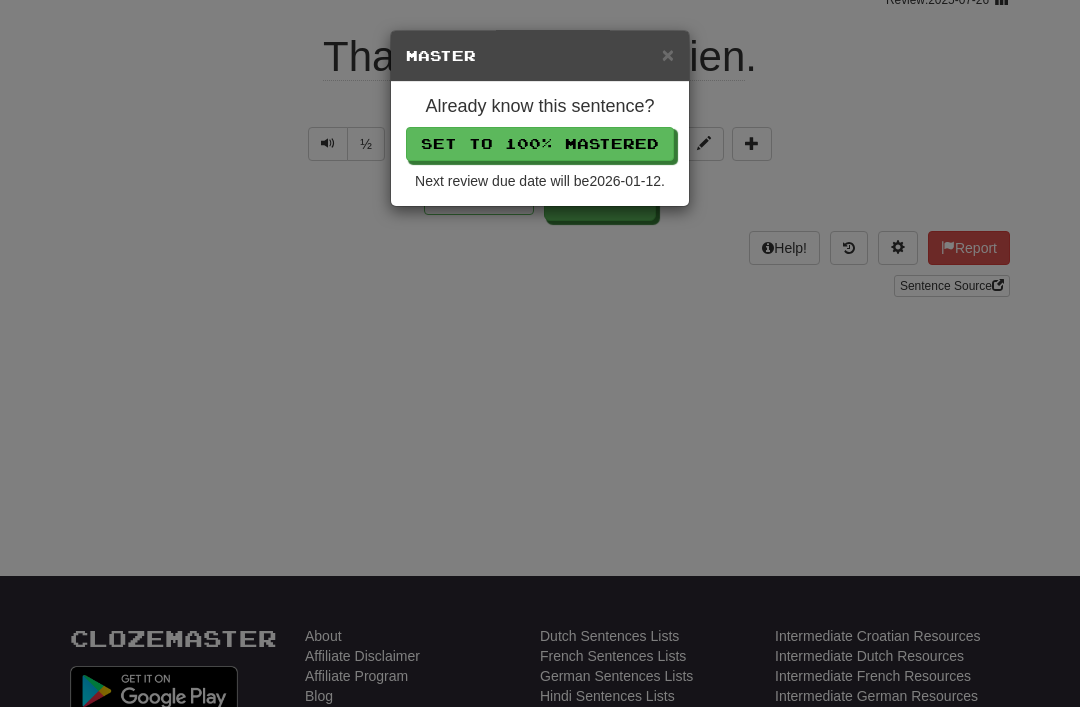 click on "Set to 100% Mastered" at bounding box center (540, 144) 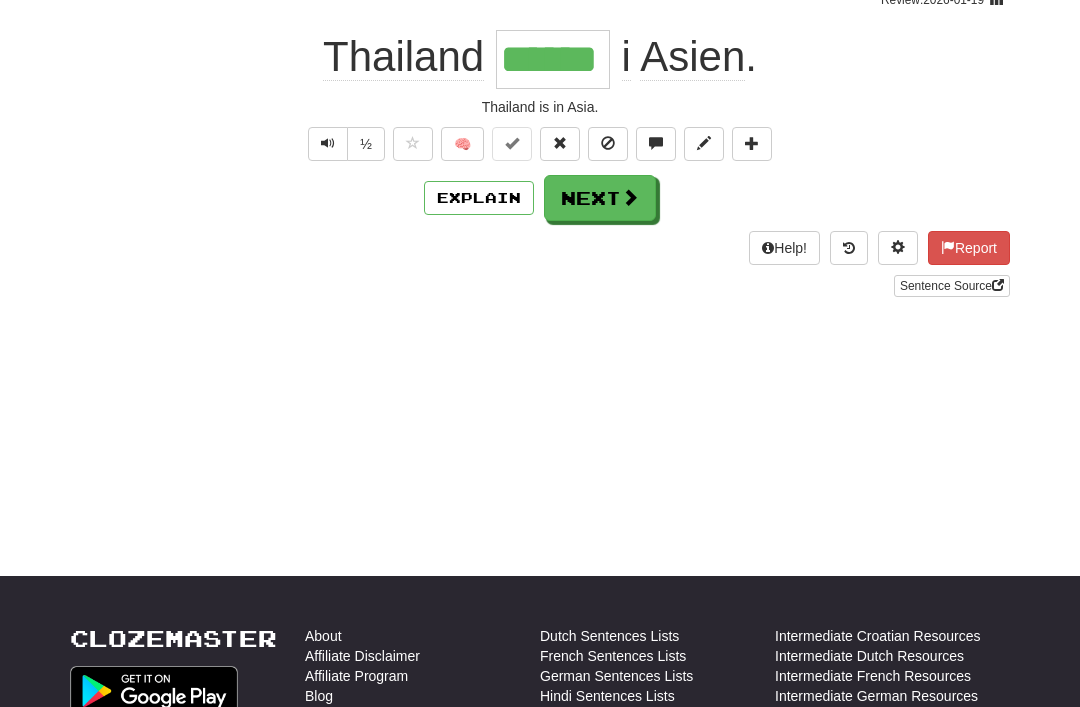 click on "Next" at bounding box center [600, 198] 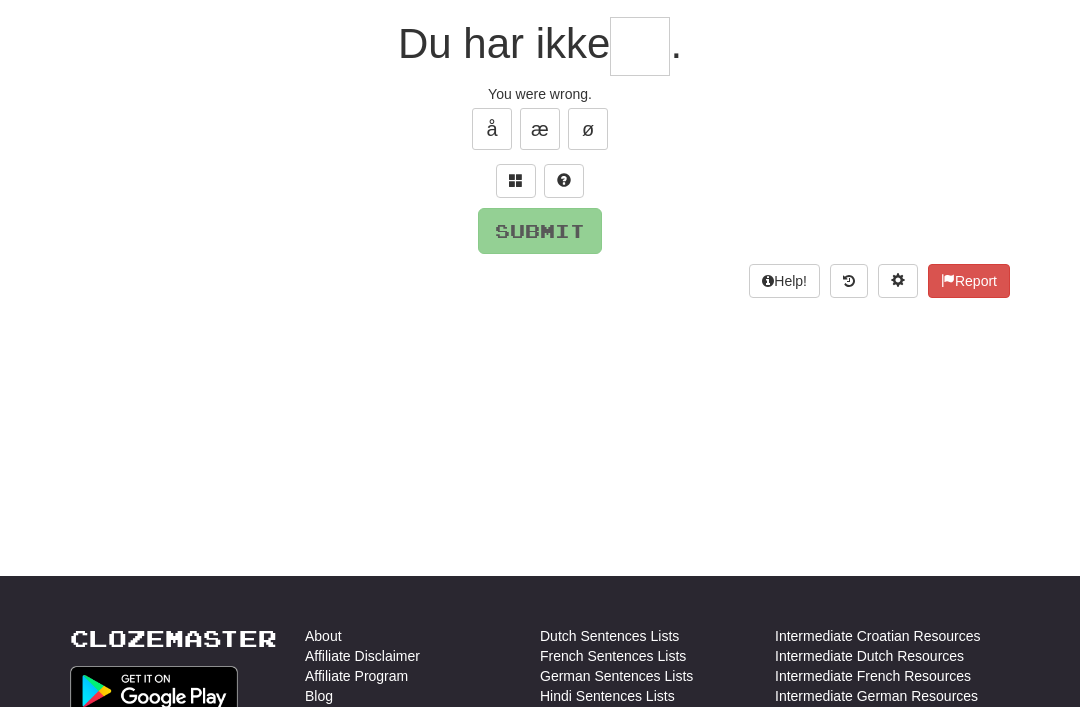 scroll, scrollTop: 180, scrollLeft: 0, axis: vertical 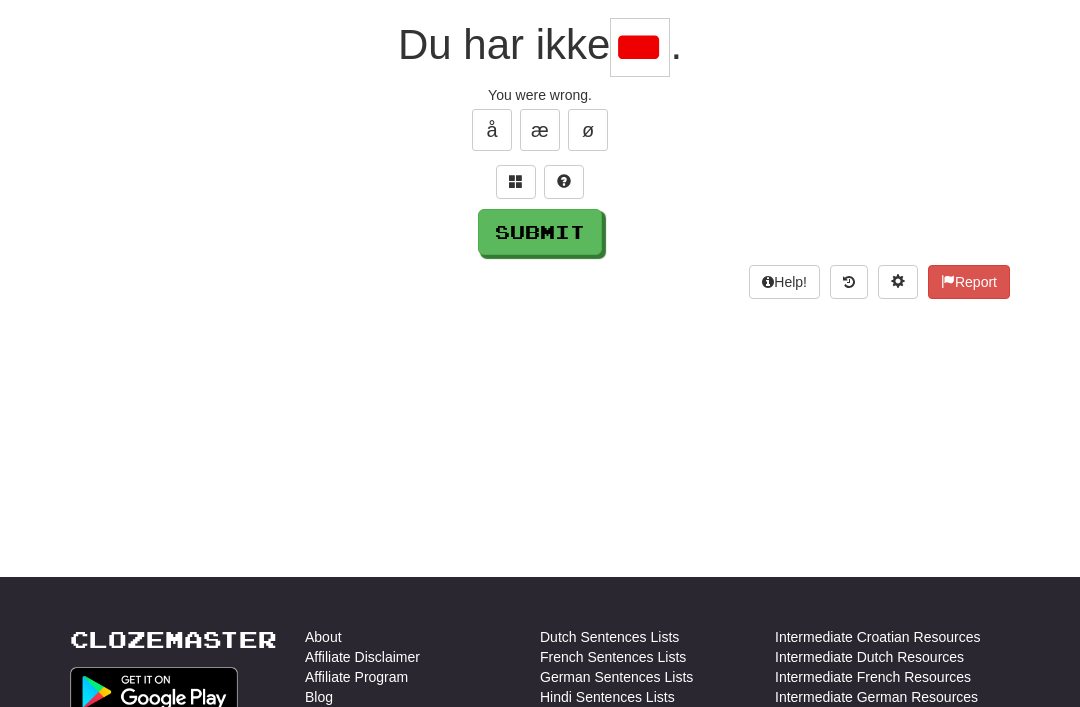 click on "Submit" at bounding box center [540, 232] 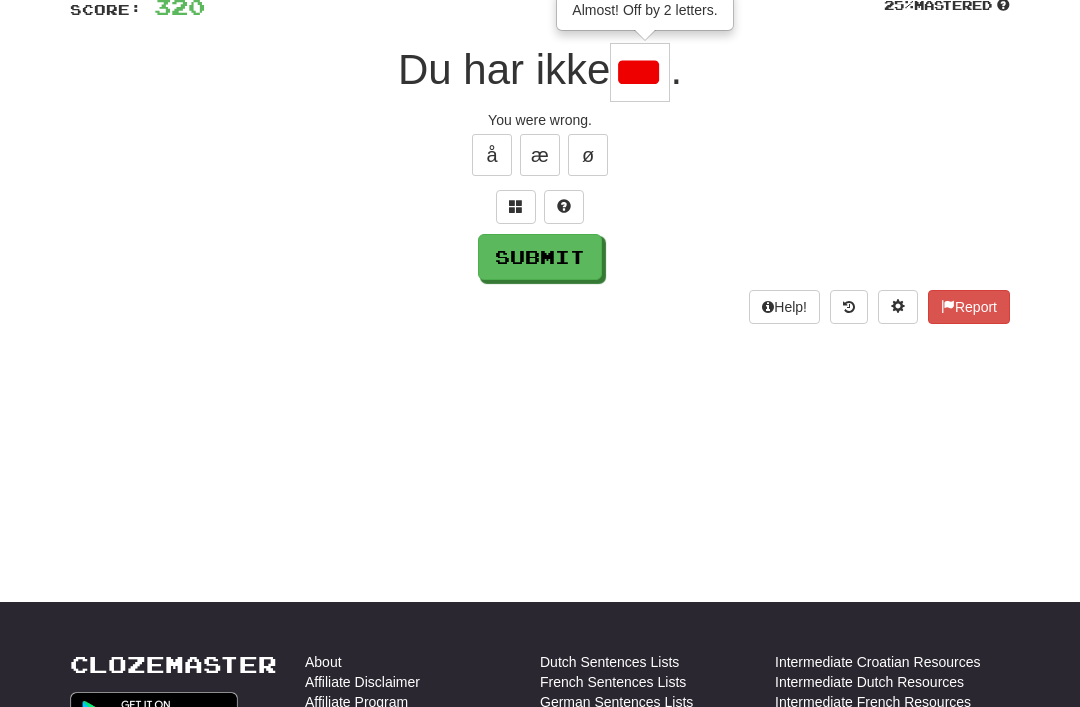 scroll, scrollTop: 156, scrollLeft: 0, axis: vertical 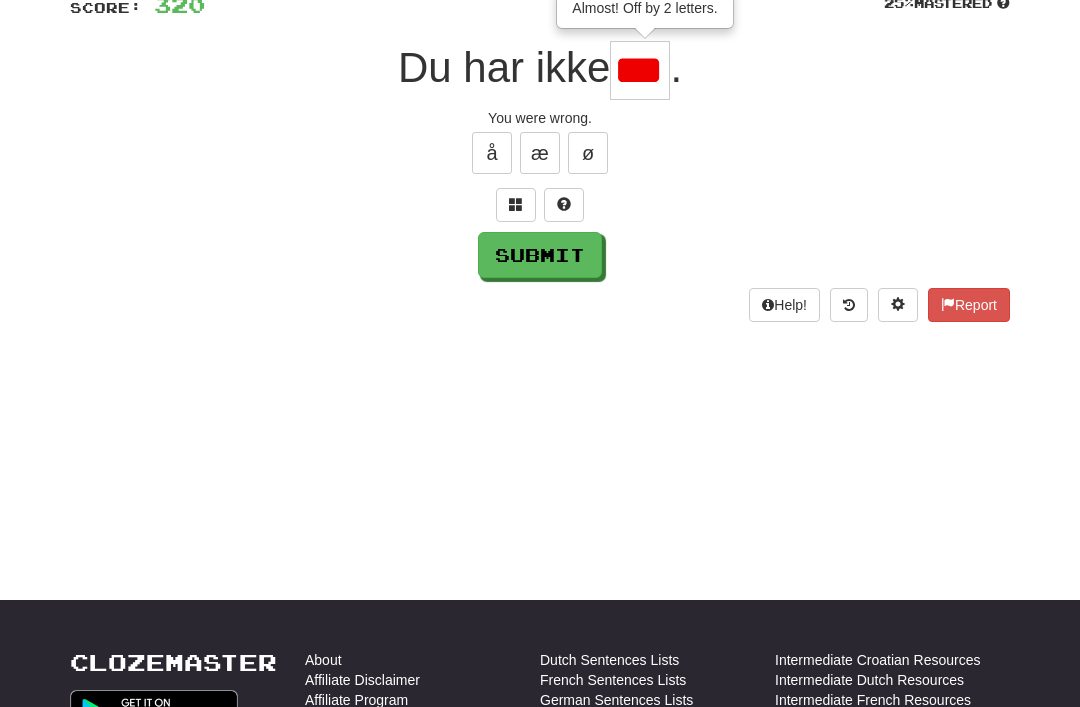 click on "***" at bounding box center [640, 71] 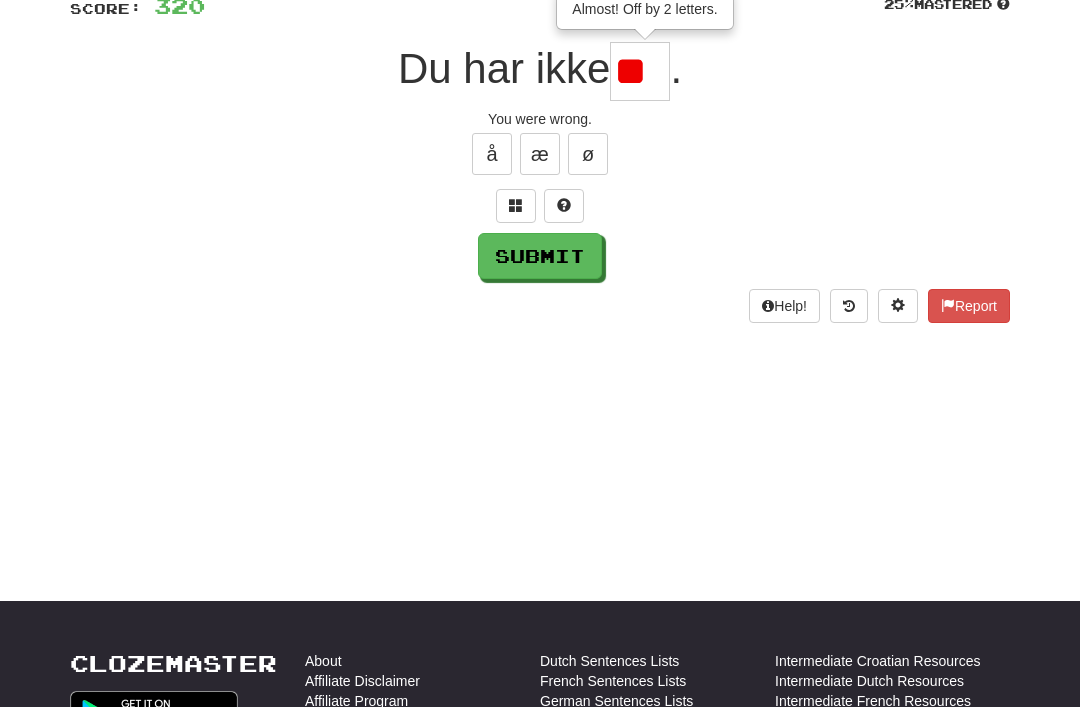 type on "*" 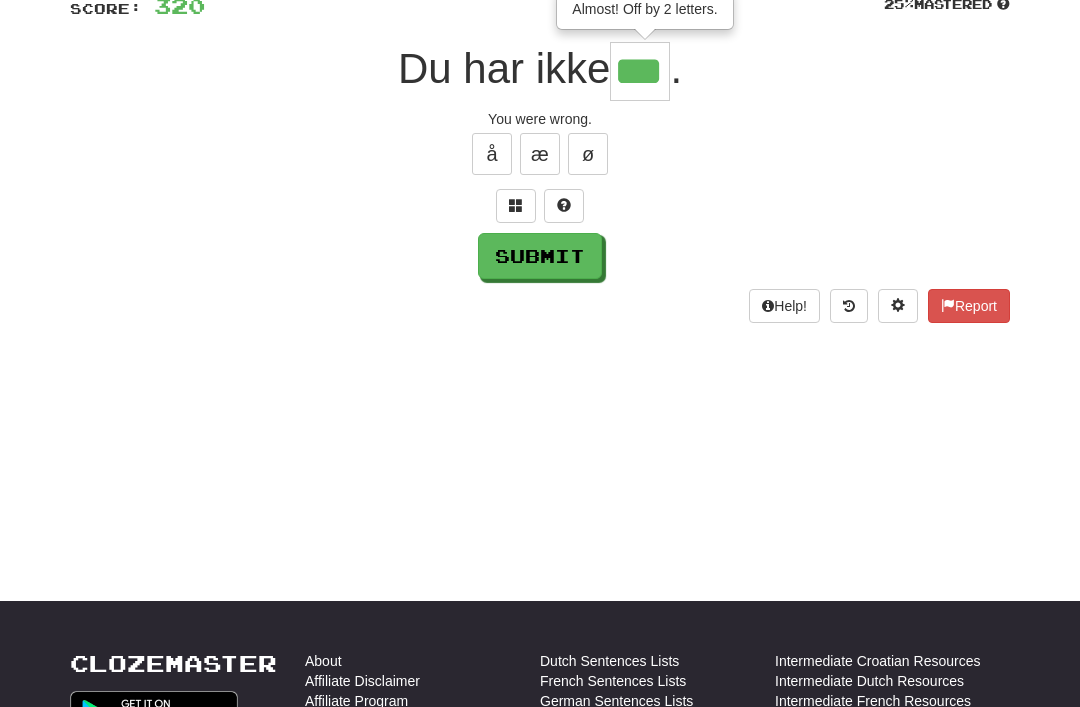 type on "***" 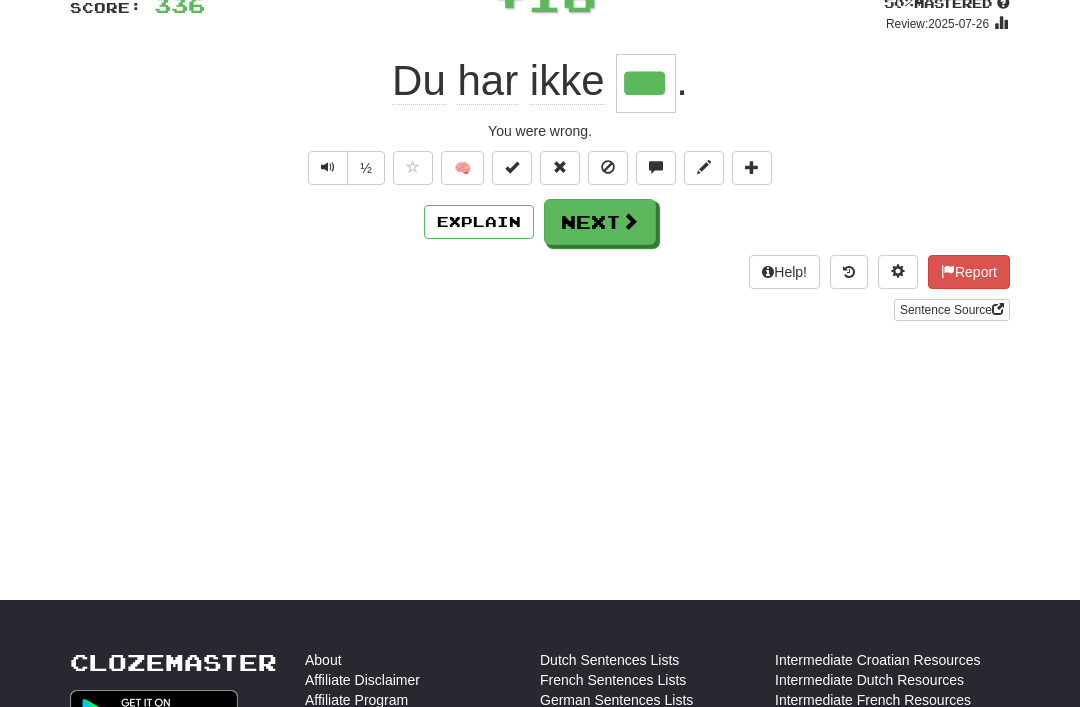 click on "Next" at bounding box center [600, 222] 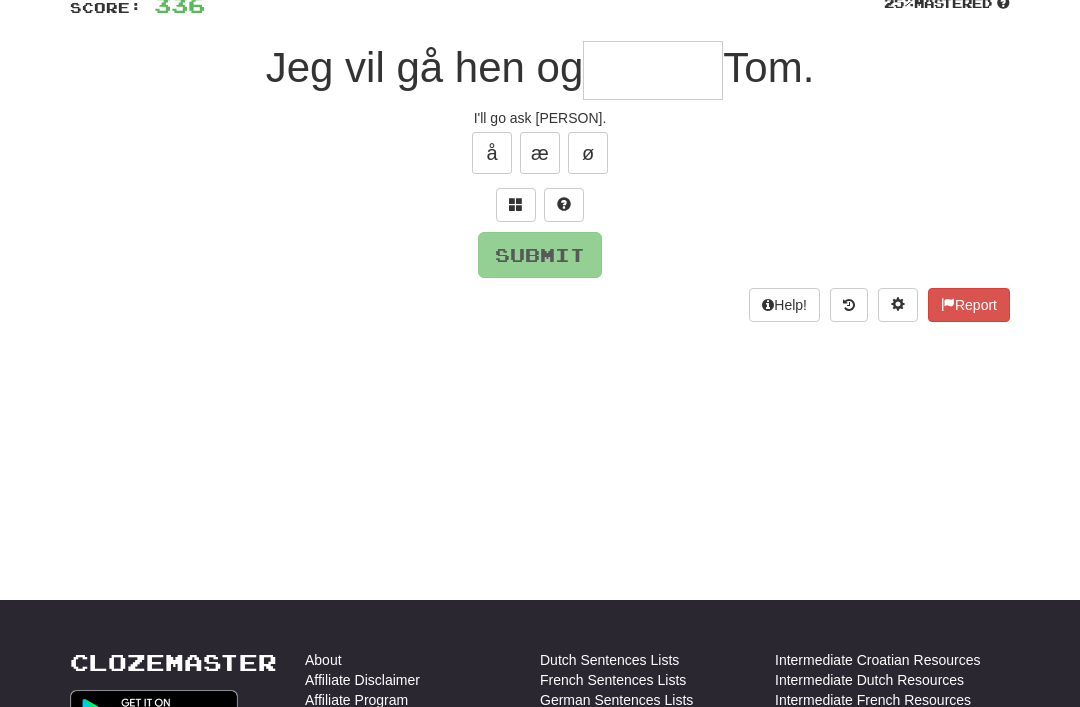 scroll, scrollTop: 156, scrollLeft: 0, axis: vertical 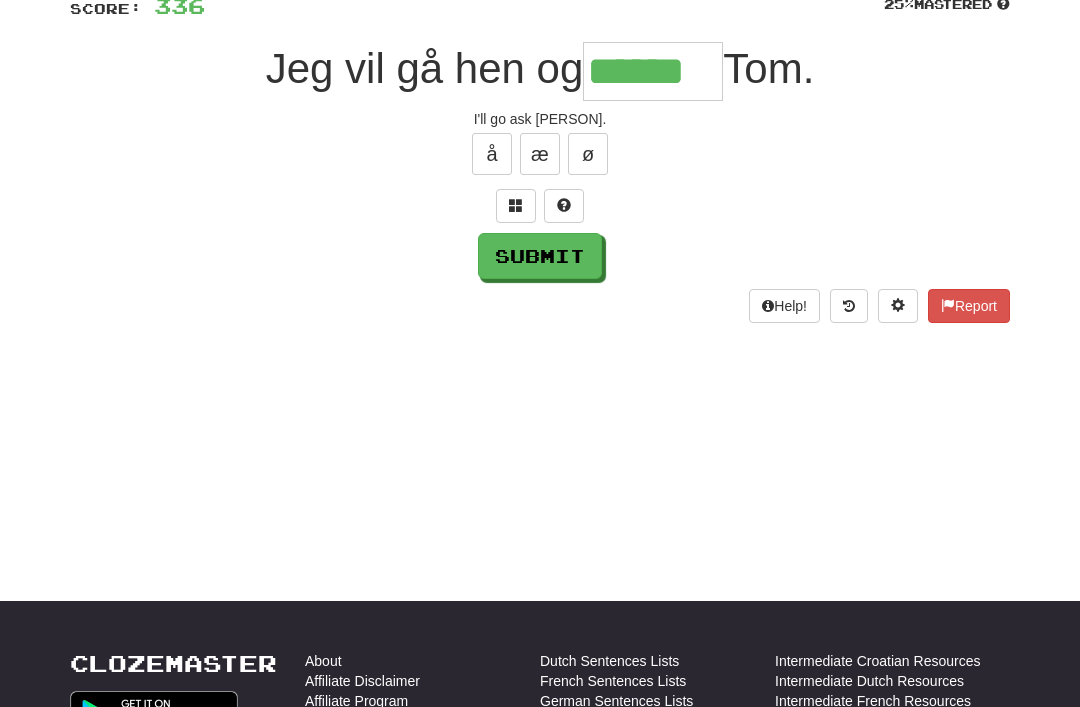 type on "******" 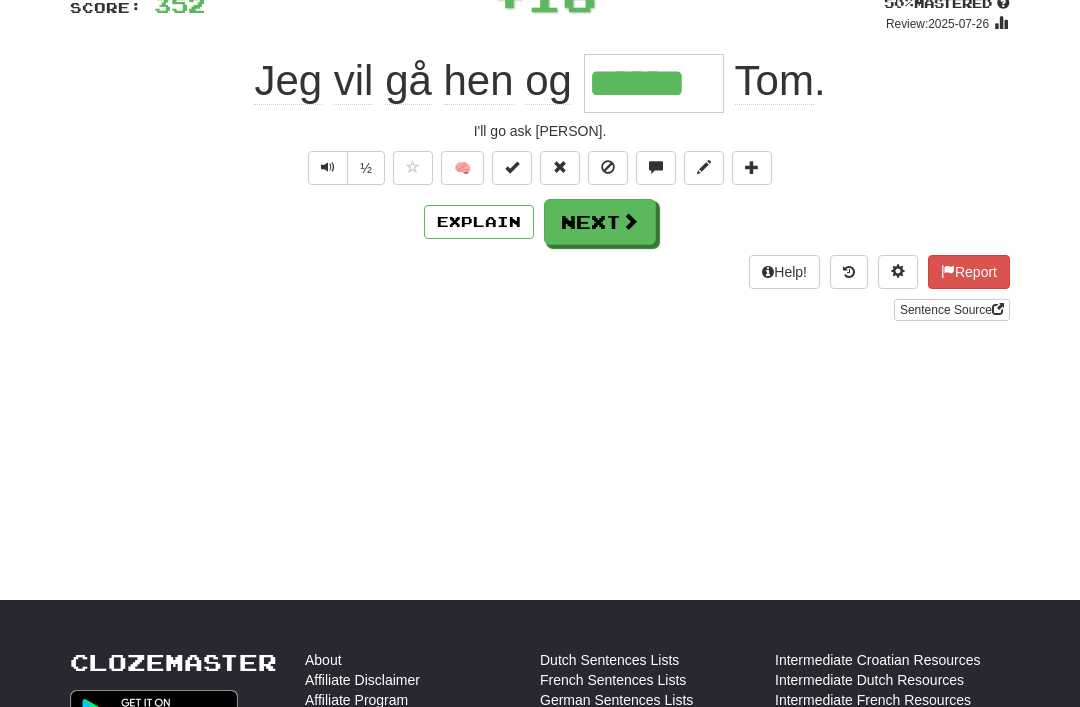 click on "Explain" at bounding box center [479, 222] 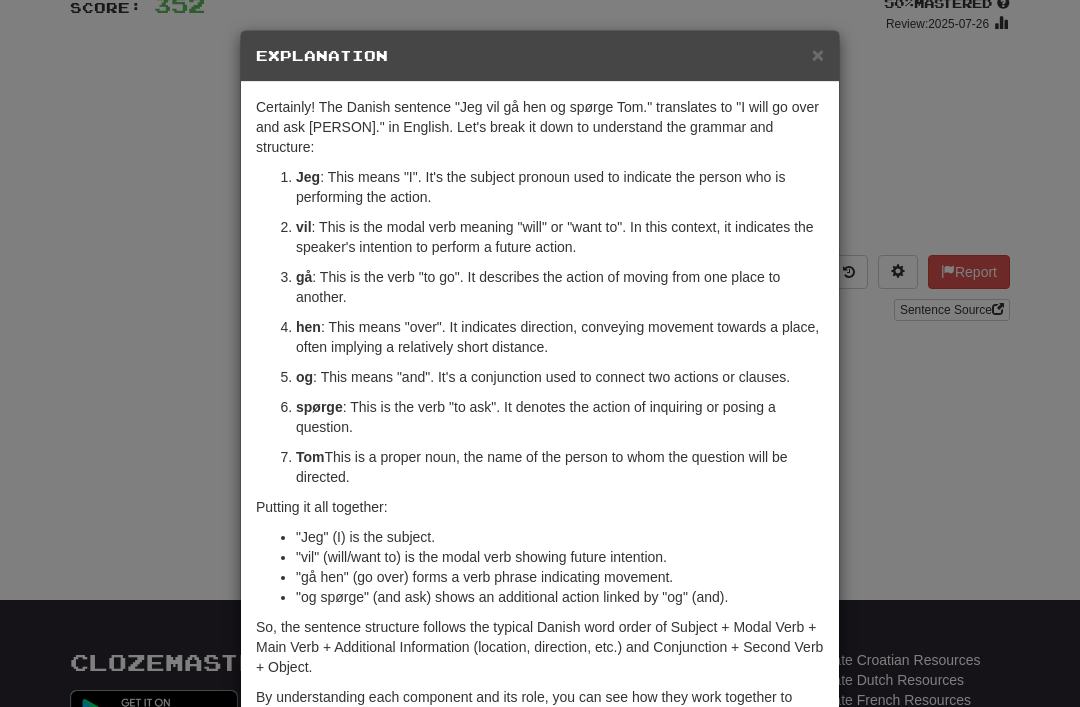 click on "×" at bounding box center (818, 54) 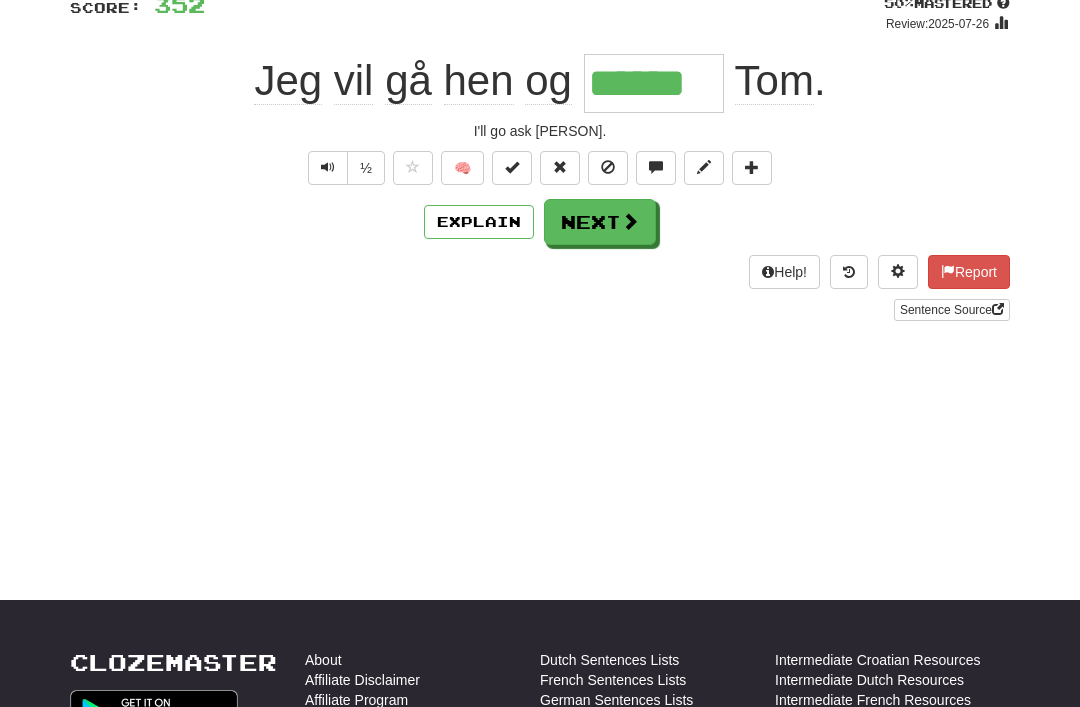 click on "Next" at bounding box center [600, 222] 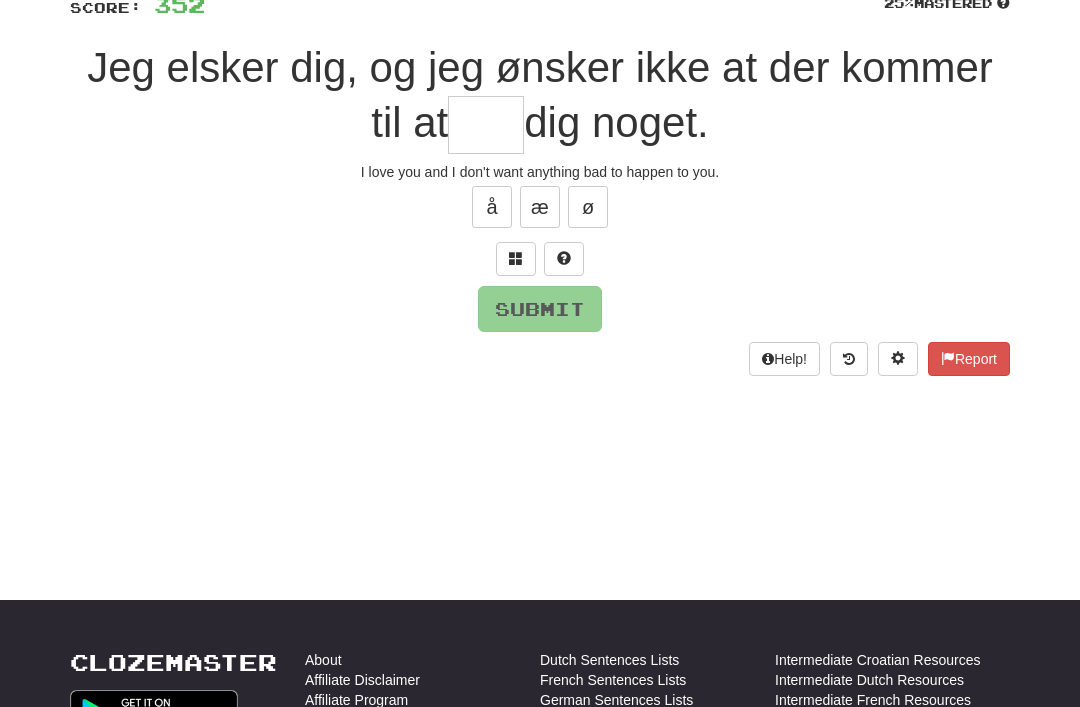 scroll, scrollTop: 156, scrollLeft: 0, axis: vertical 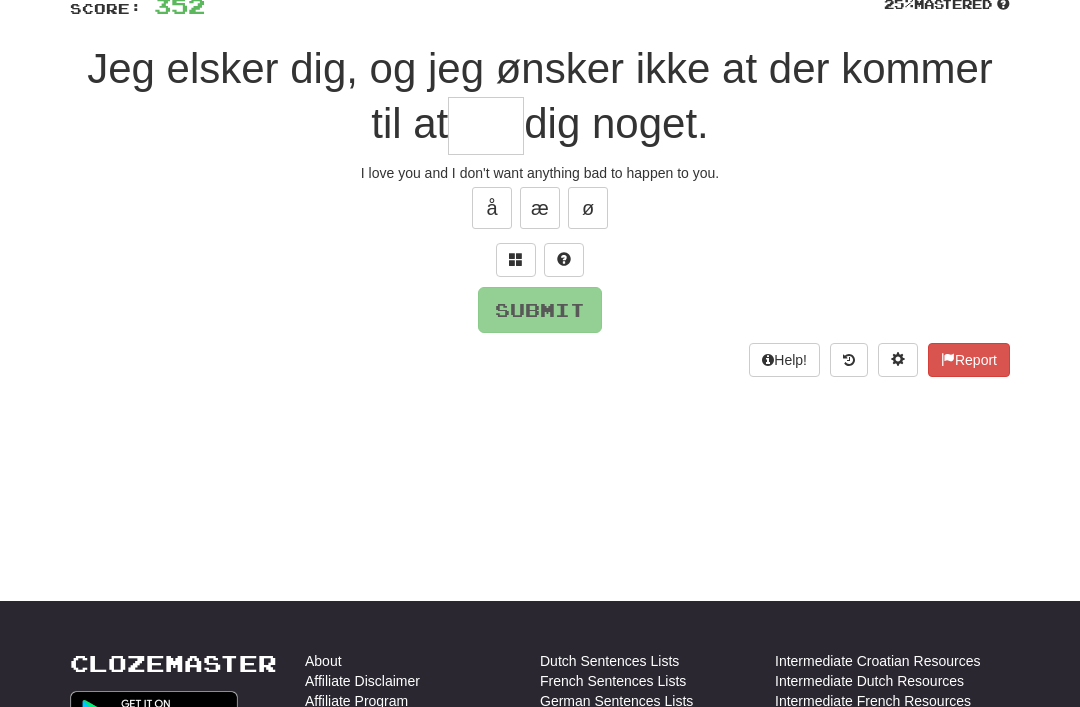 click at bounding box center [516, 259] 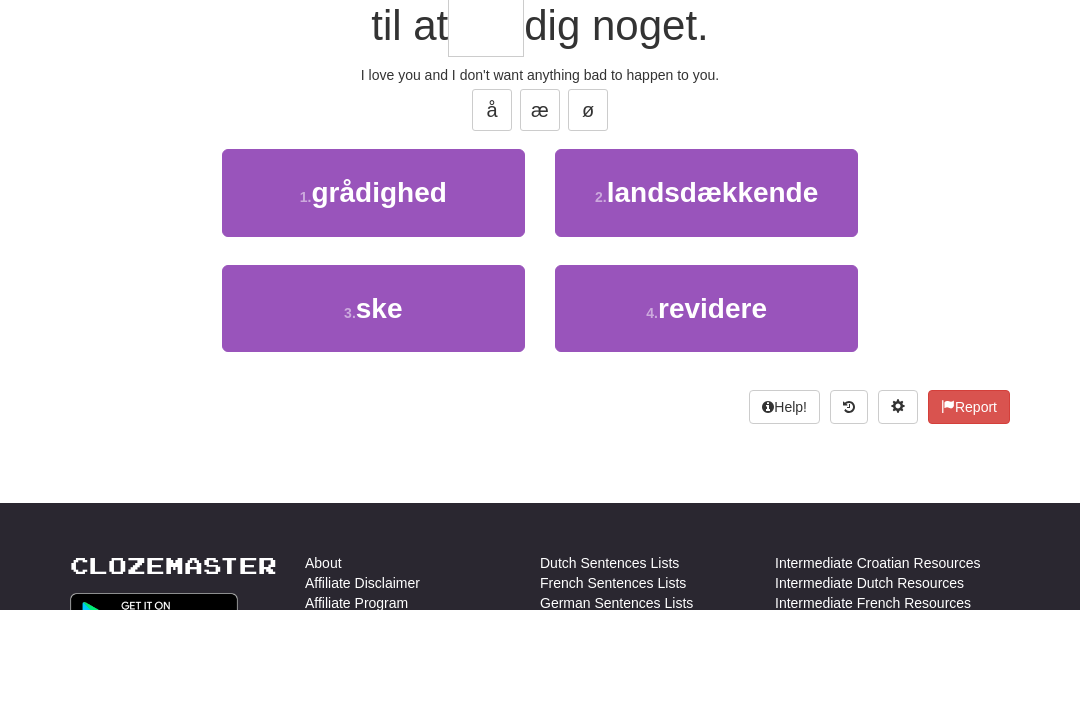 click on "3 .  ske" at bounding box center [373, 406] 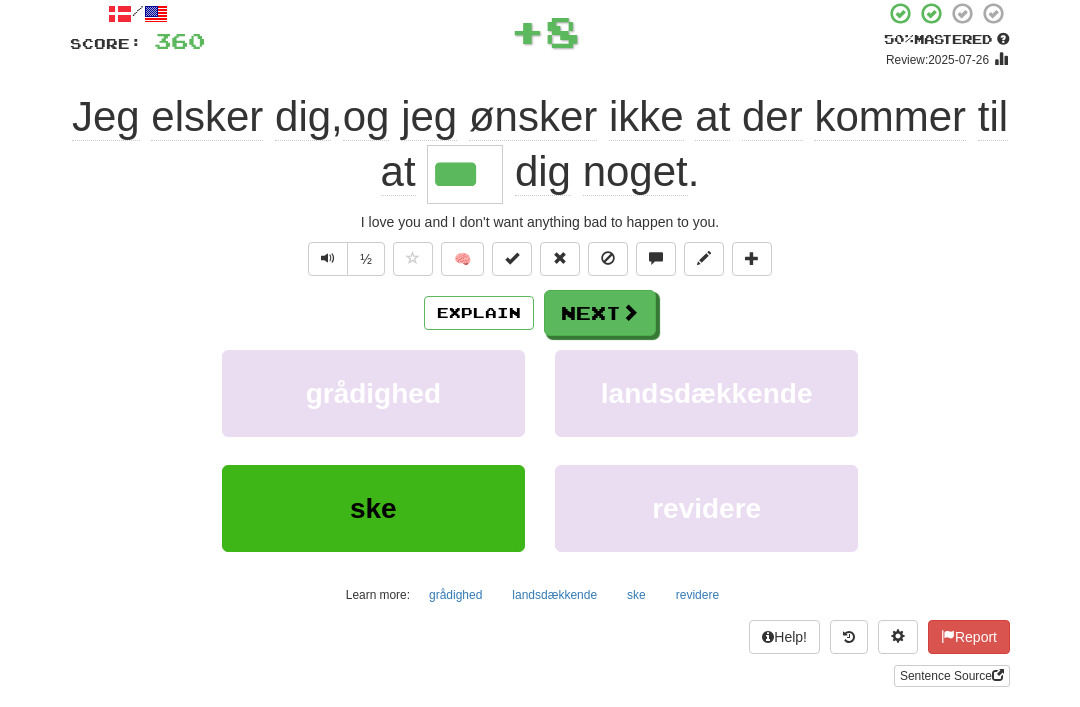 click on "Next" at bounding box center [600, 314] 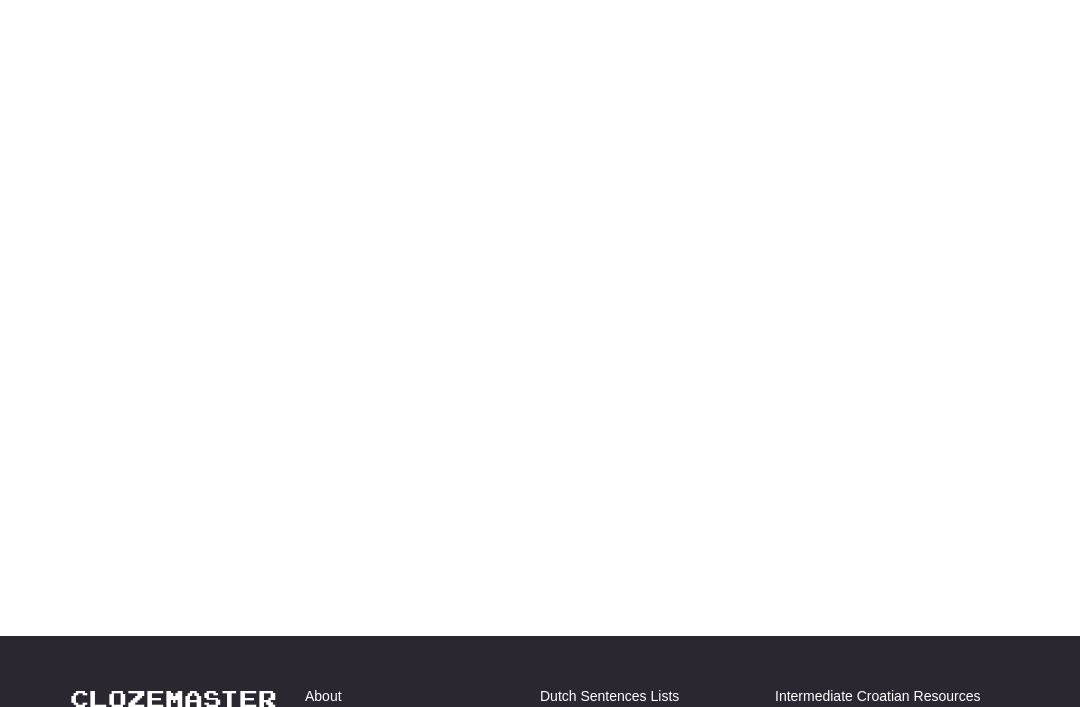 scroll, scrollTop: 121, scrollLeft: 0, axis: vertical 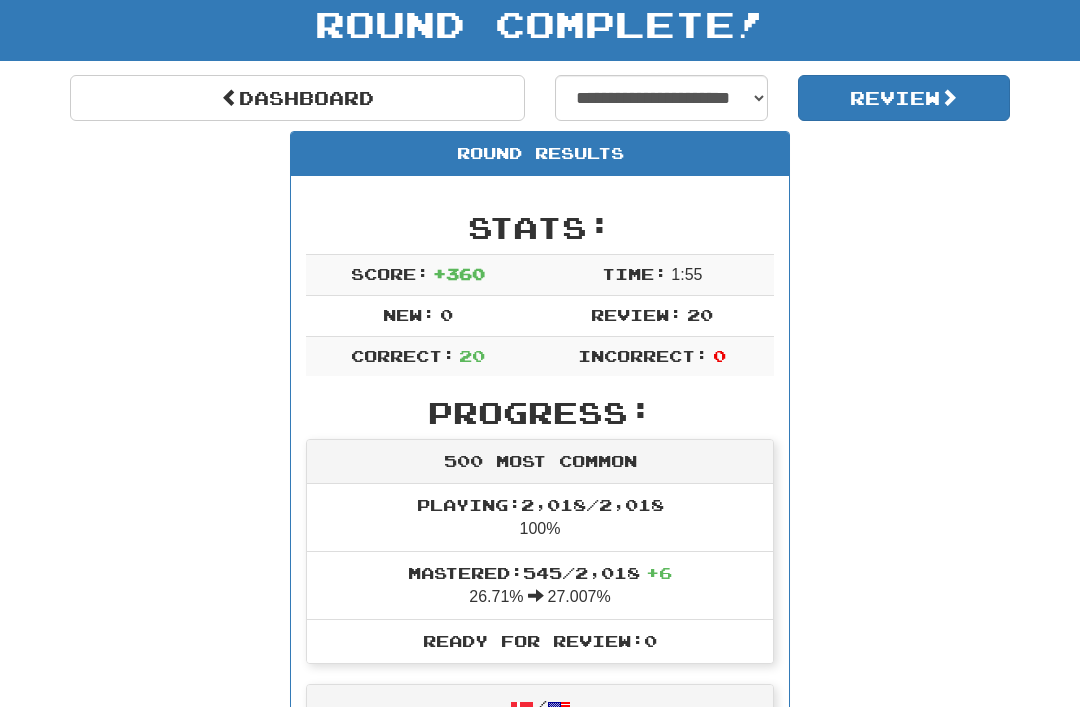 click on "Dashboard" at bounding box center (297, 98) 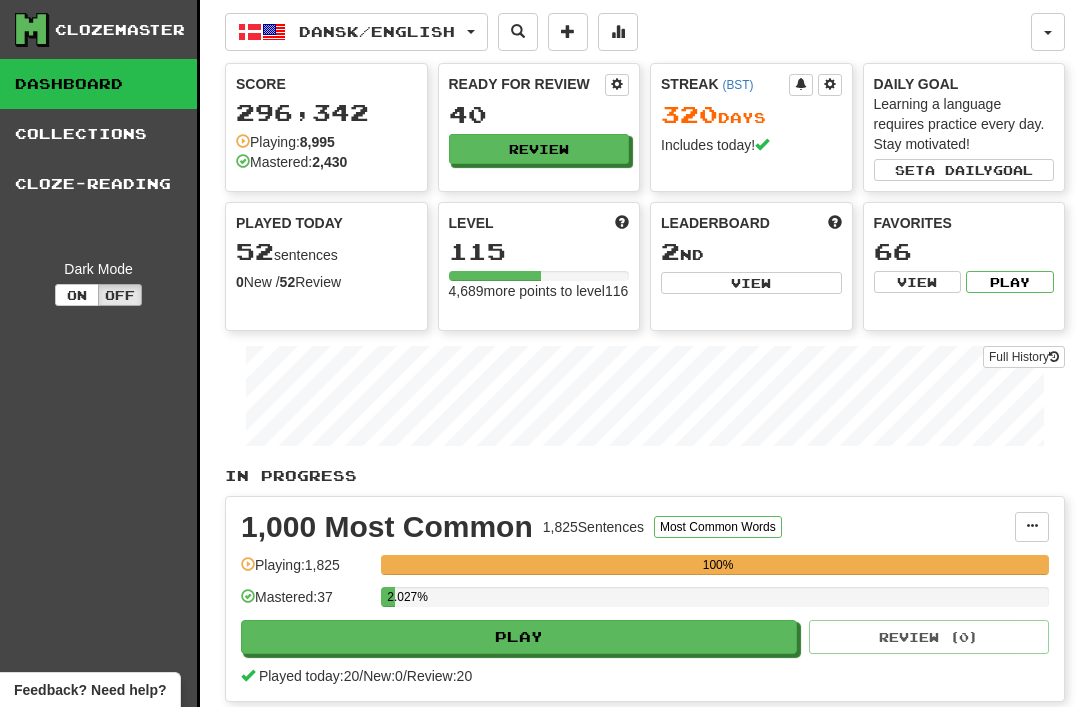 scroll, scrollTop: 0, scrollLeft: 0, axis: both 